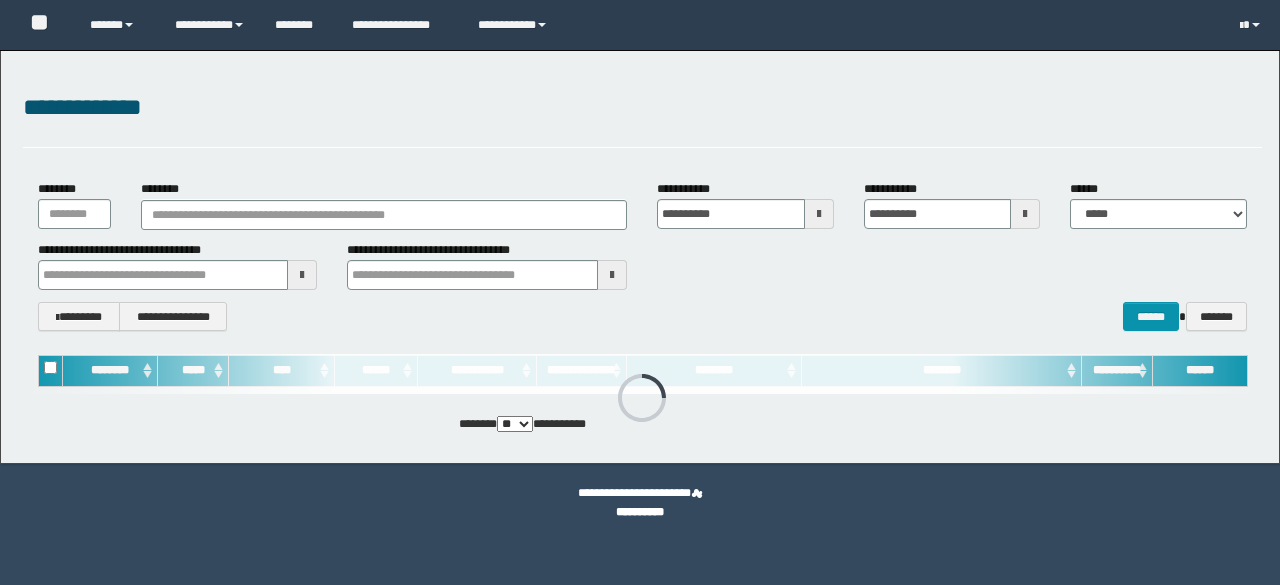 scroll, scrollTop: 0, scrollLeft: 0, axis: both 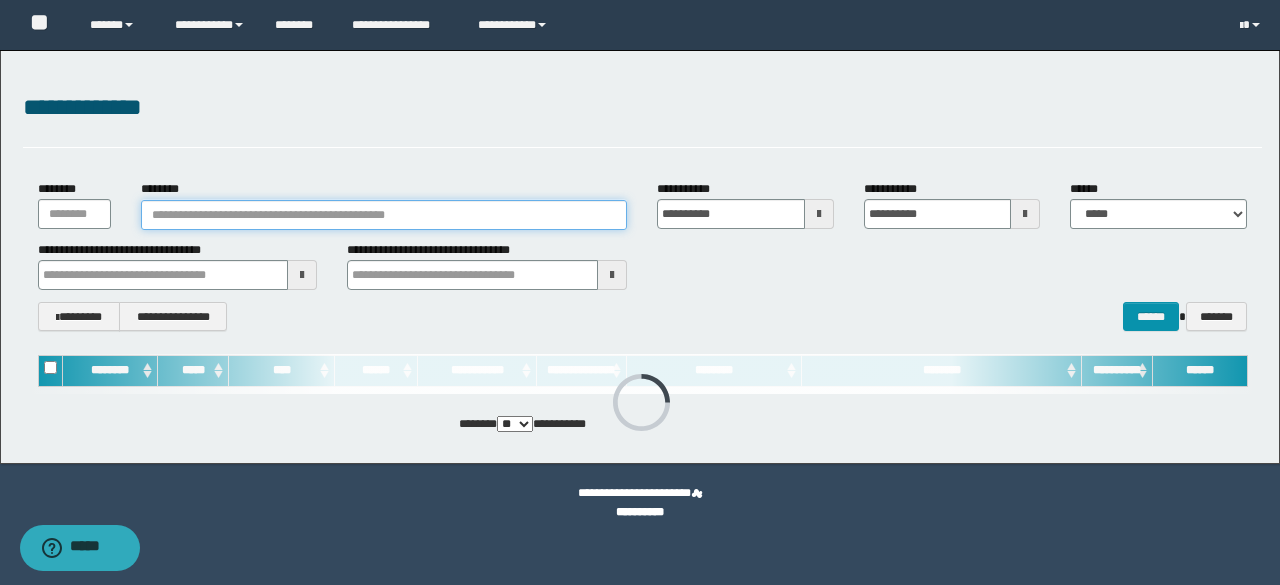 click on "********" at bounding box center [384, 215] 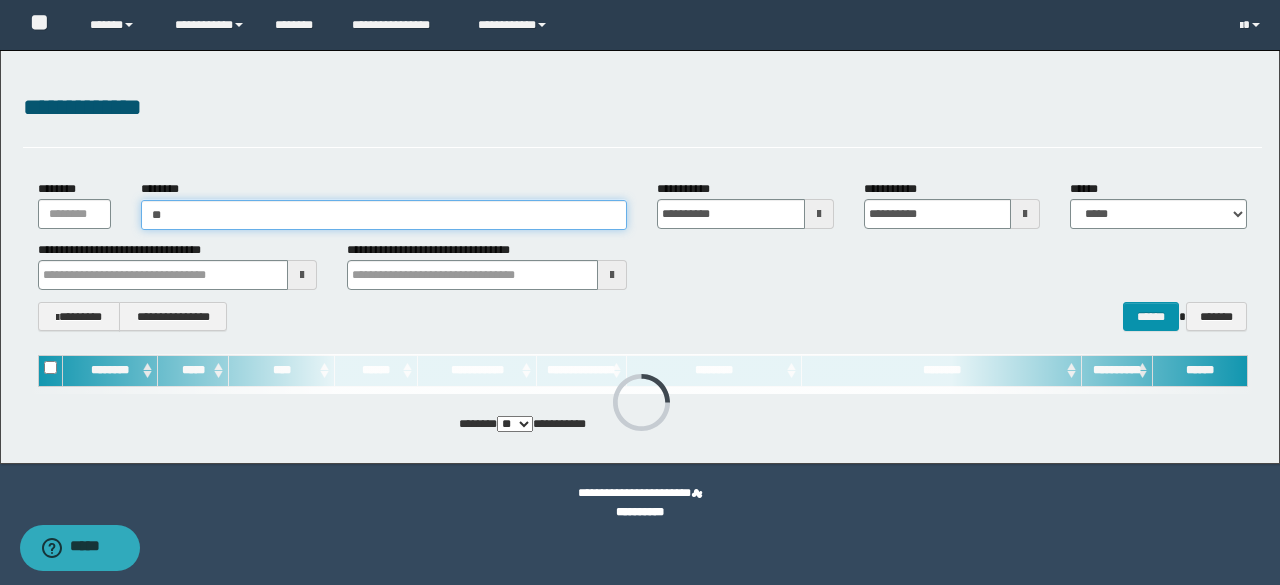 type on "*" 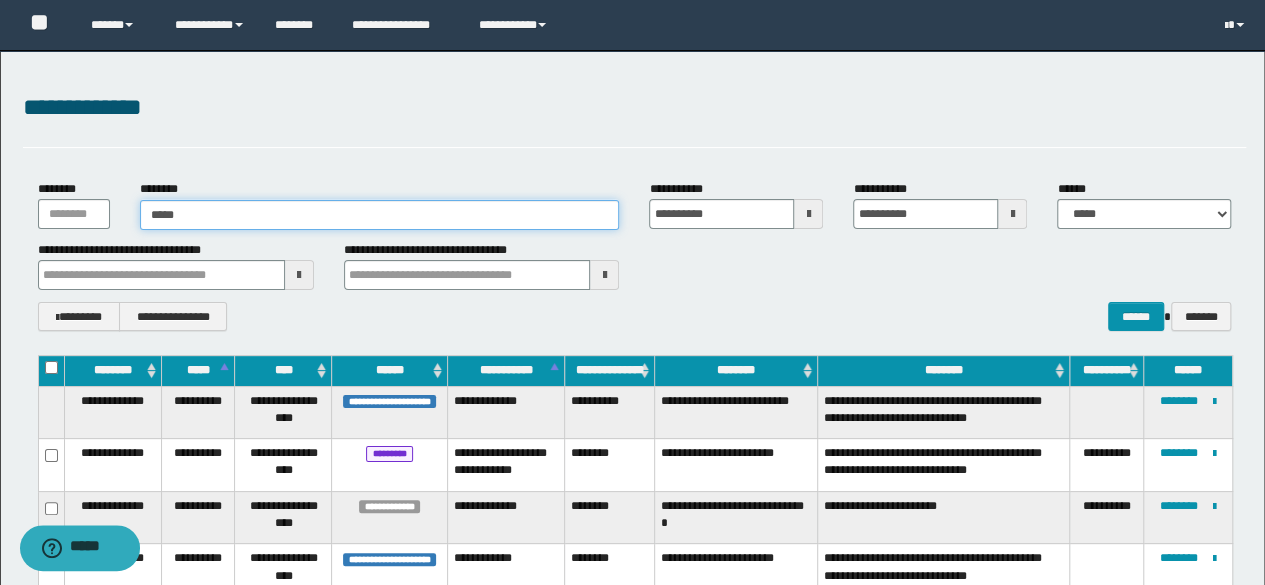 type on "******" 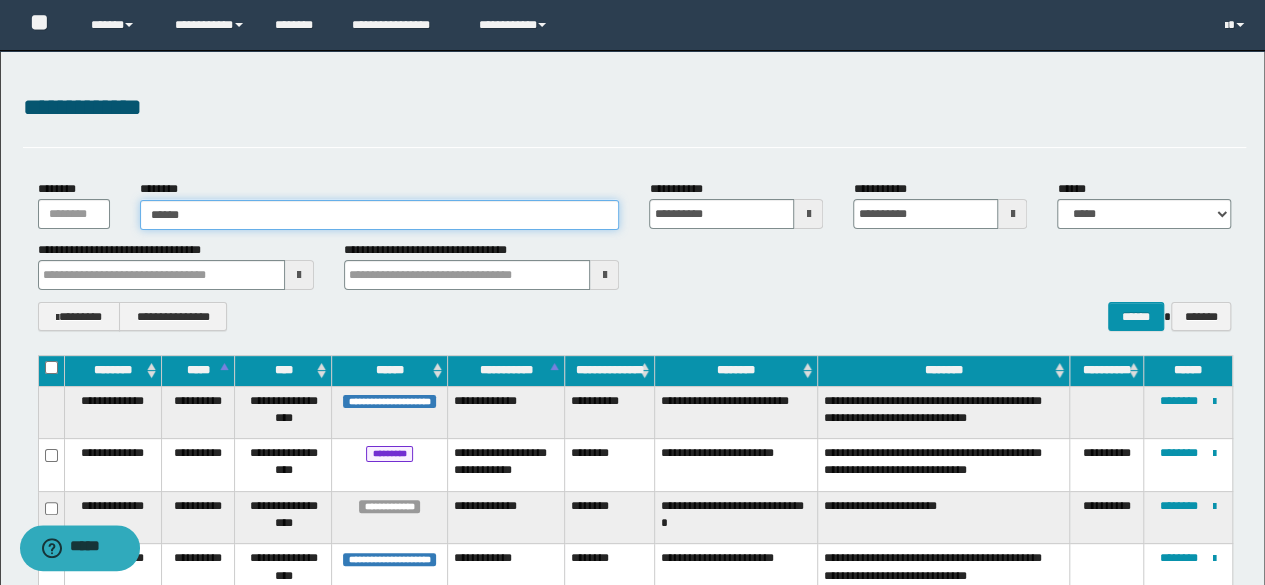 type on "******" 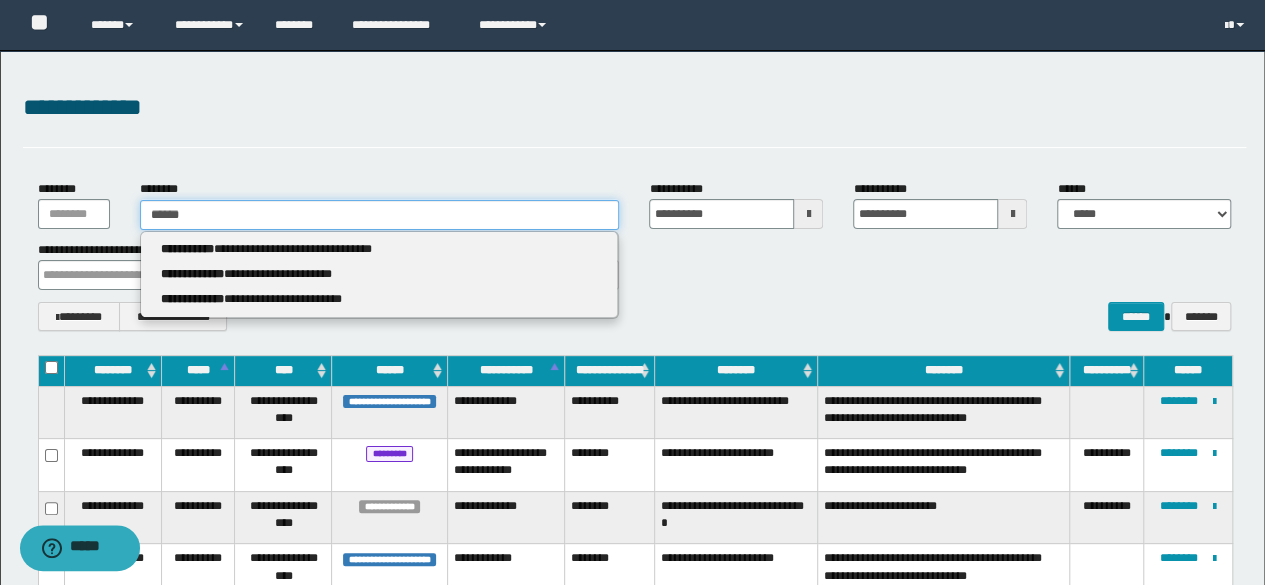 type 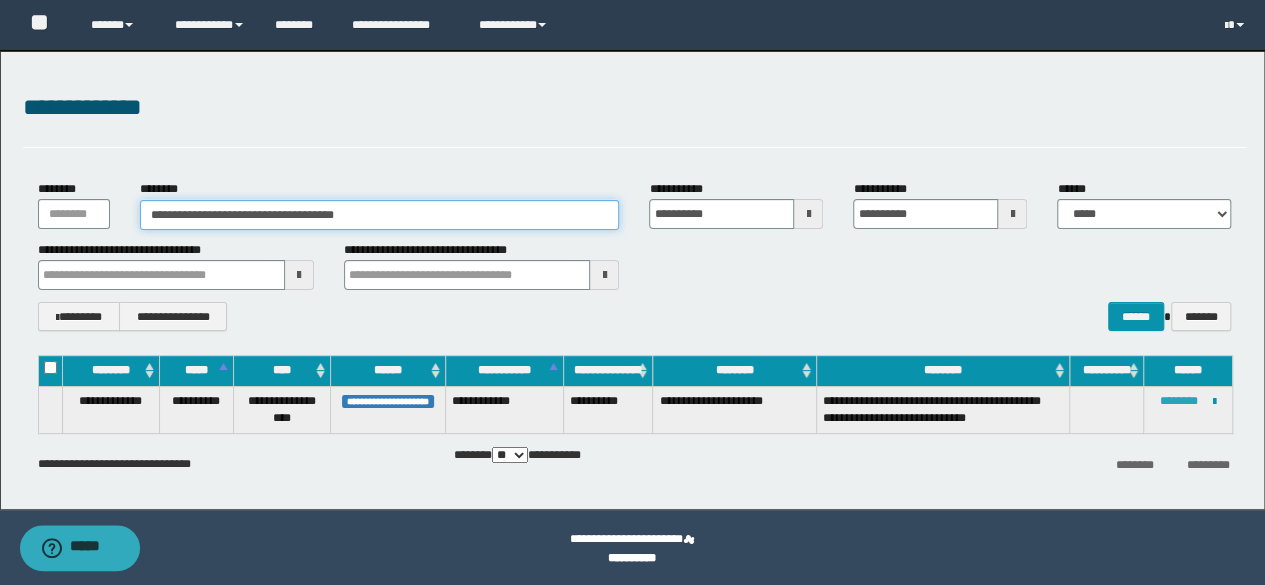 type on "**********" 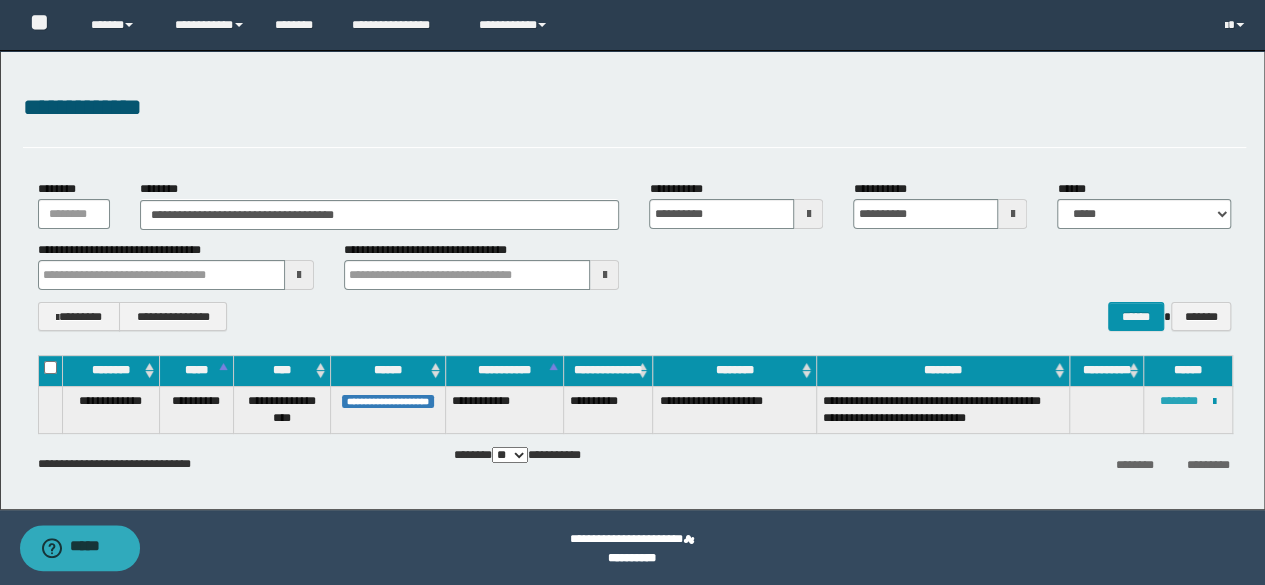click on "********" at bounding box center [1179, 401] 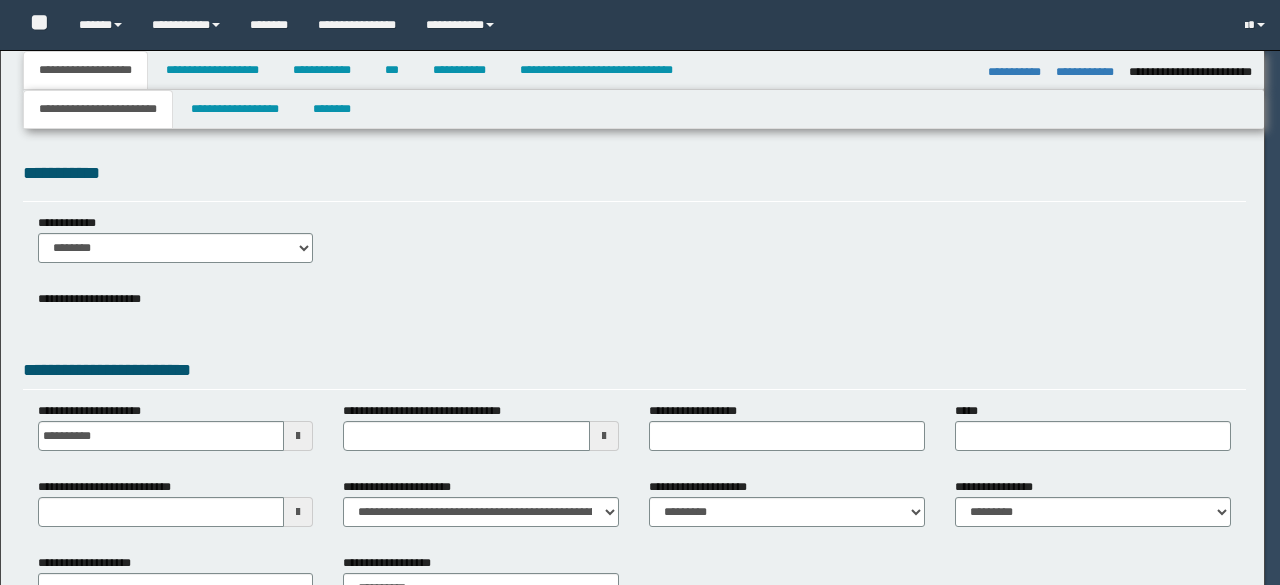 select on "*" 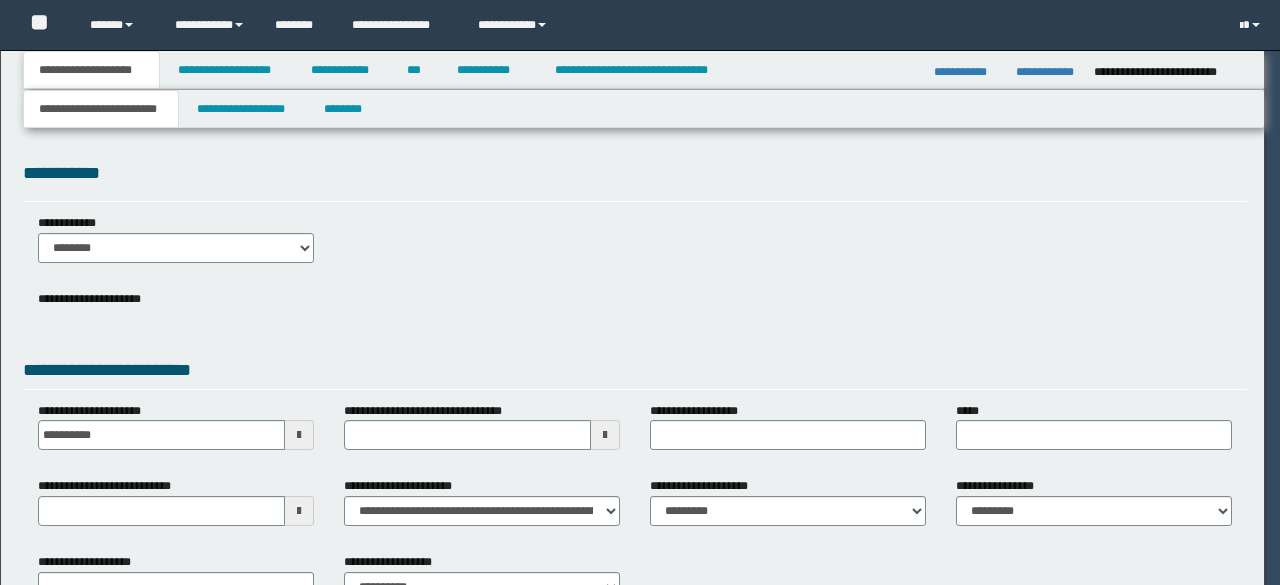 scroll, scrollTop: 0, scrollLeft: 0, axis: both 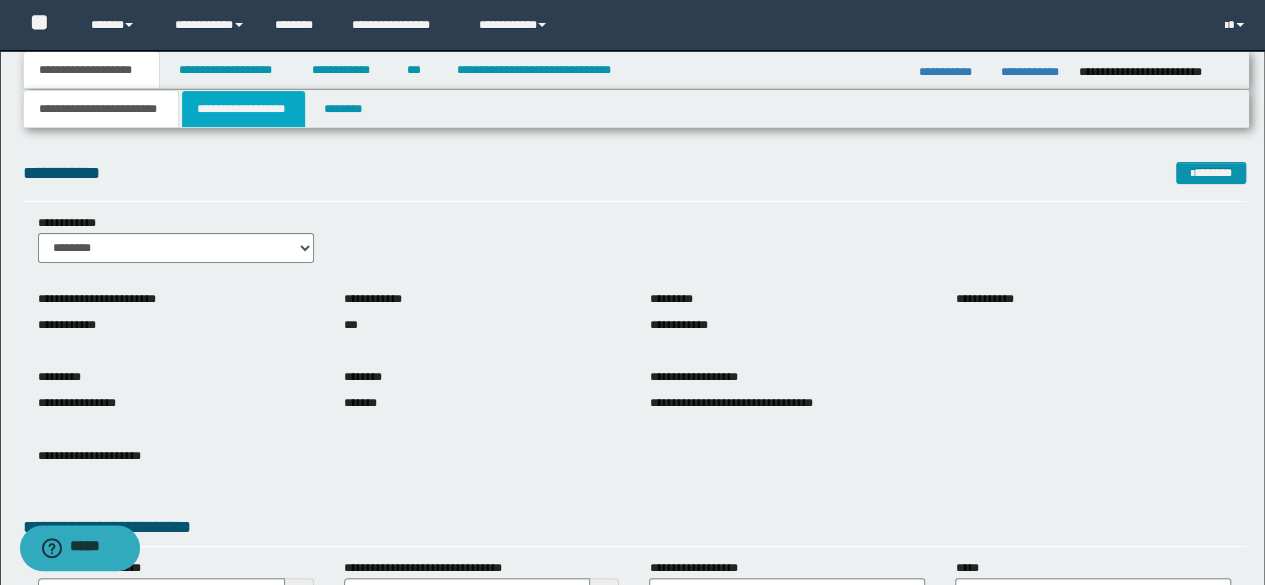click on "**********" at bounding box center [243, 109] 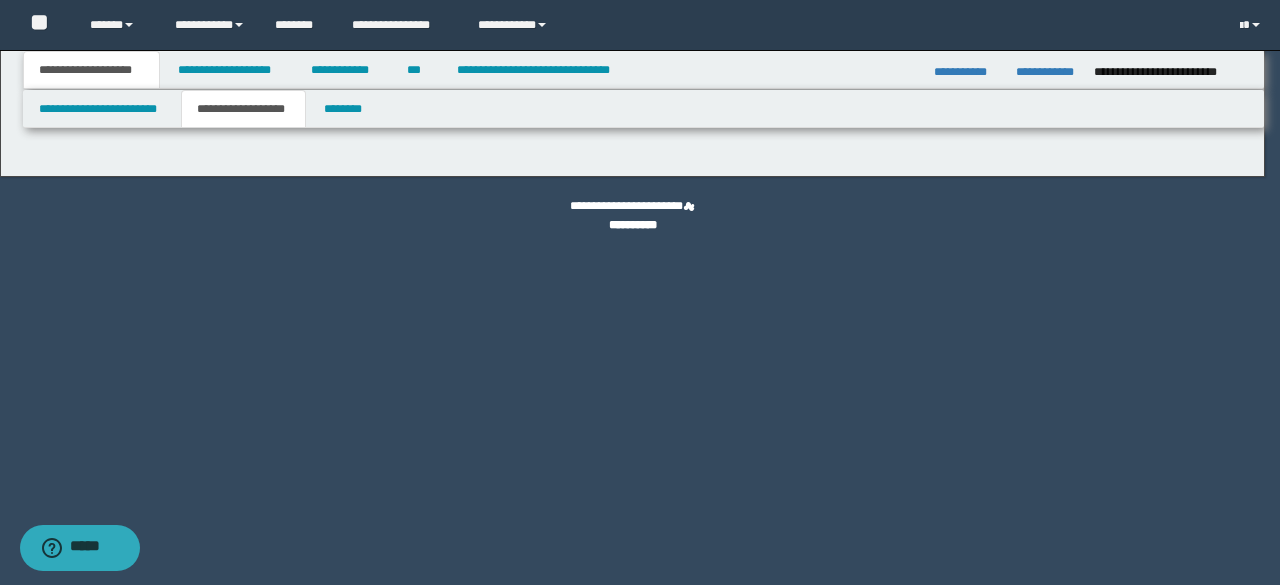 type on "**********" 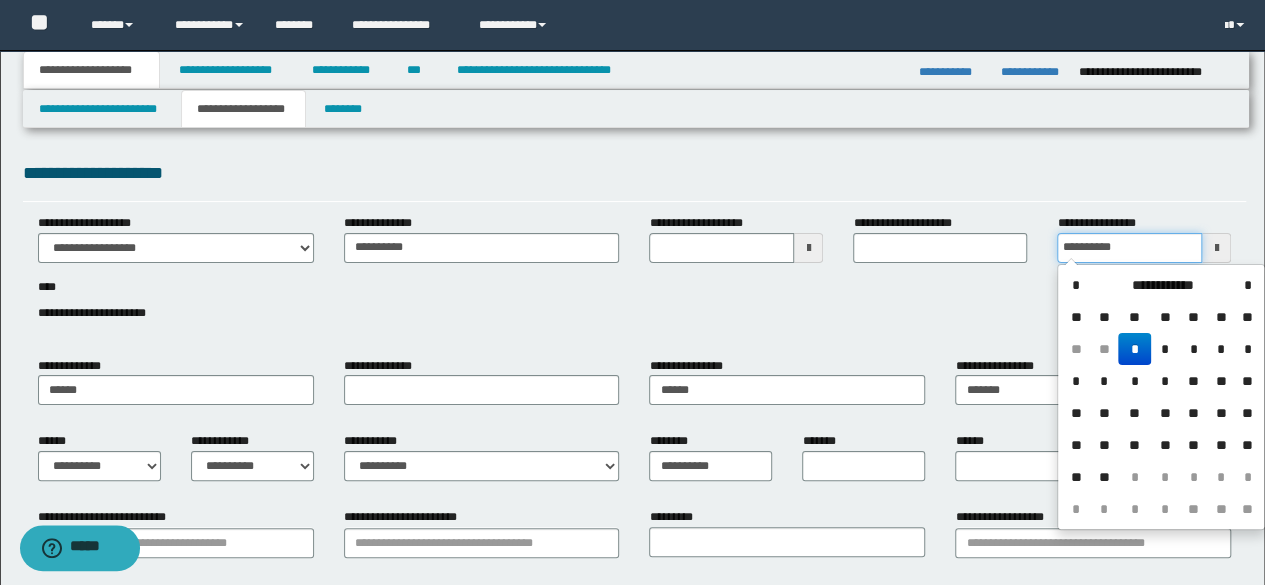 drag, startPoint x: 1130, startPoint y: 251, endPoint x: 1006, endPoint y: 260, distance: 124.32619 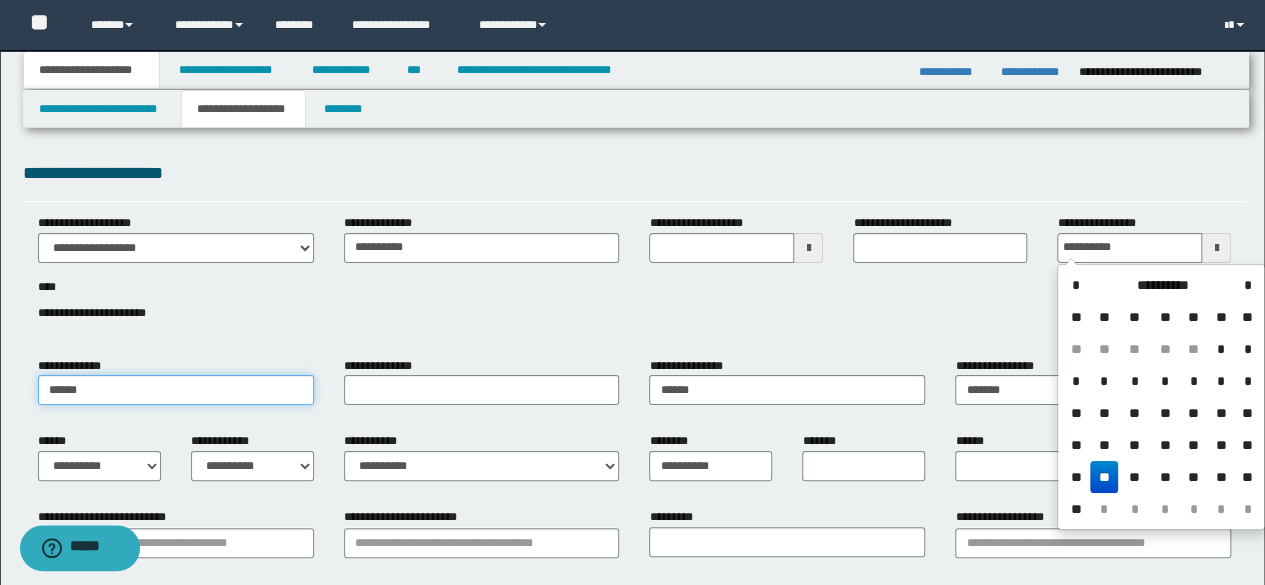 type on "**********" 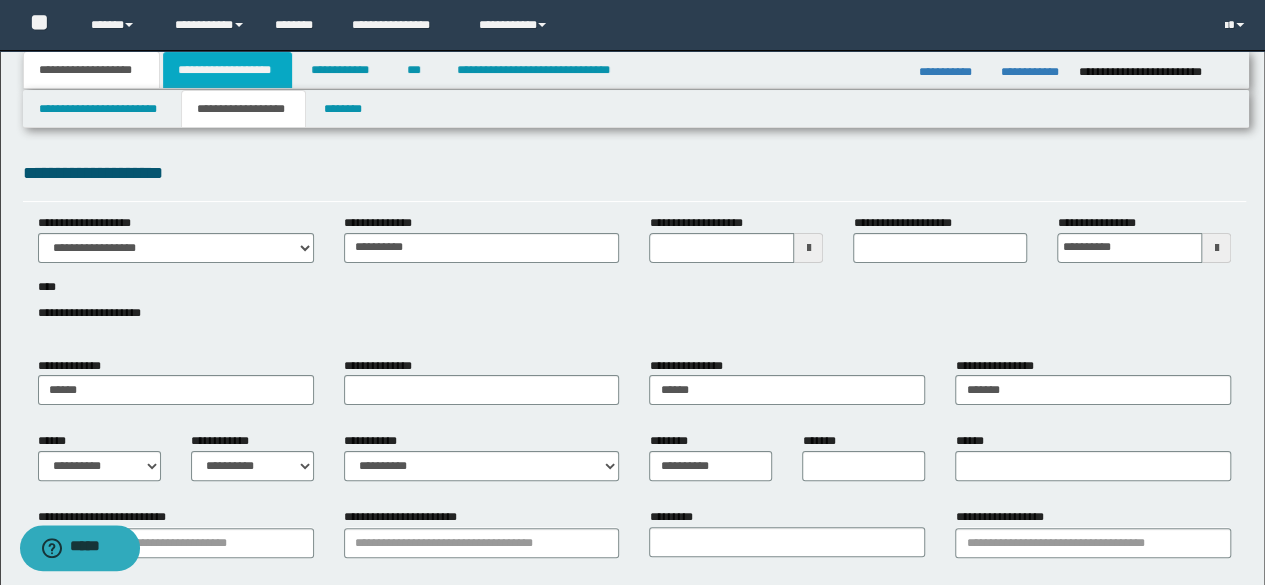 click on "**********" at bounding box center [227, 70] 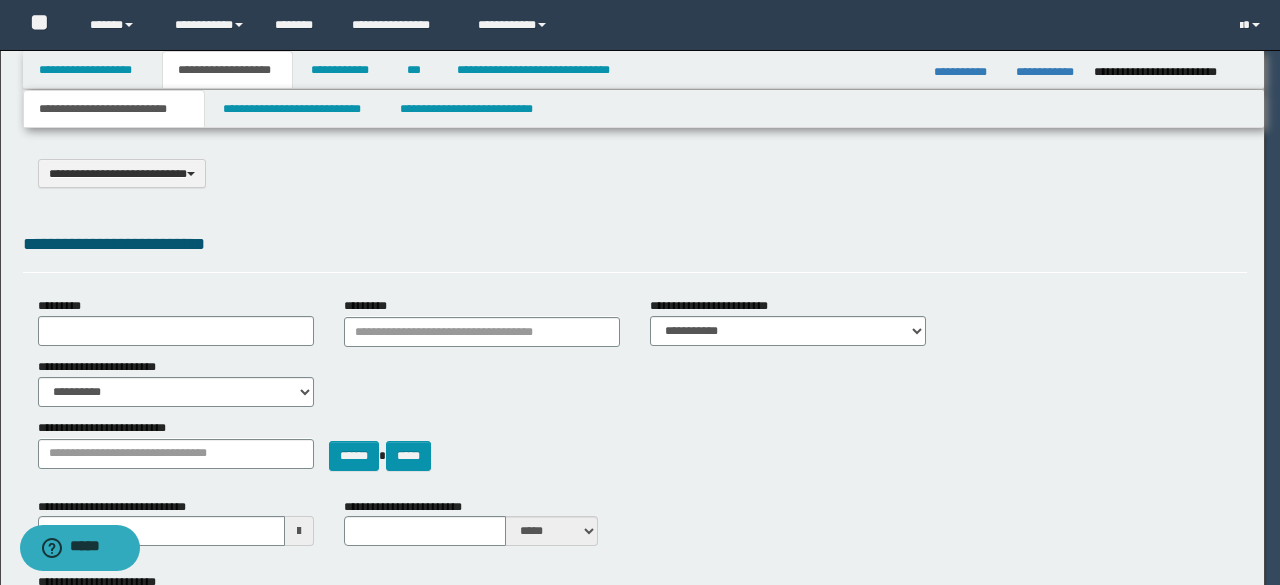 select on "*" 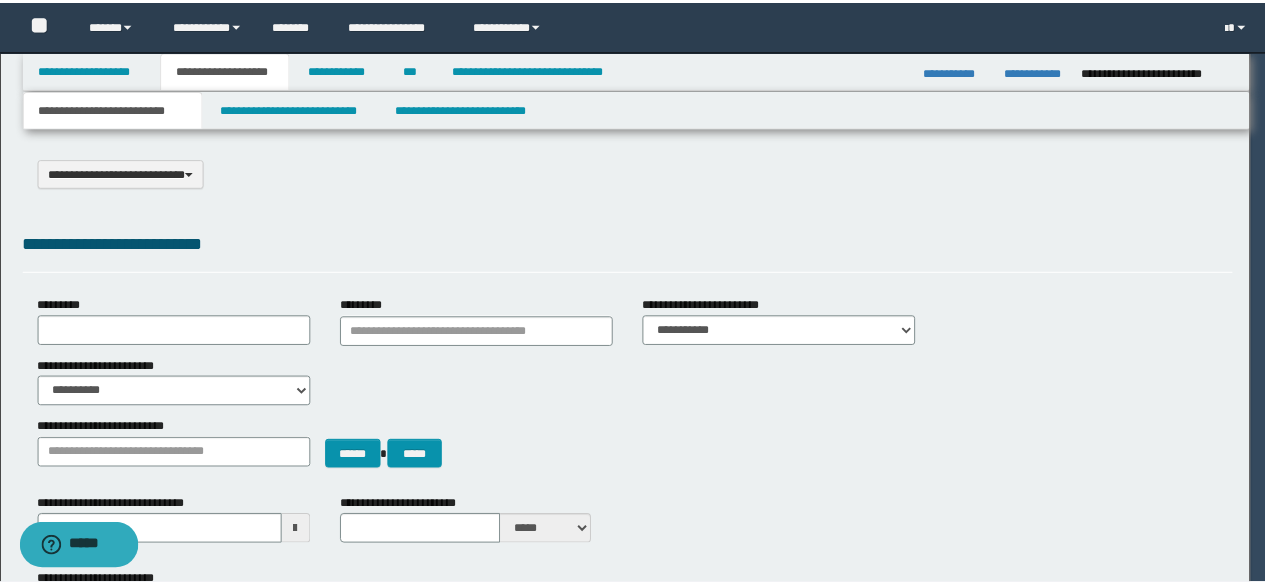 scroll, scrollTop: 0, scrollLeft: 0, axis: both 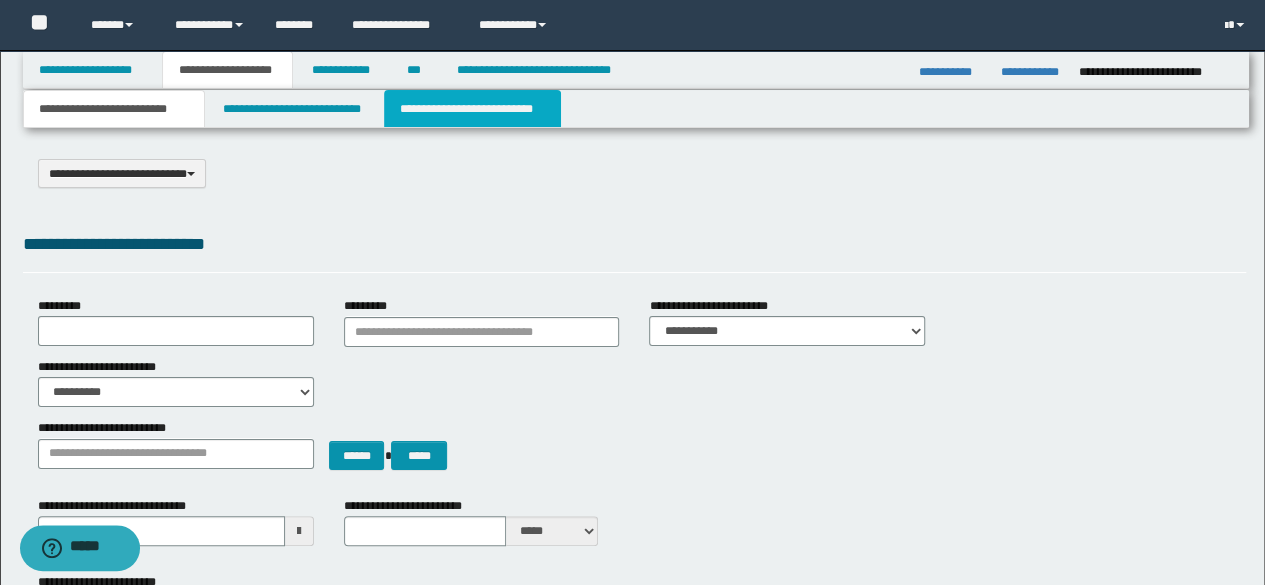 click on "**********" at bounding box center [472, 109] 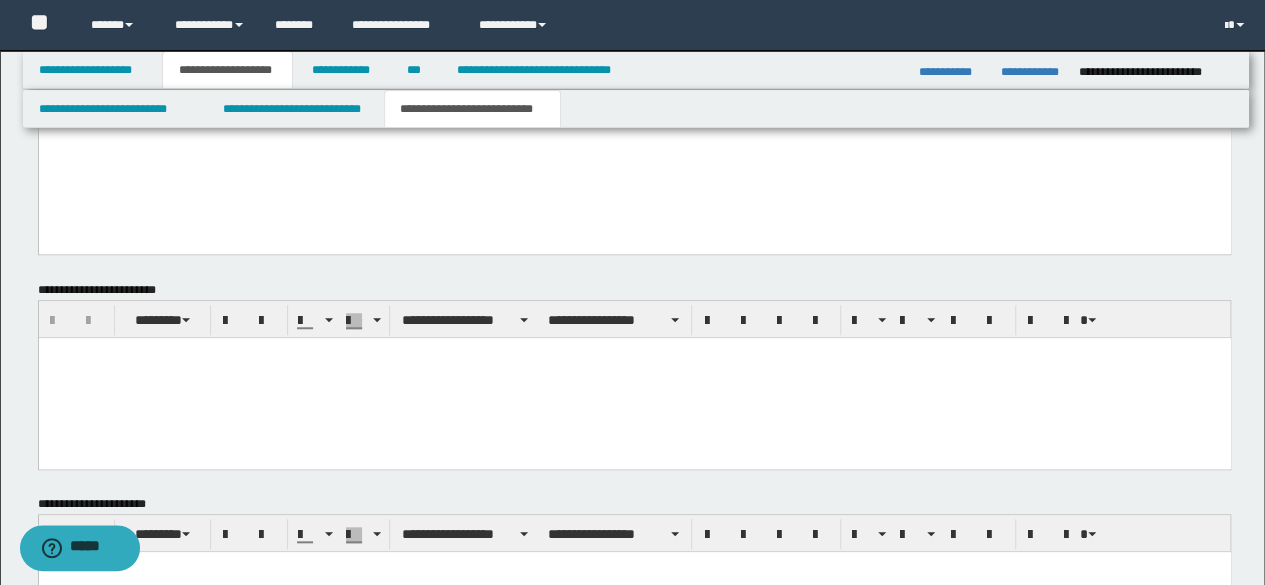 scroll, scrollTop: 500, scrollLeft: 0, axis: vertical 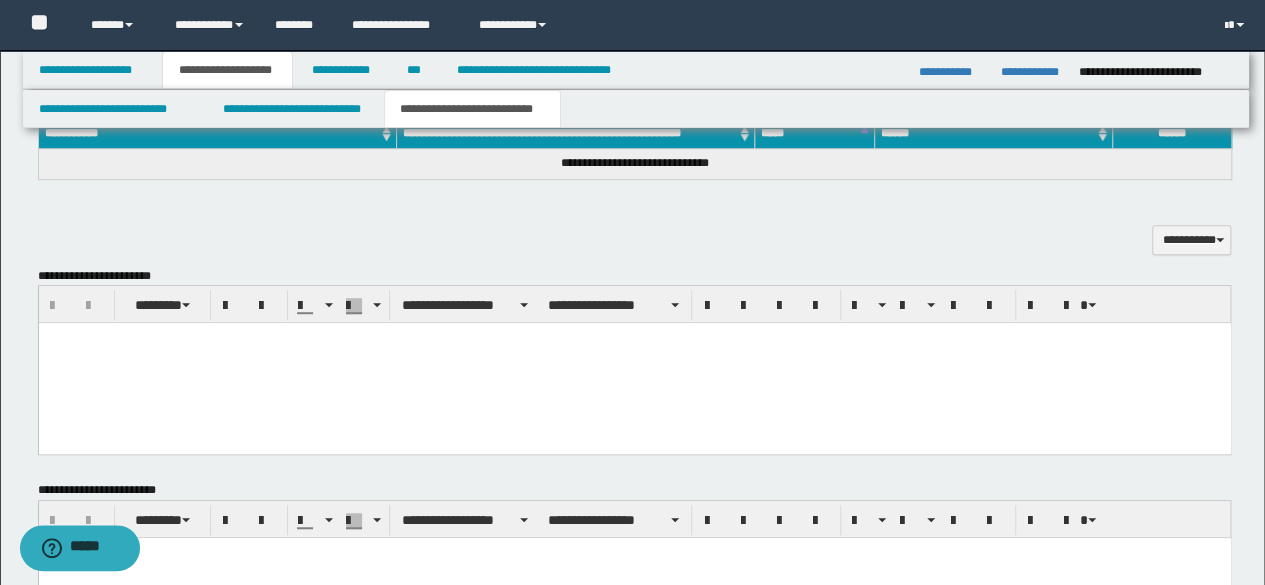 click at bounding box center (634, 363) 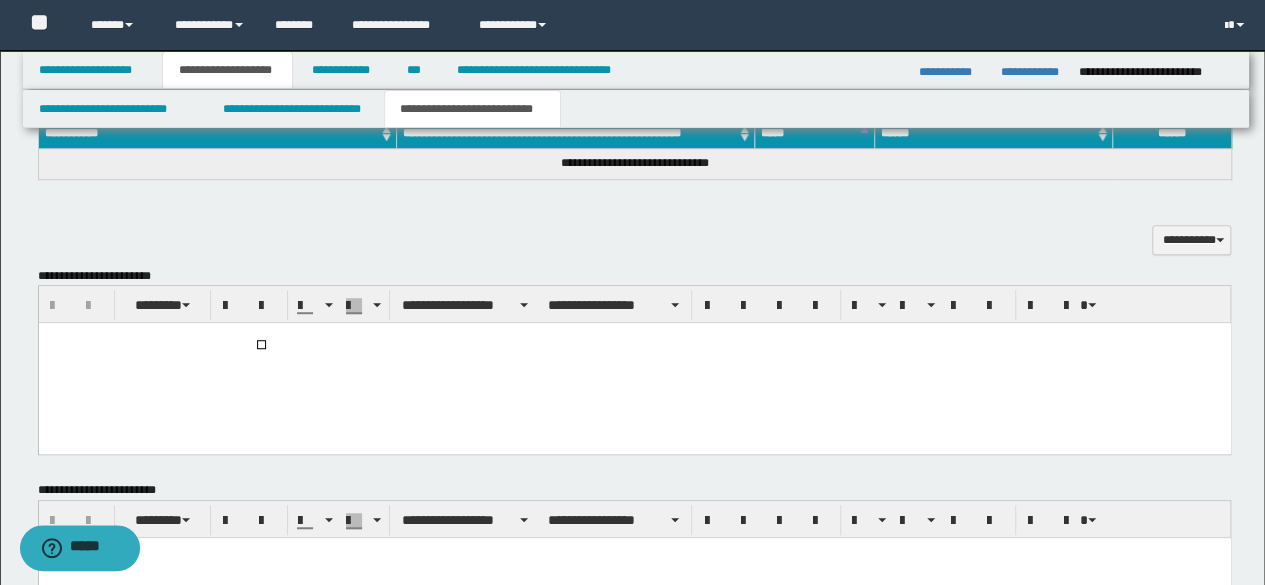 type 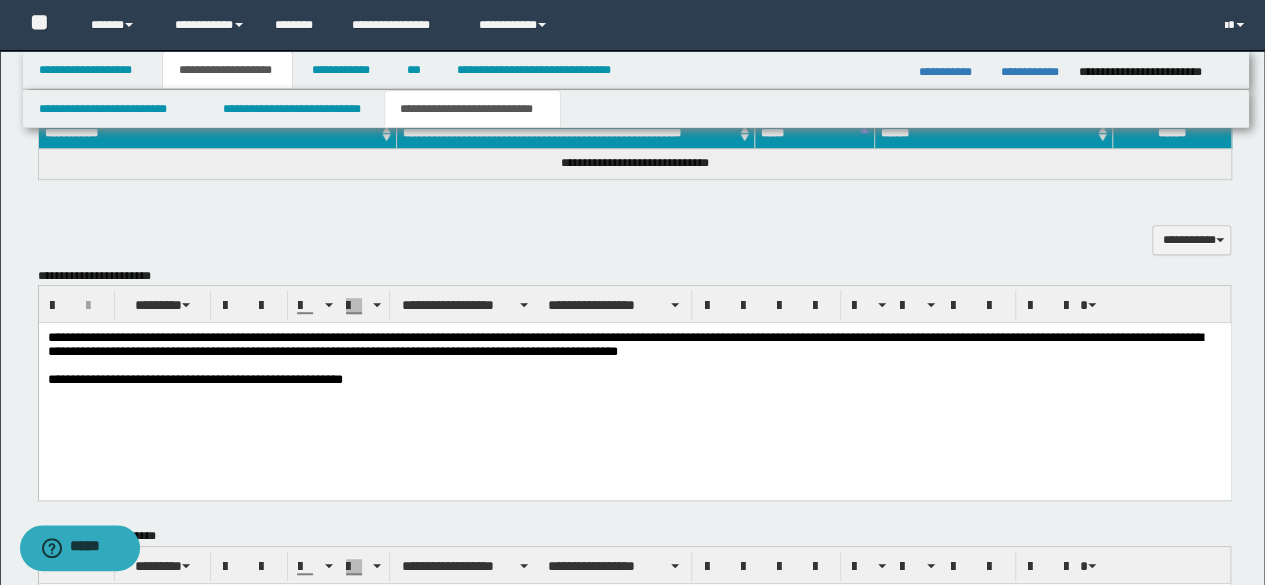click on "**********" at bounding box center [1158, 72] 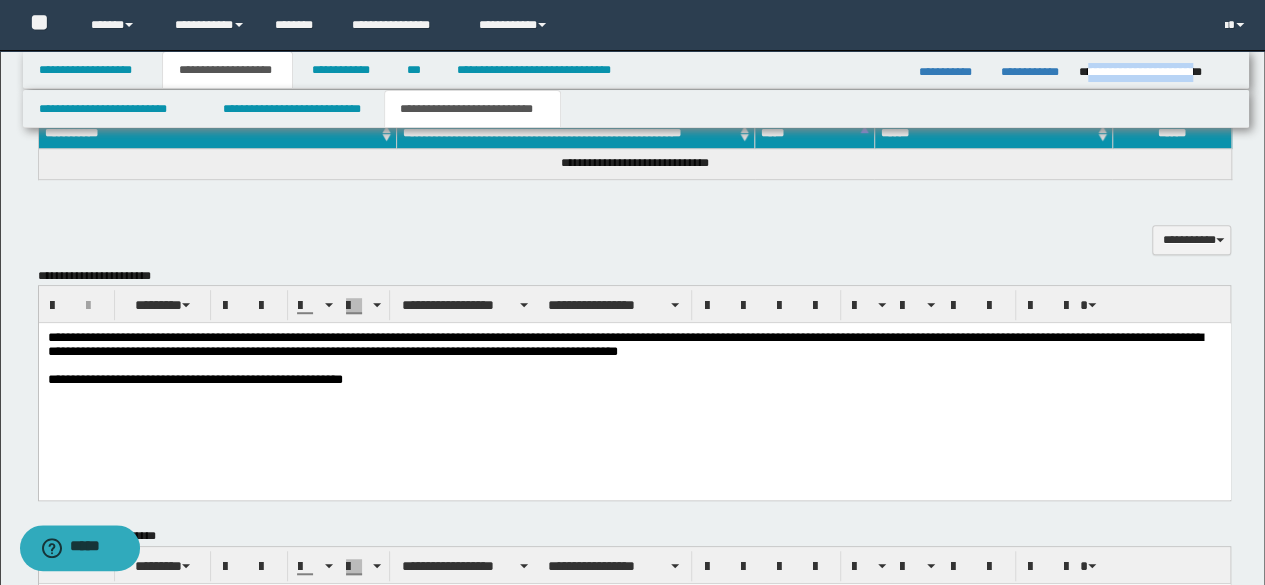 drag, startPoint x: 1094, startPoint y: 72, endPoint x: 1199, endPoint y: 75, distance: 105.04285 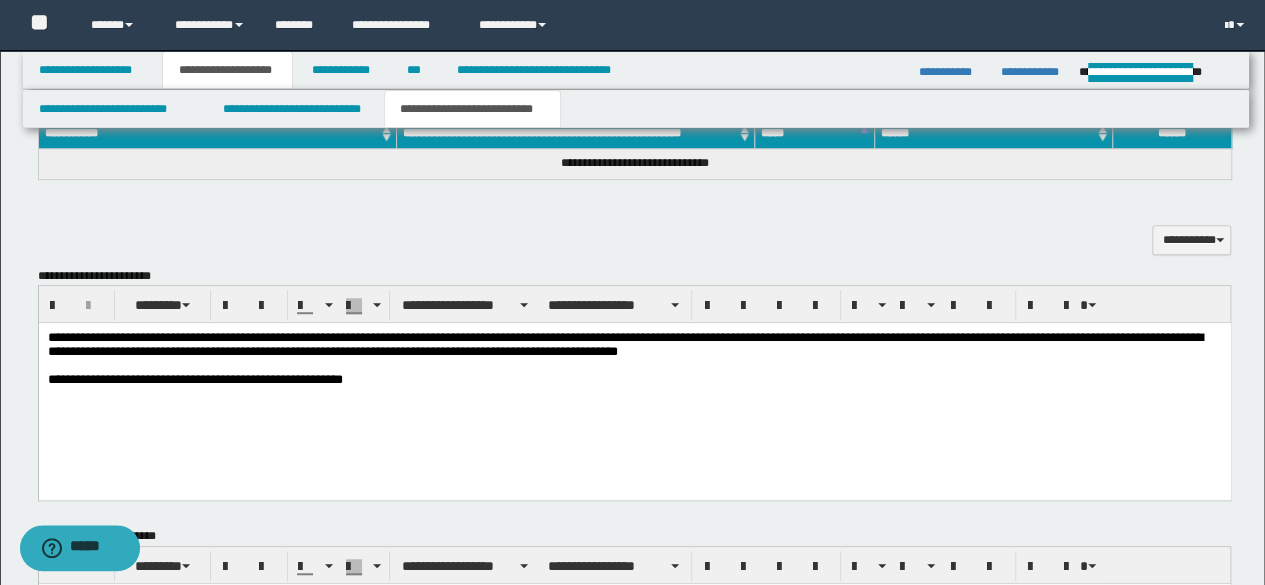 click on "**********" at bounding box center [634, 386] 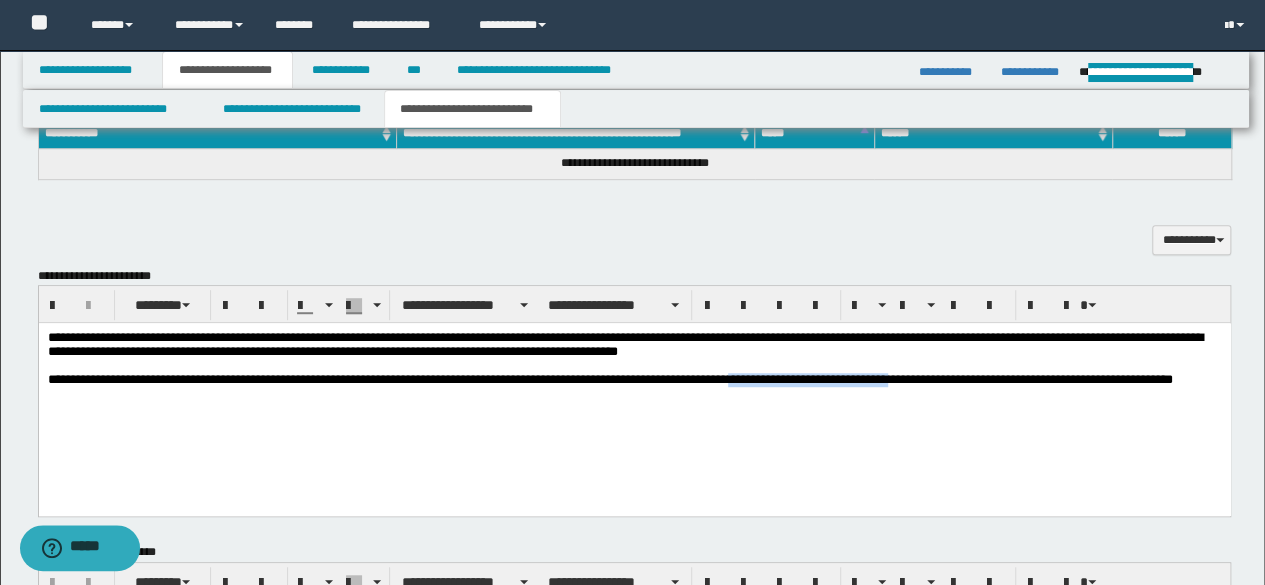 copy on "**********" 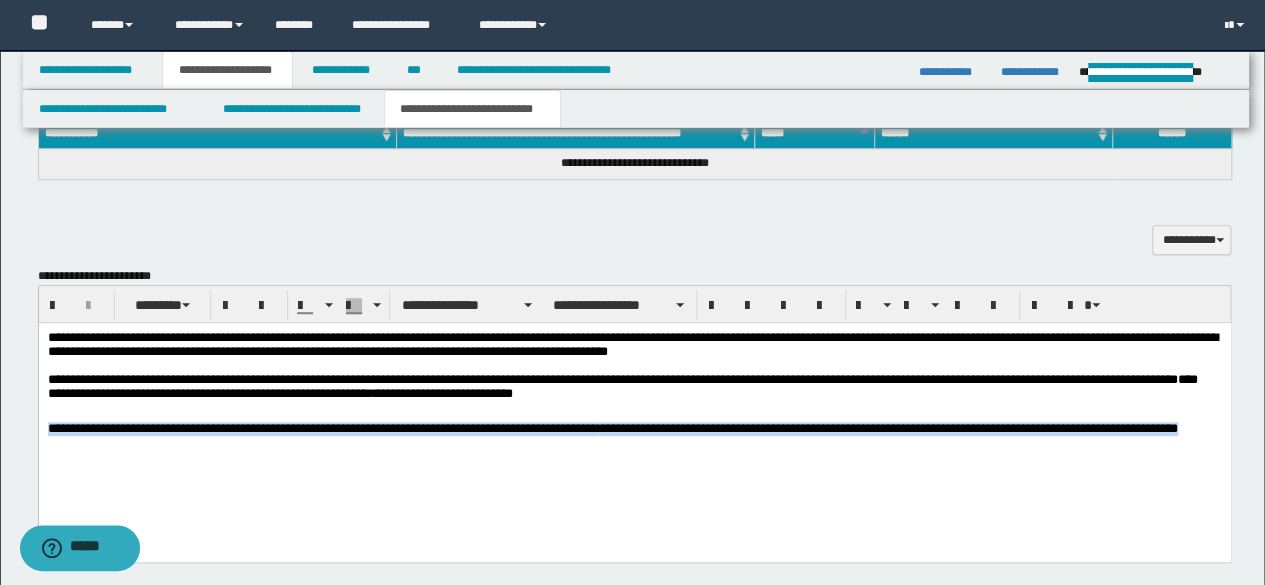 copy on "**********" 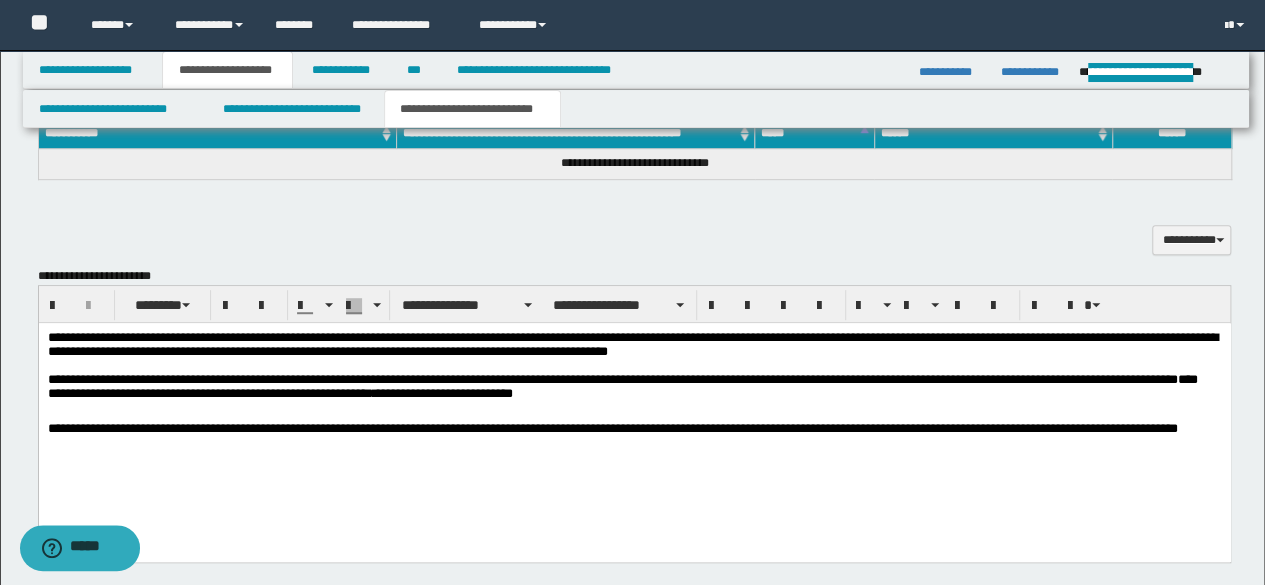 click on "**********" at bounding box center (612, 428) 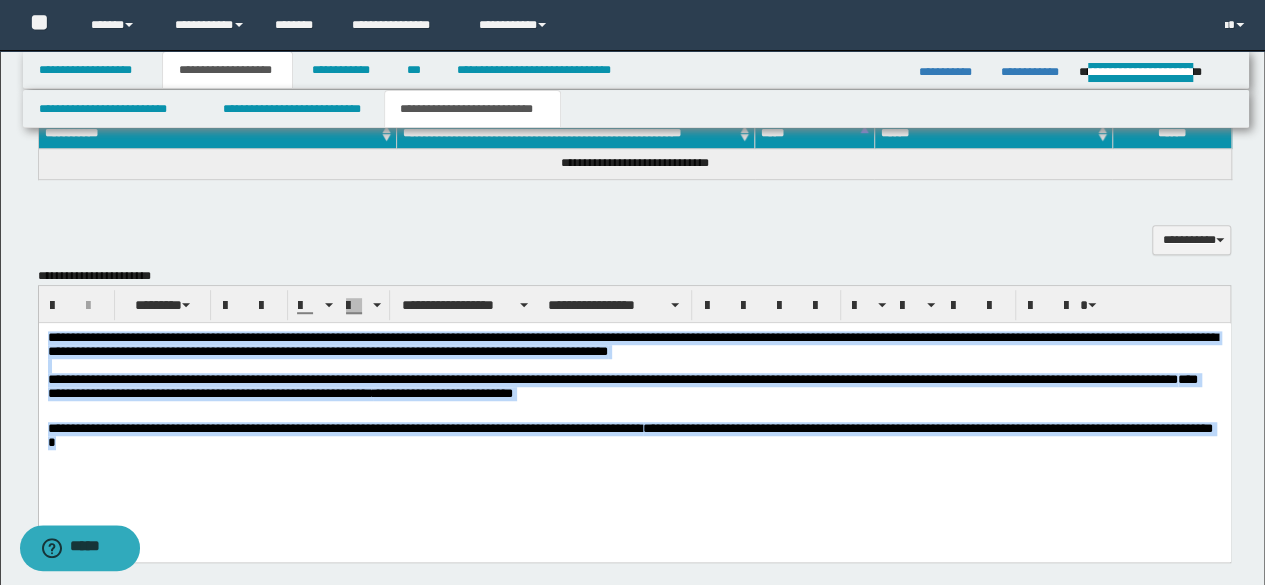 copy on "**********" 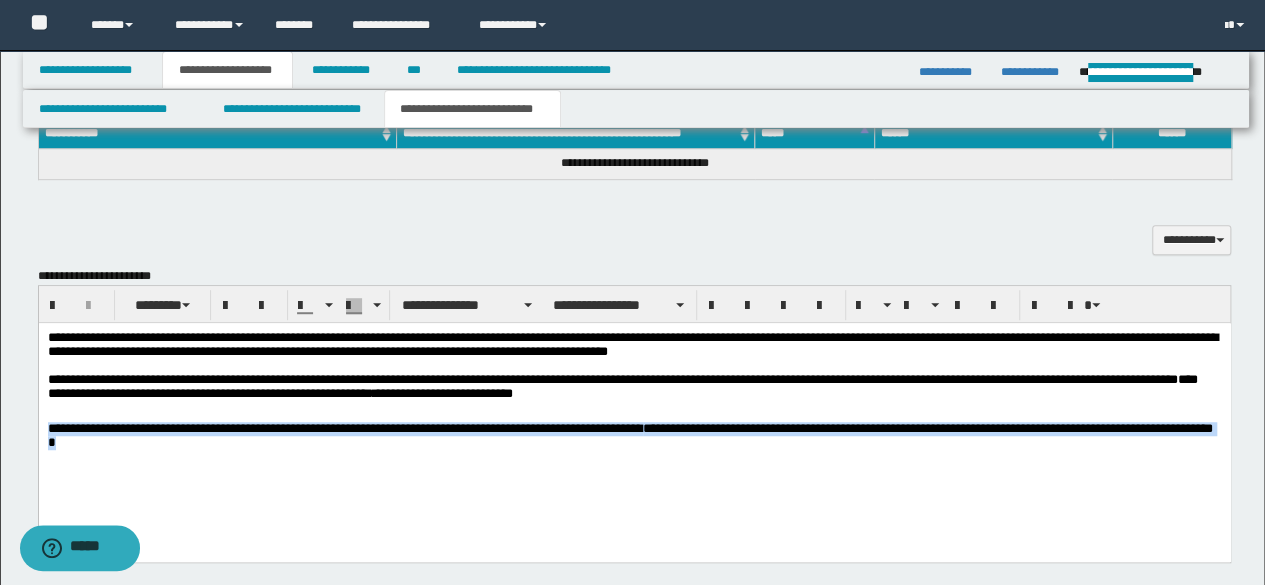 copy on "**********" 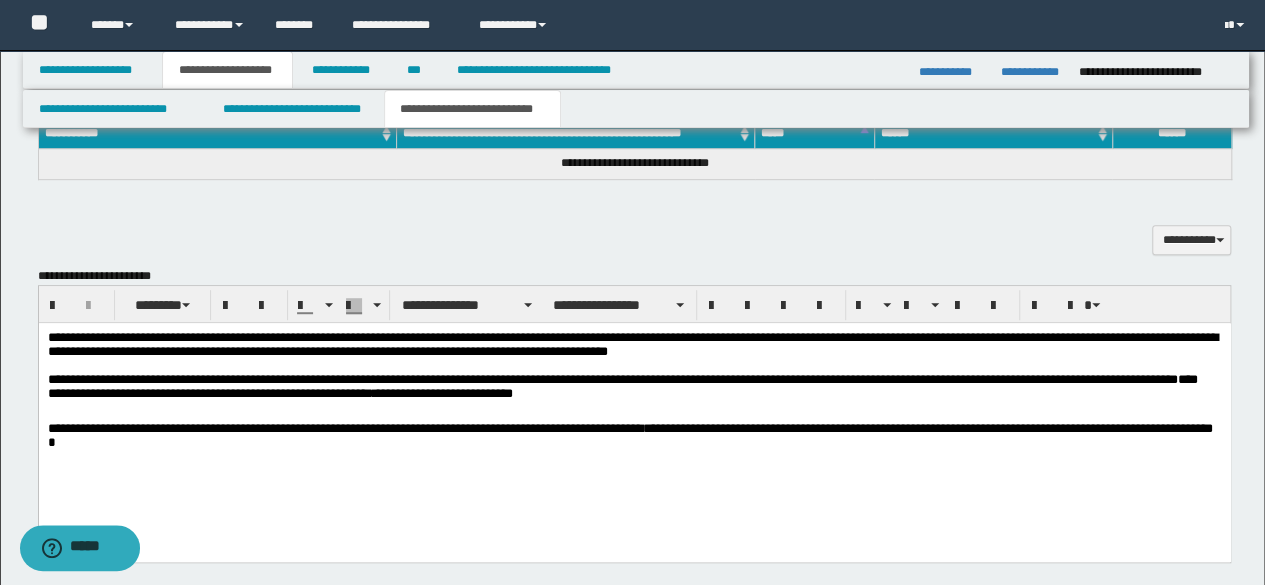 click on "**********" at bounding box center [1144, 229] 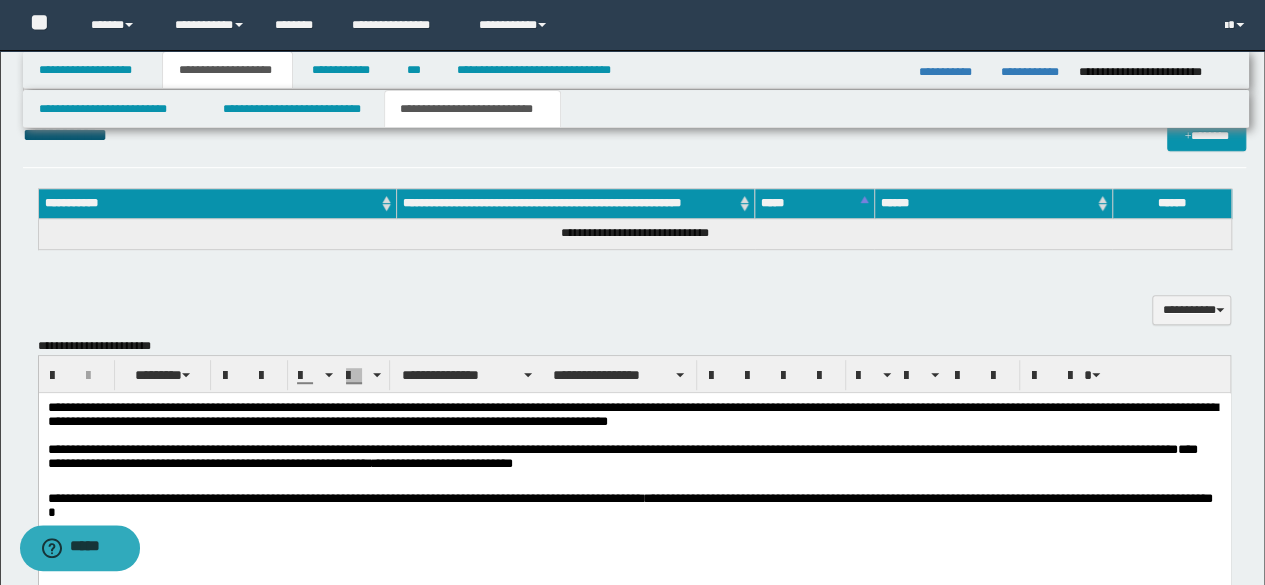 scroll, scrollTop: 400, scrollLeft: 0, axis: vertical 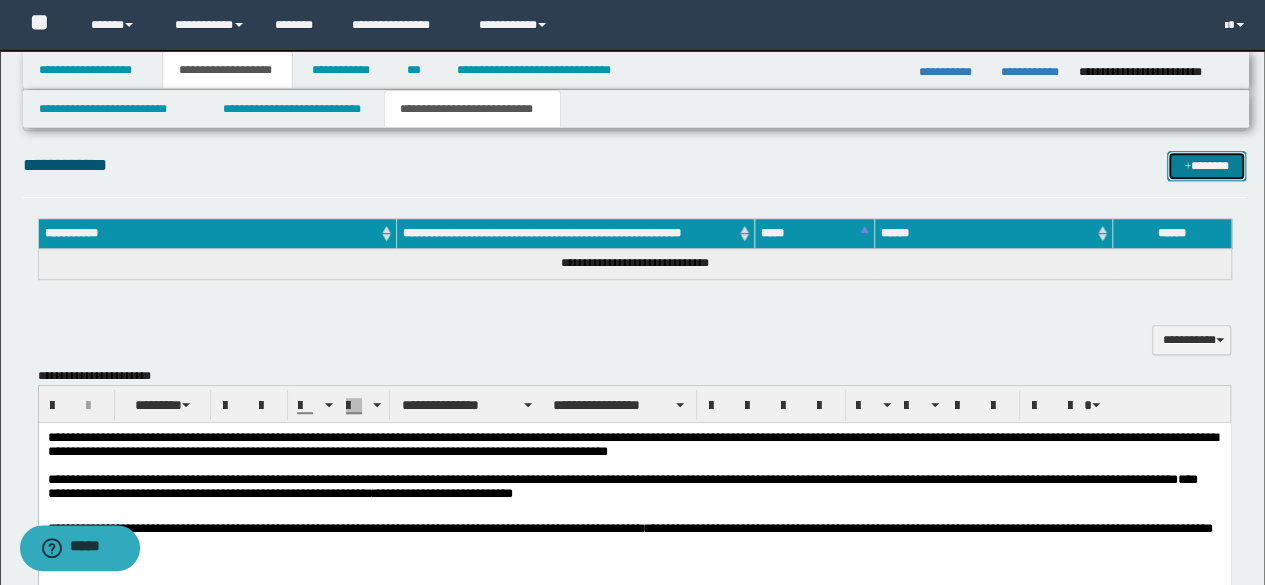 drag, startPoint x: 1194, startPoint y: 174, endPoint x: 1186, endPoint y: 199, distance: 26.24881 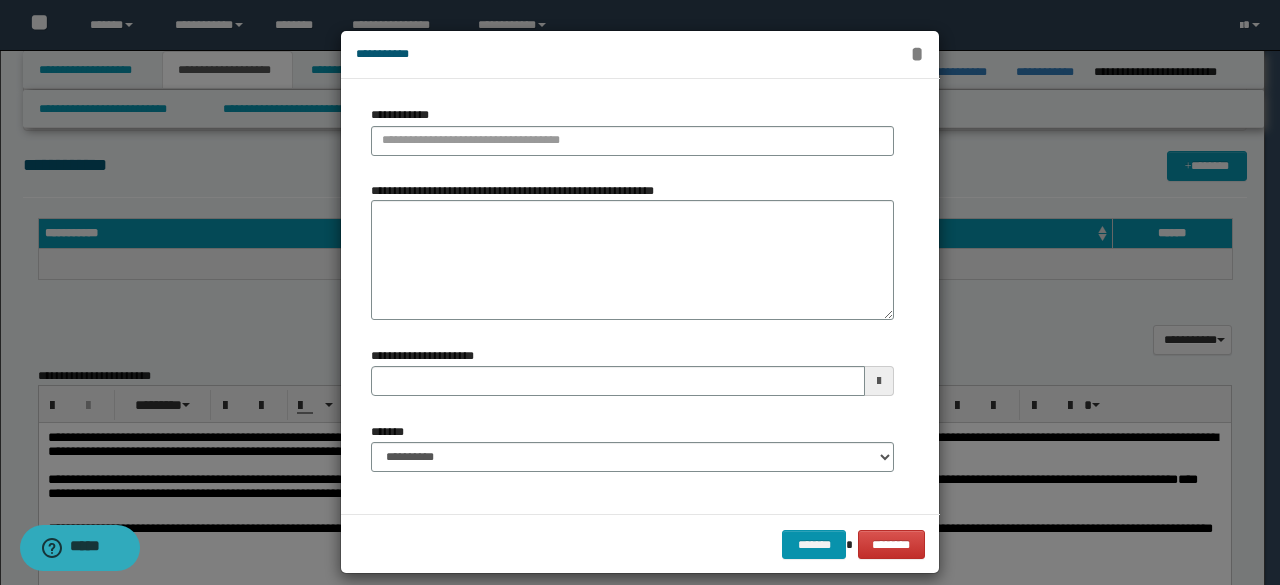 type 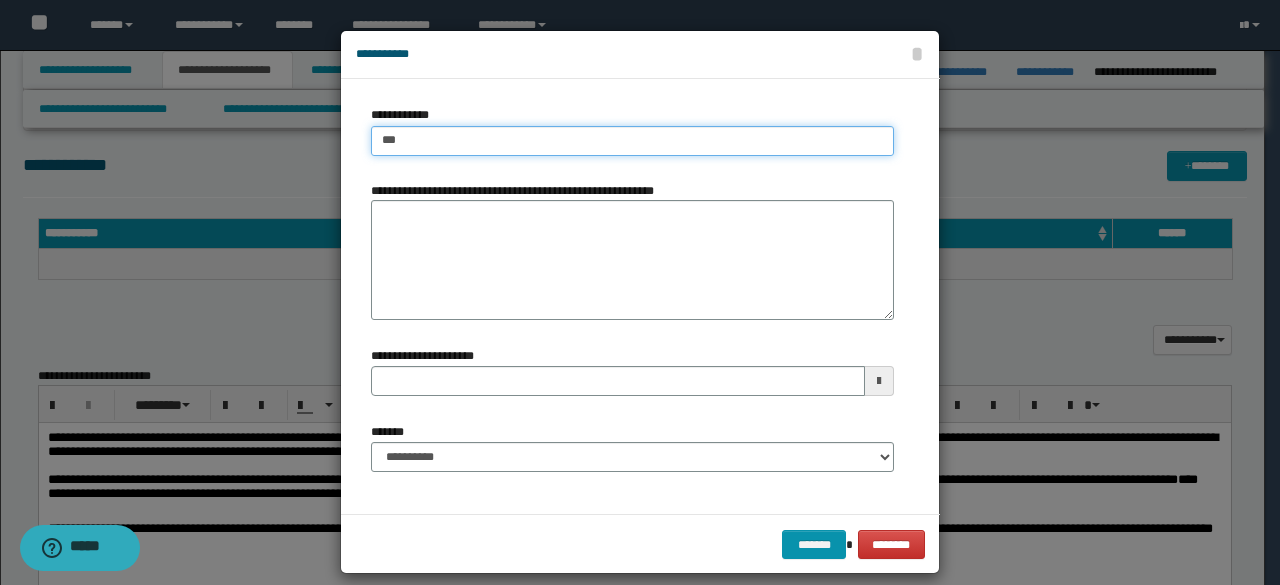 type on "****" 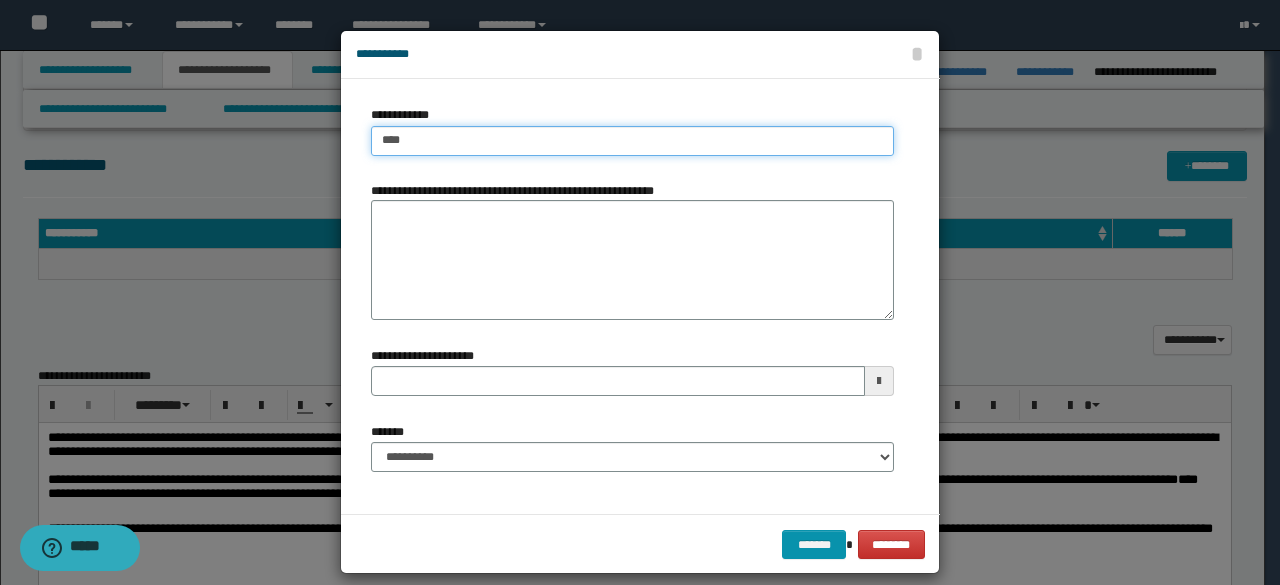 type on "****" 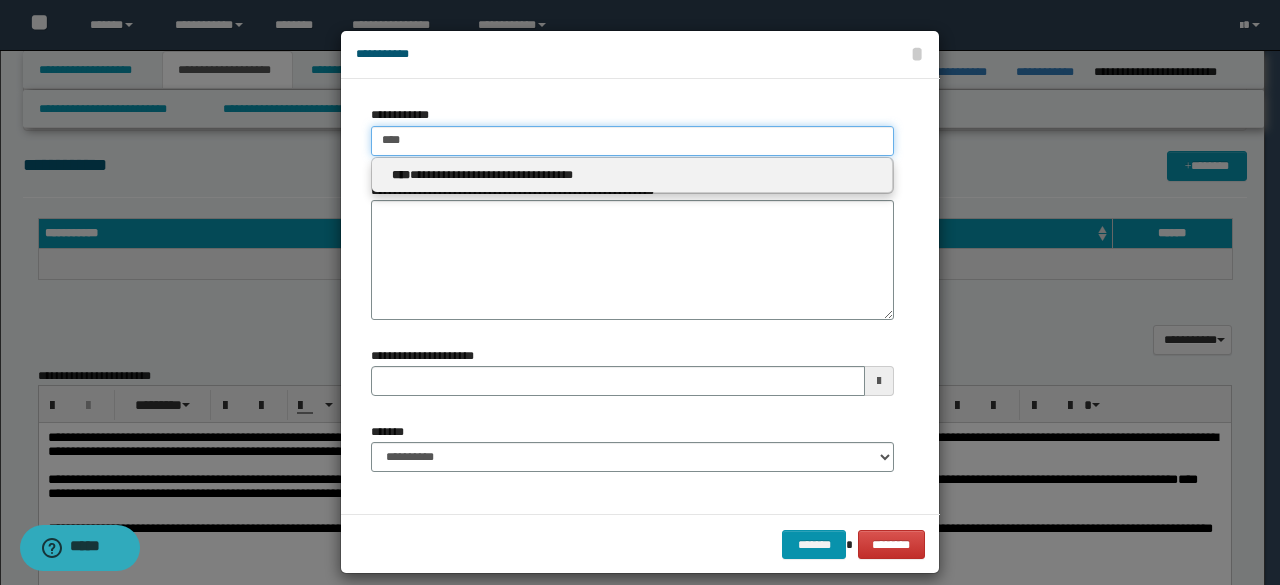 type 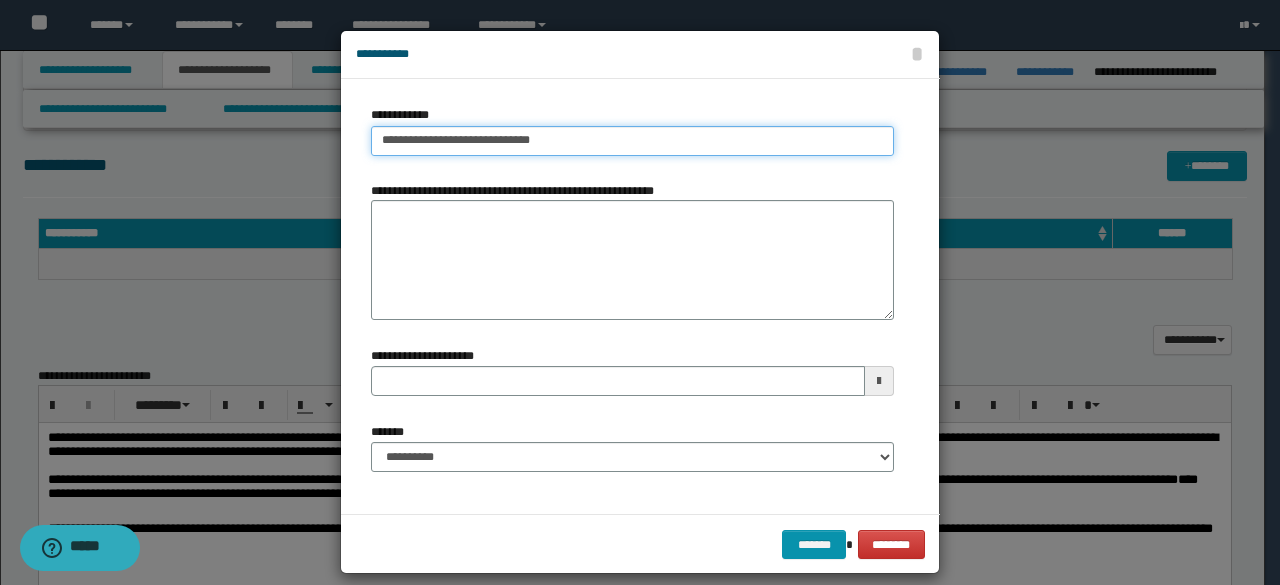 type on "**********" 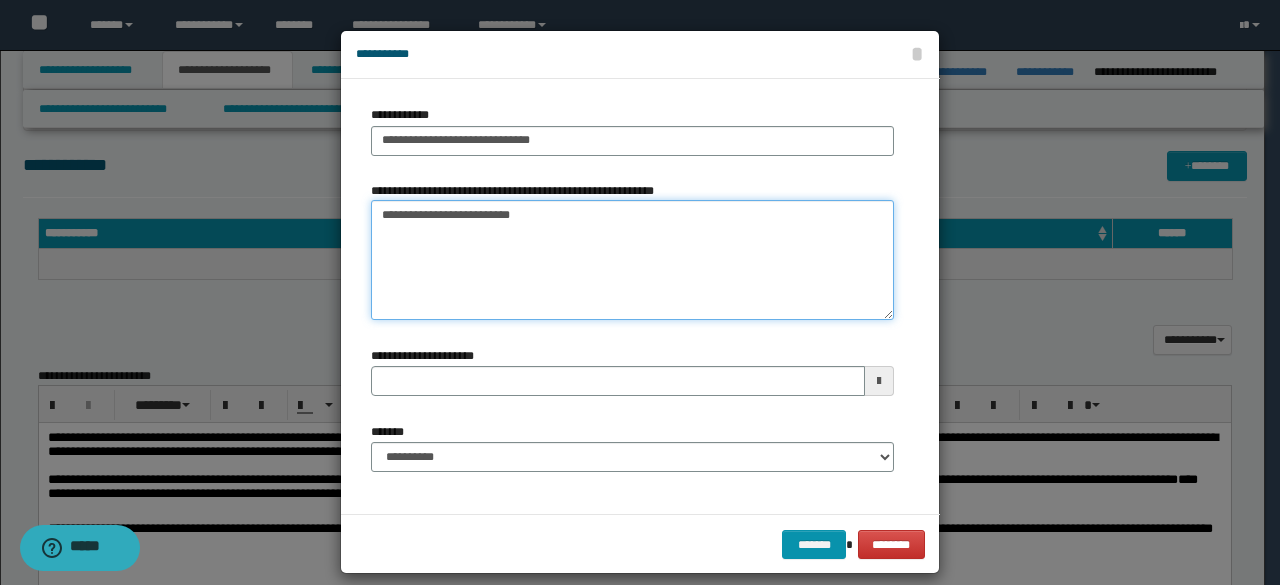type on "**********" 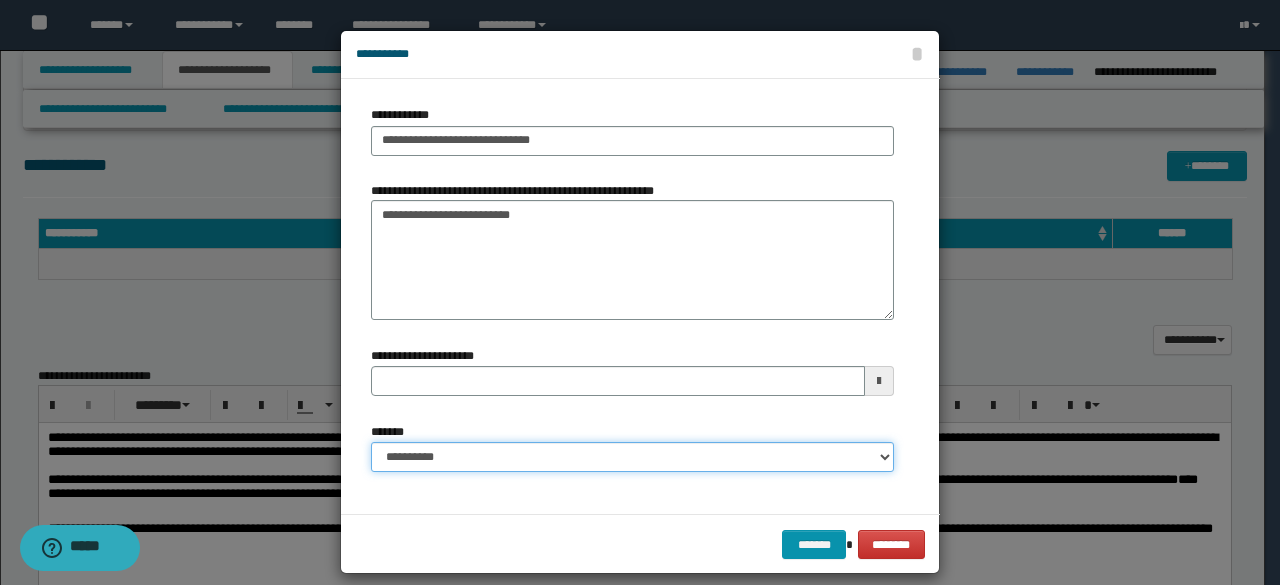 type 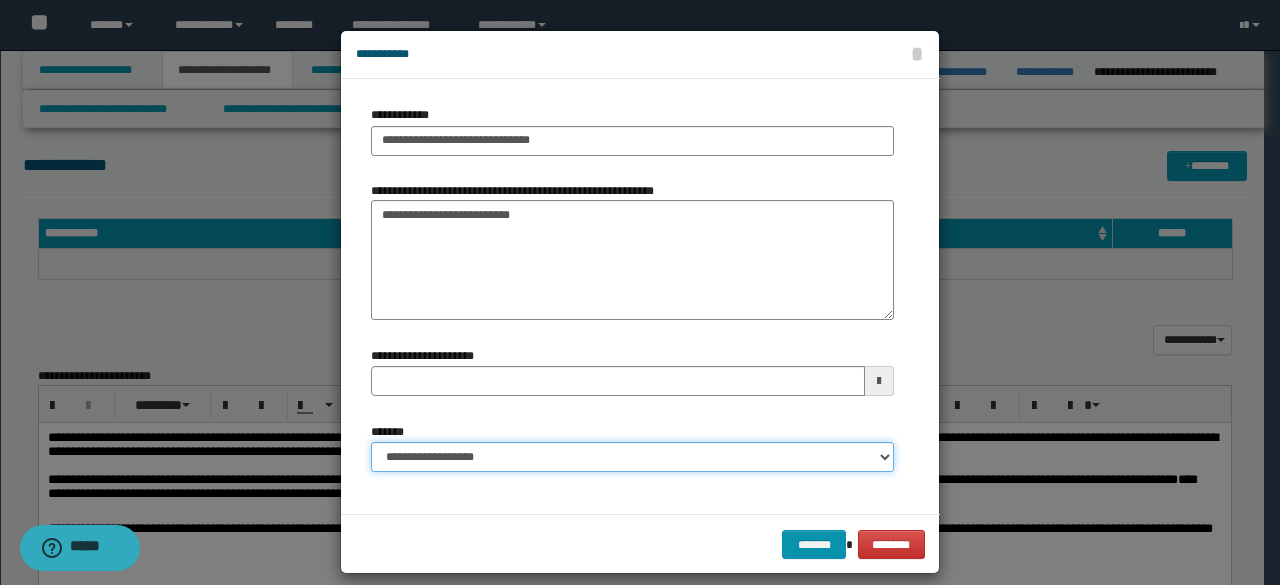 select on "*" 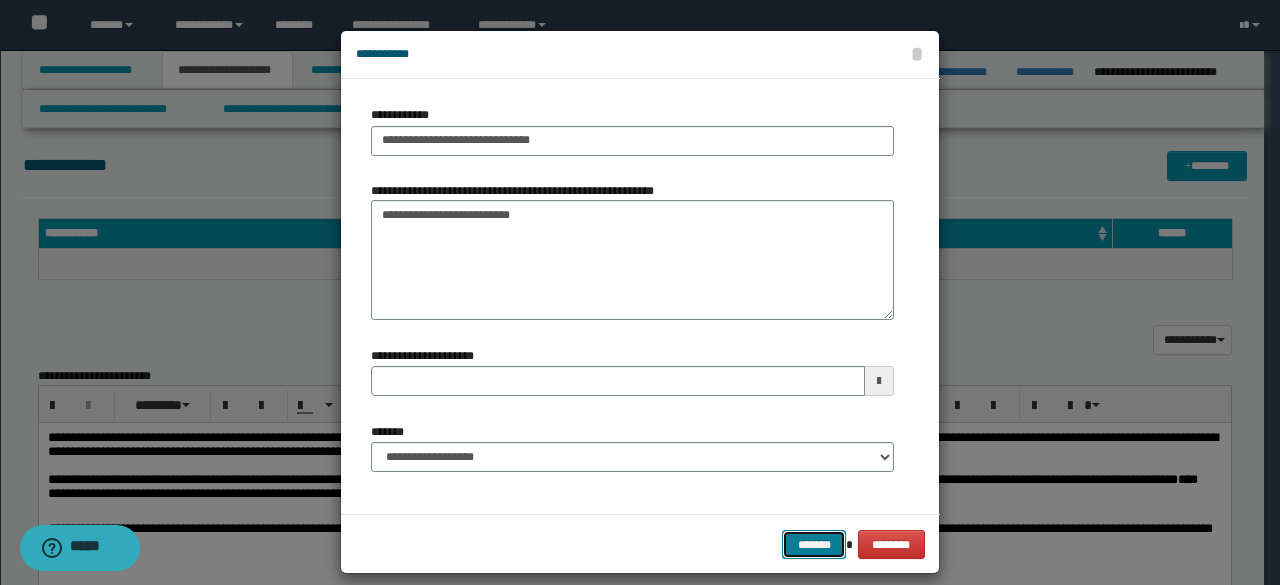 type 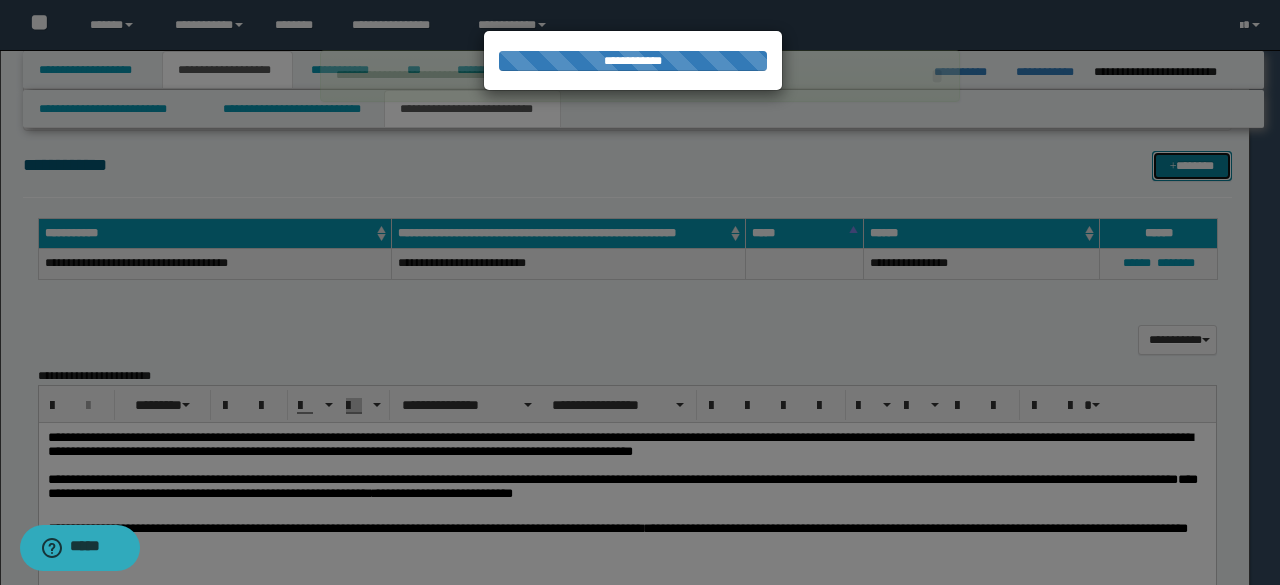 type 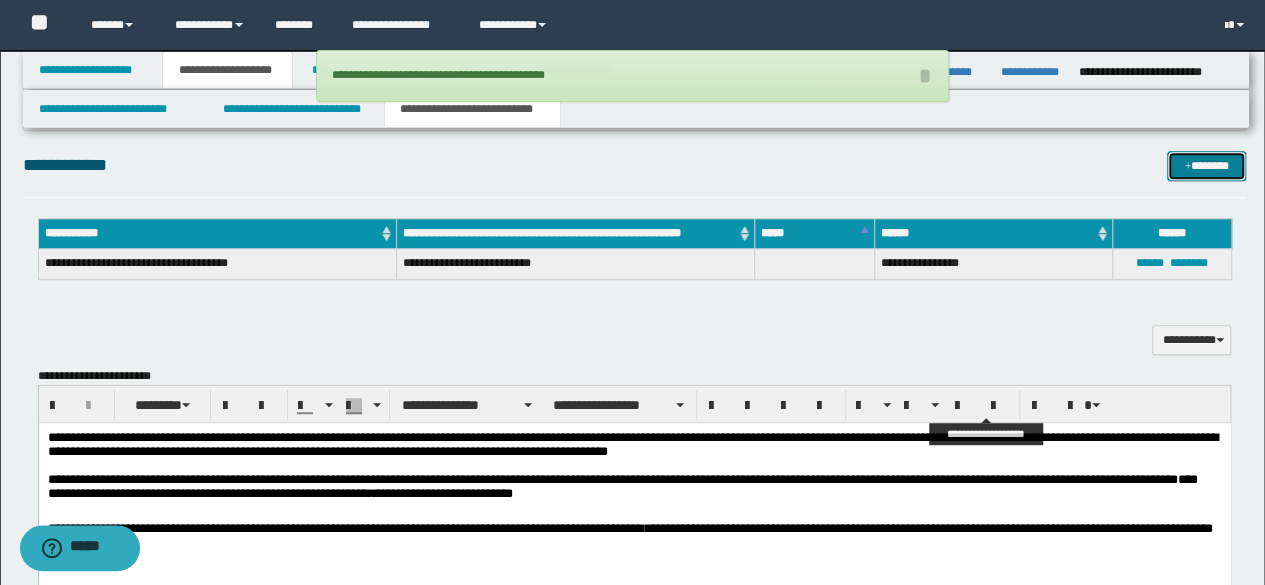 type 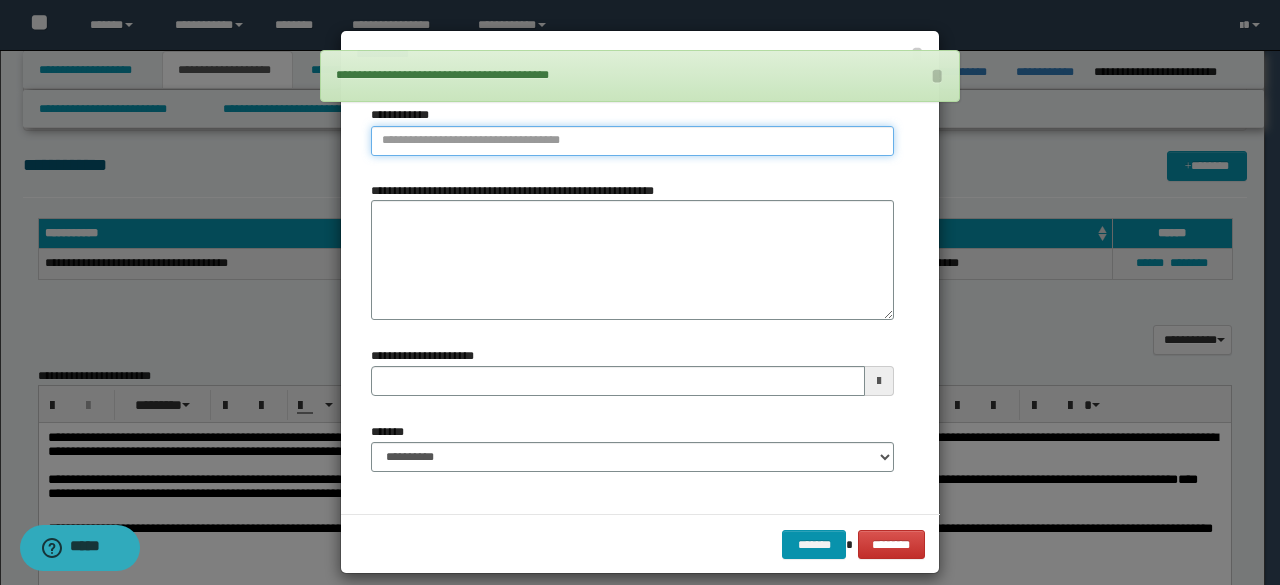 type on "**********" 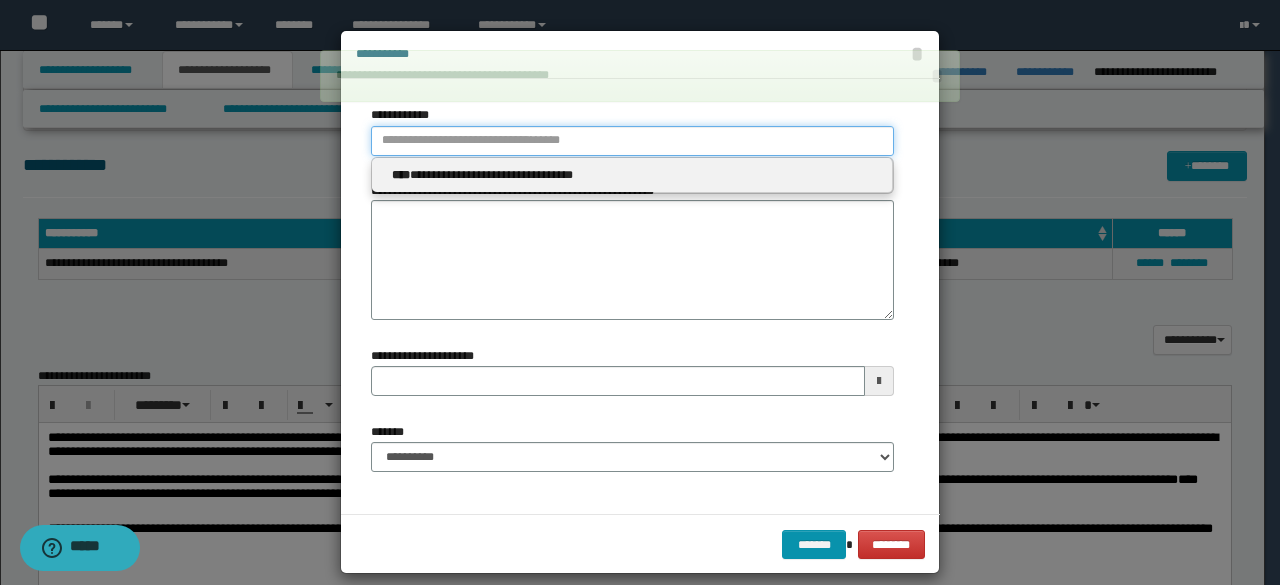 type 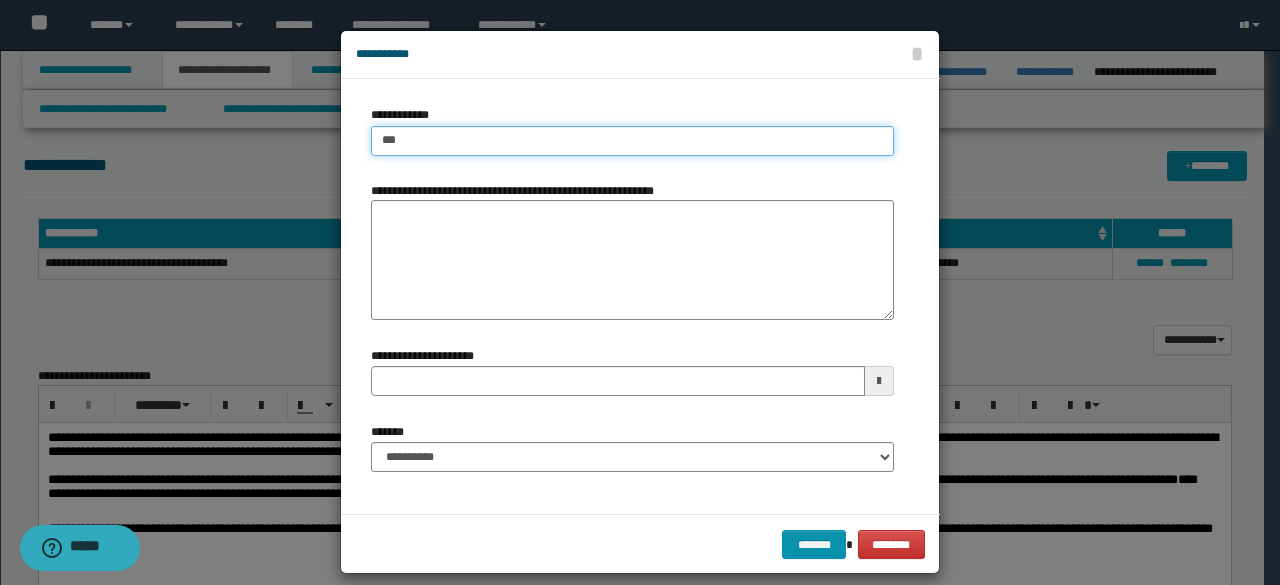 type on "****" 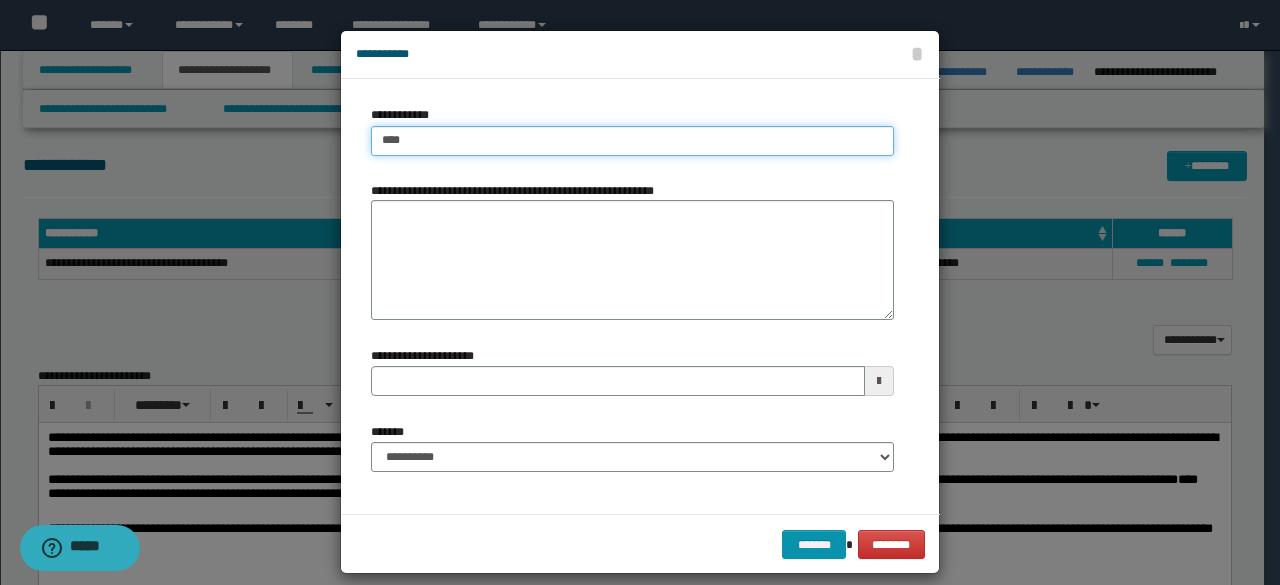 type on "****" 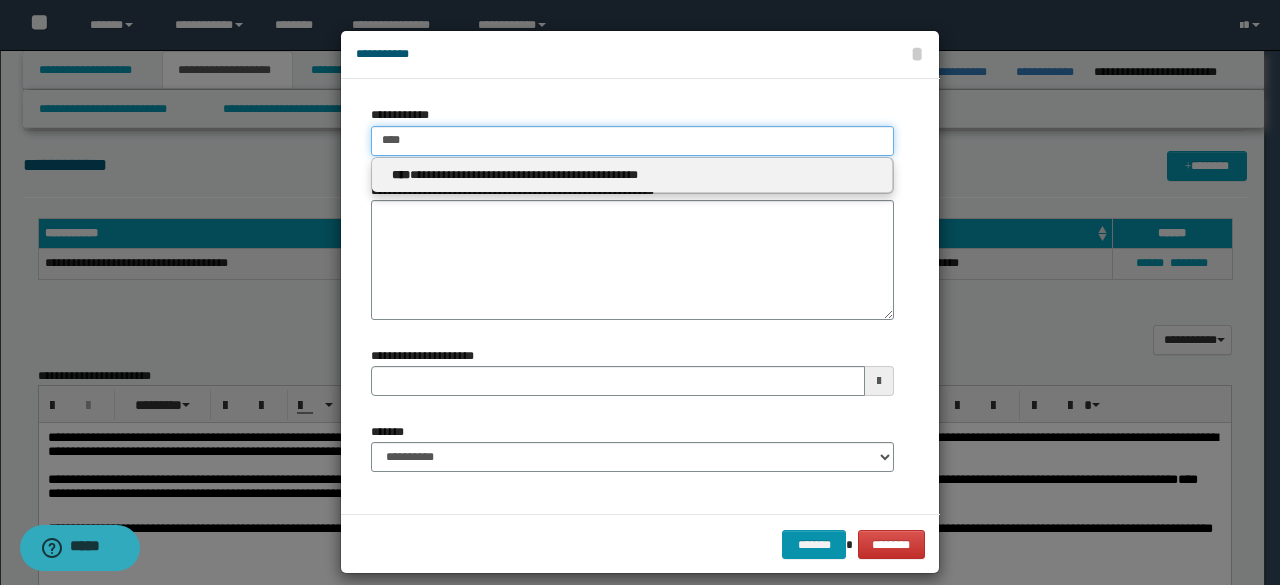 type 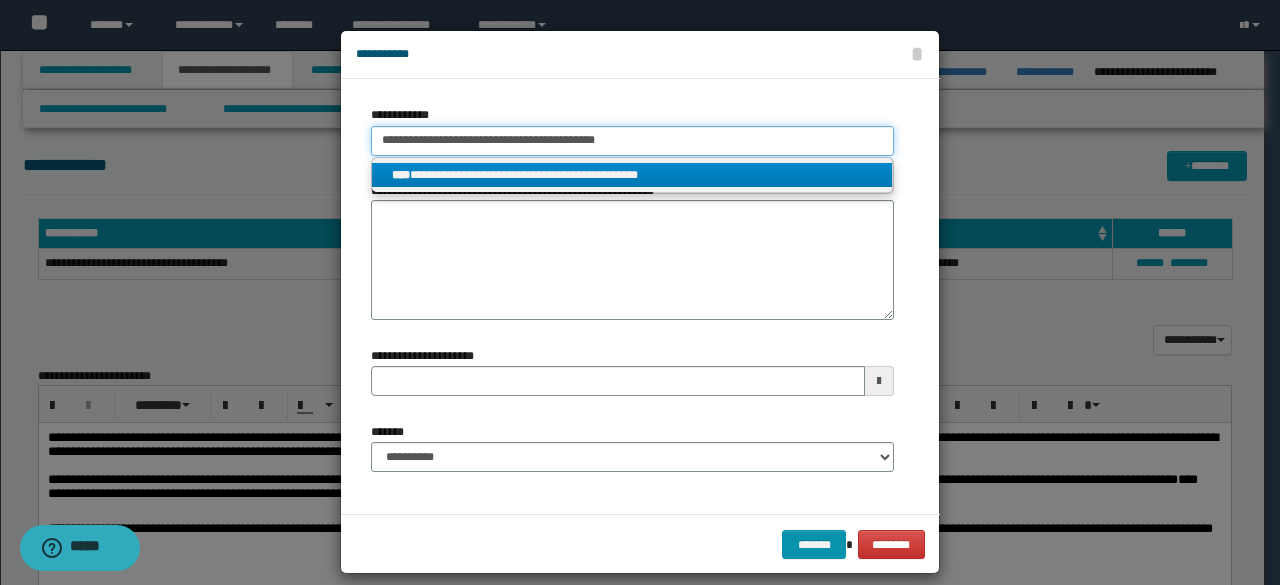 type on "**********" 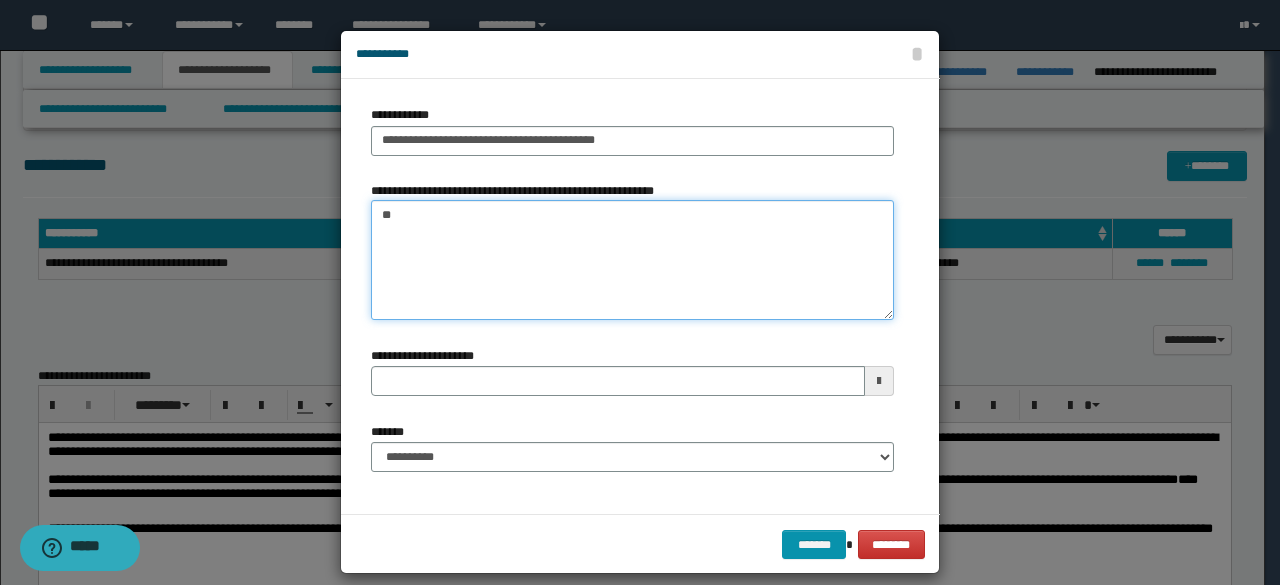 type on "*" 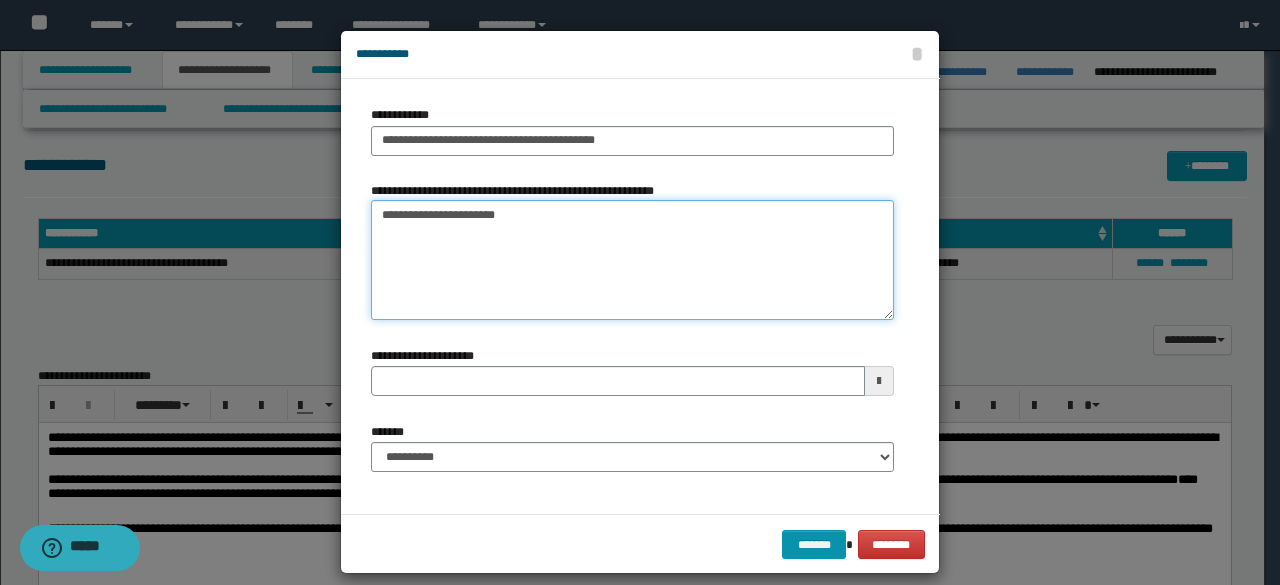 type on "**********" 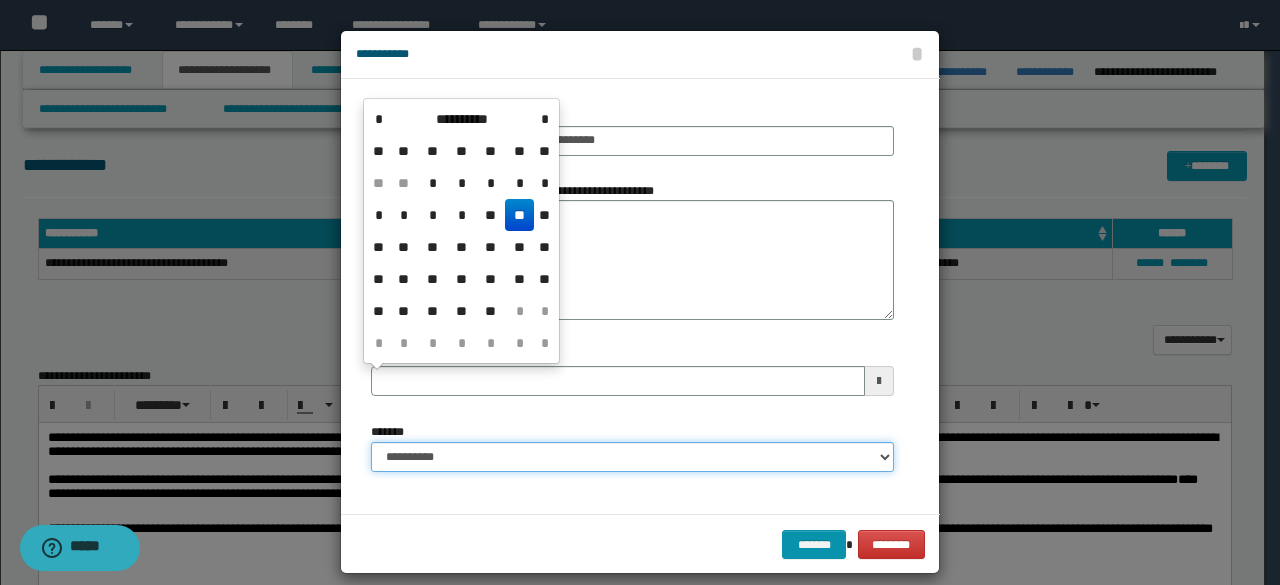 type 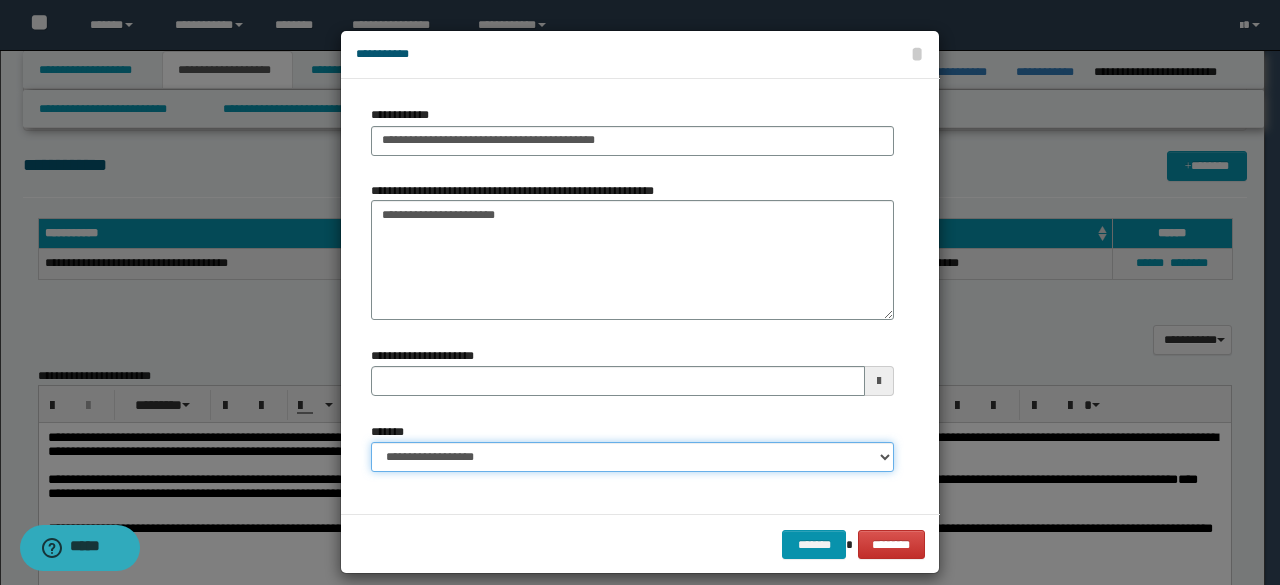 select on "*" 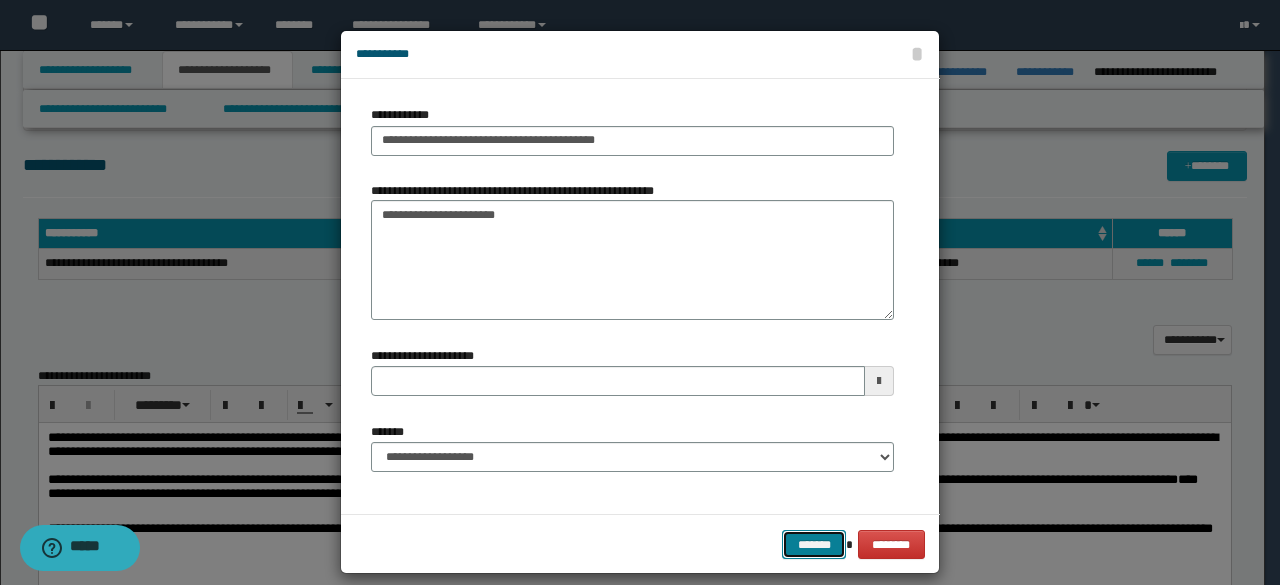 click on "*******" at bounding box center [814, 544] 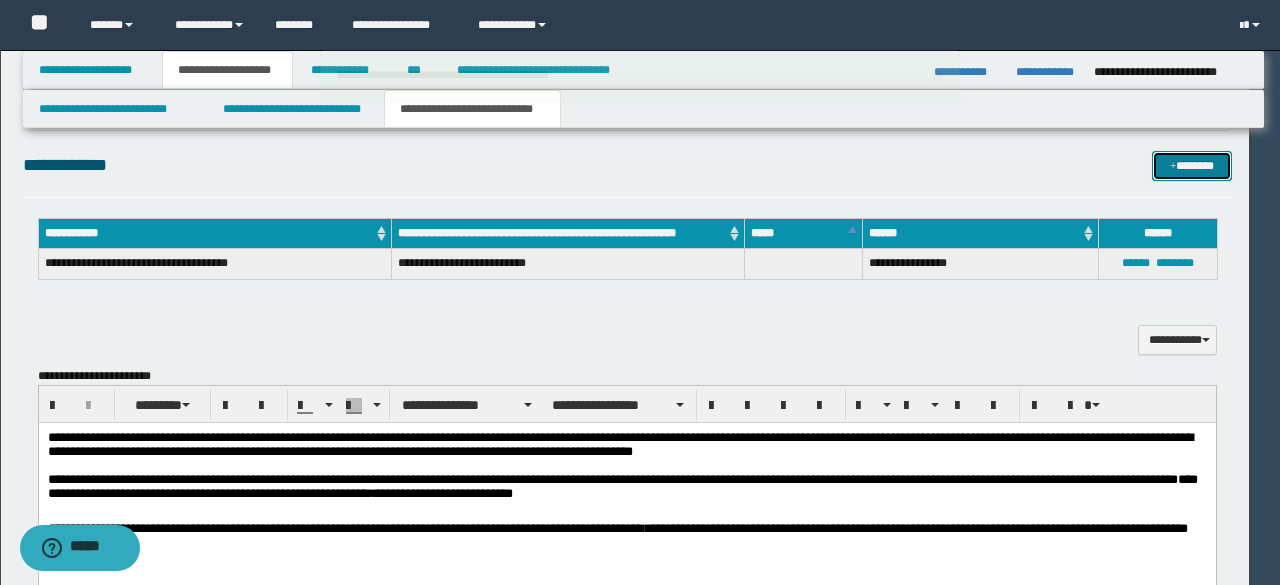 type 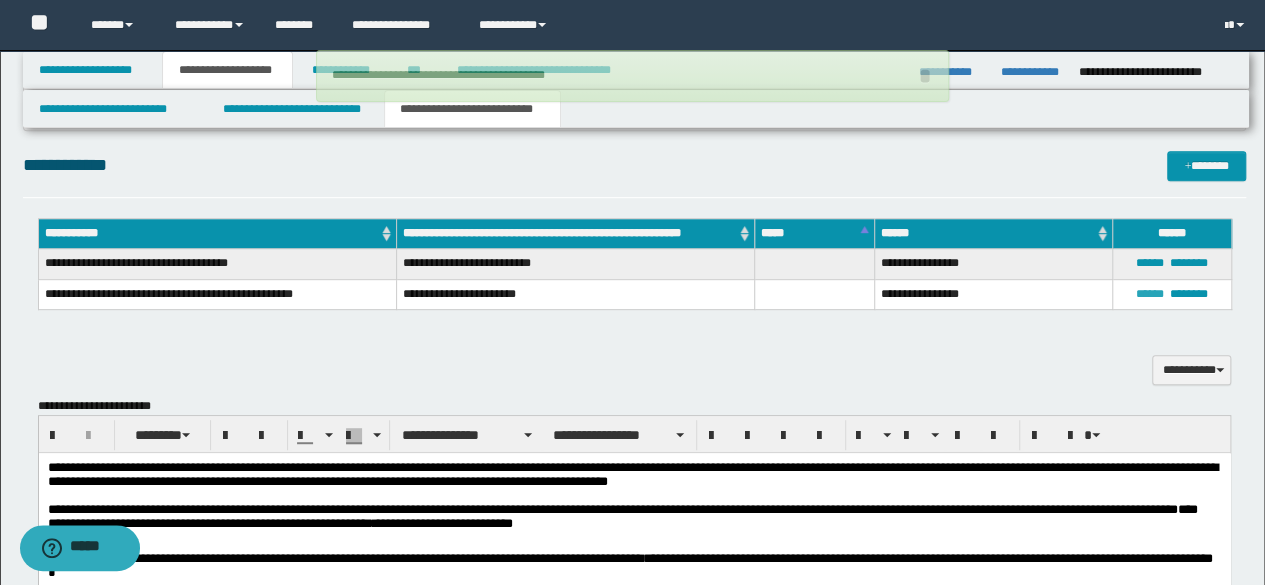 click on "******" at bounding box center (1150, 294) 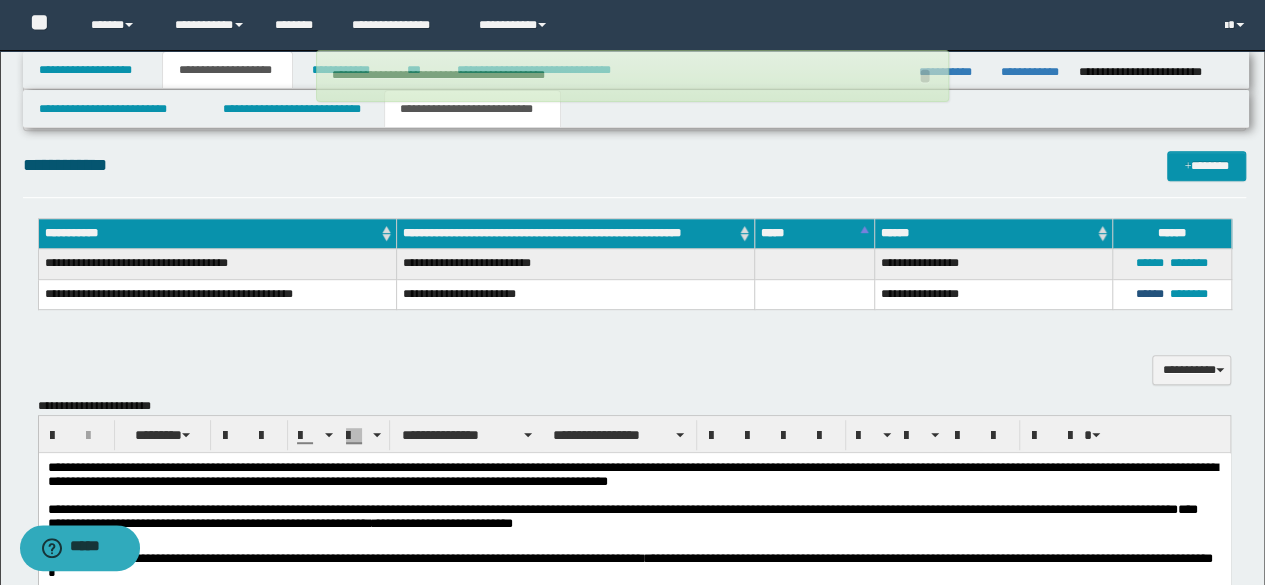 type on "**********" 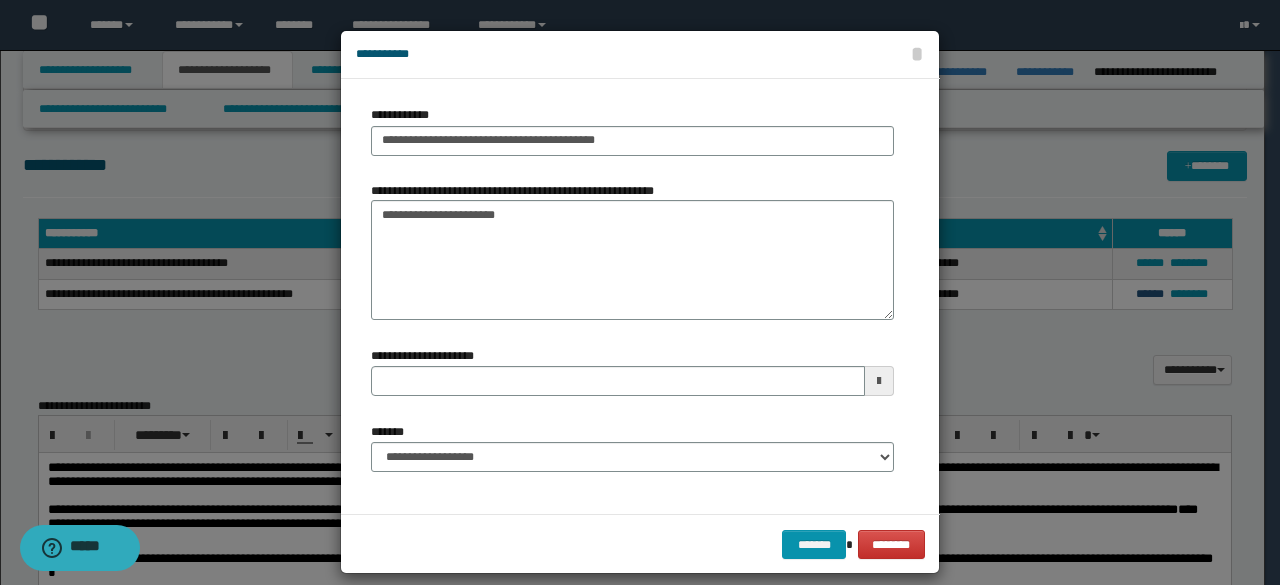 type 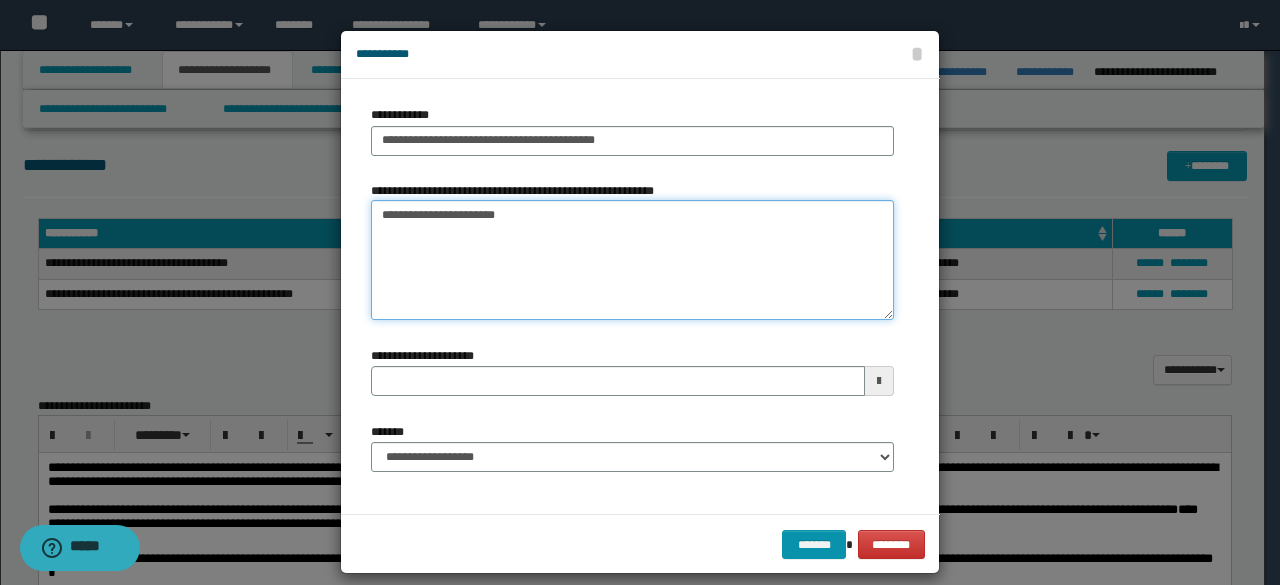 click on "**********" at bounding box center [632, 260] 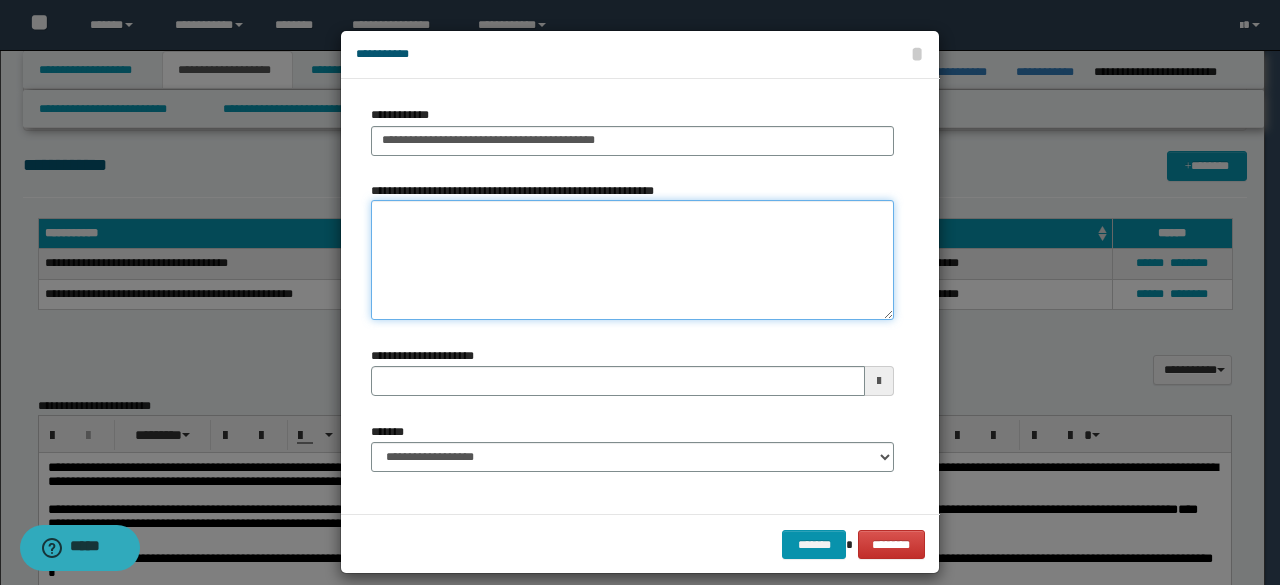 type 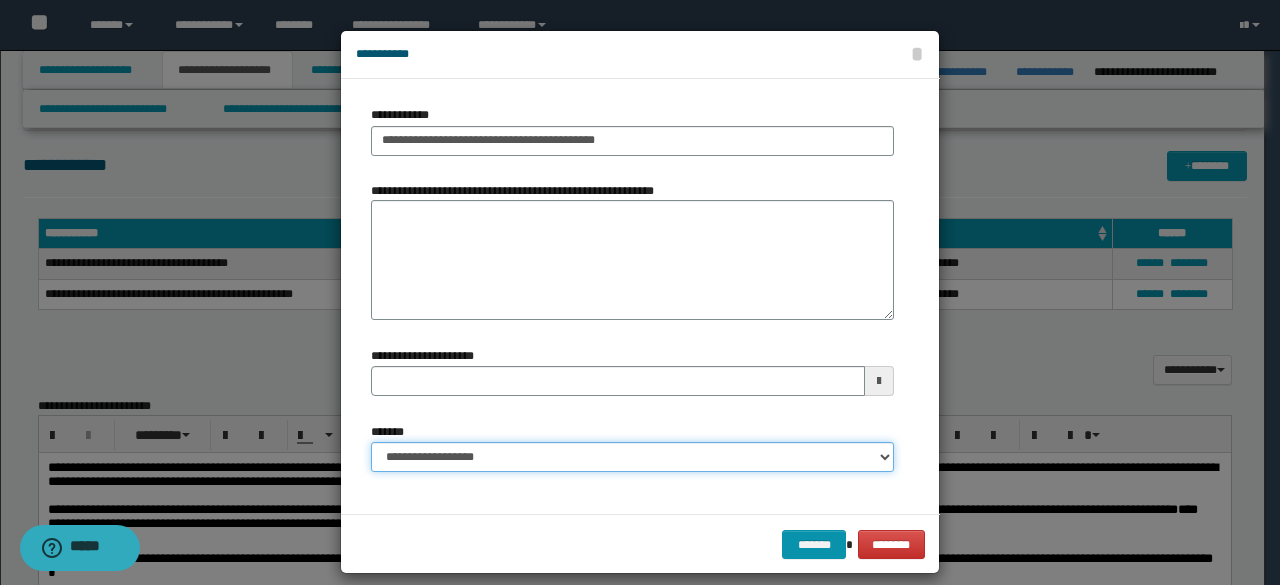 type 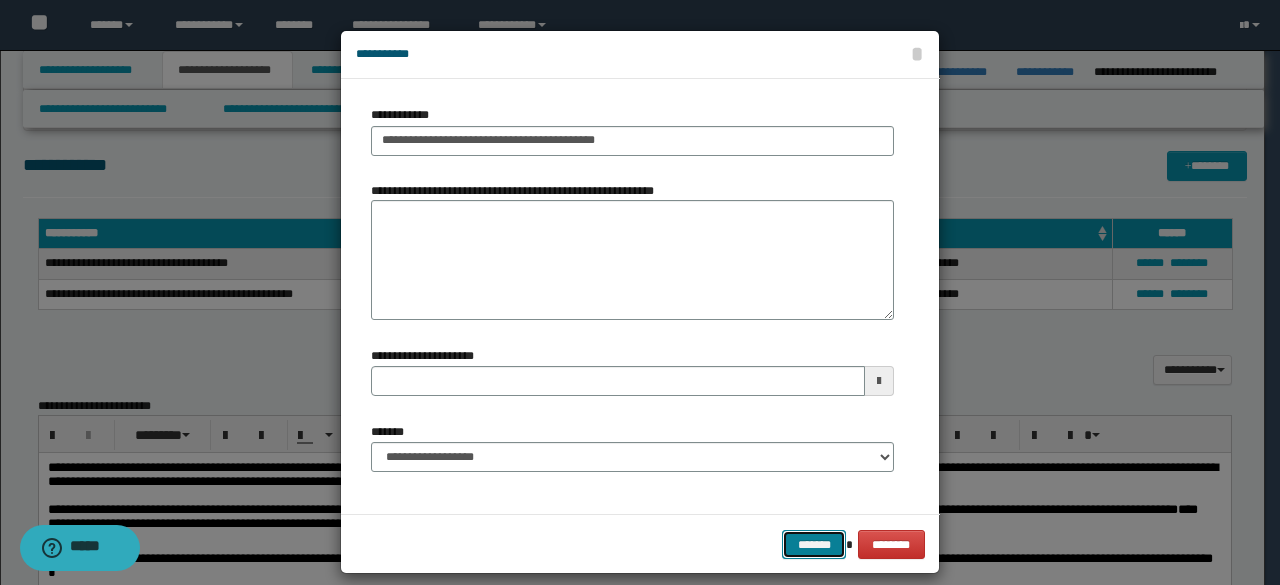 click on "*******" at bounding box center (814, 544) 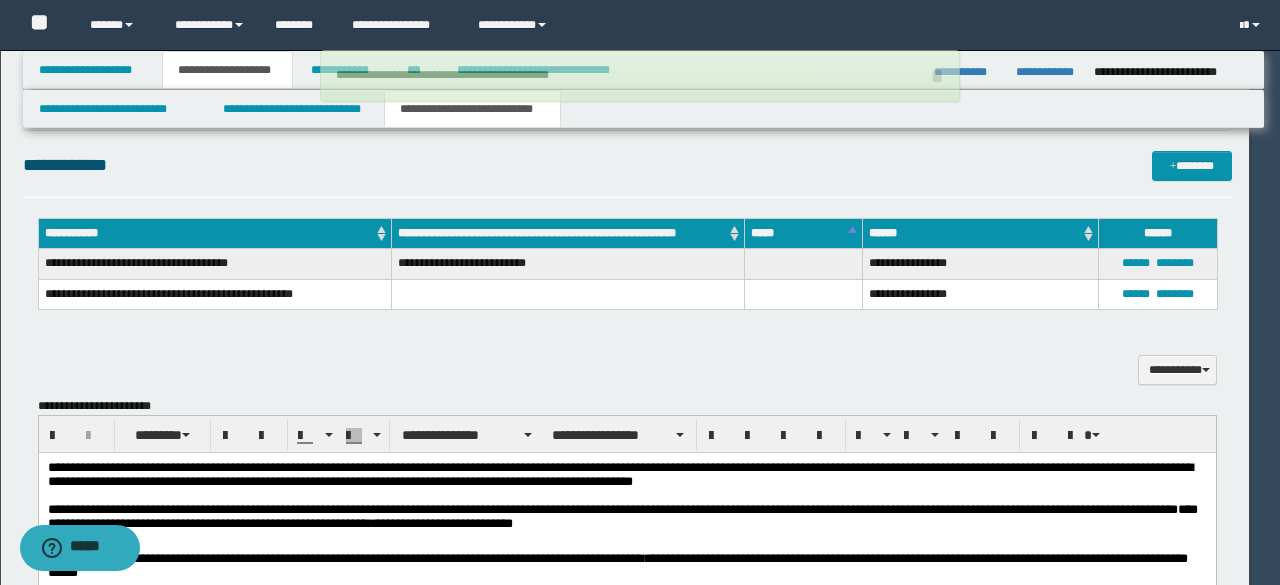 type 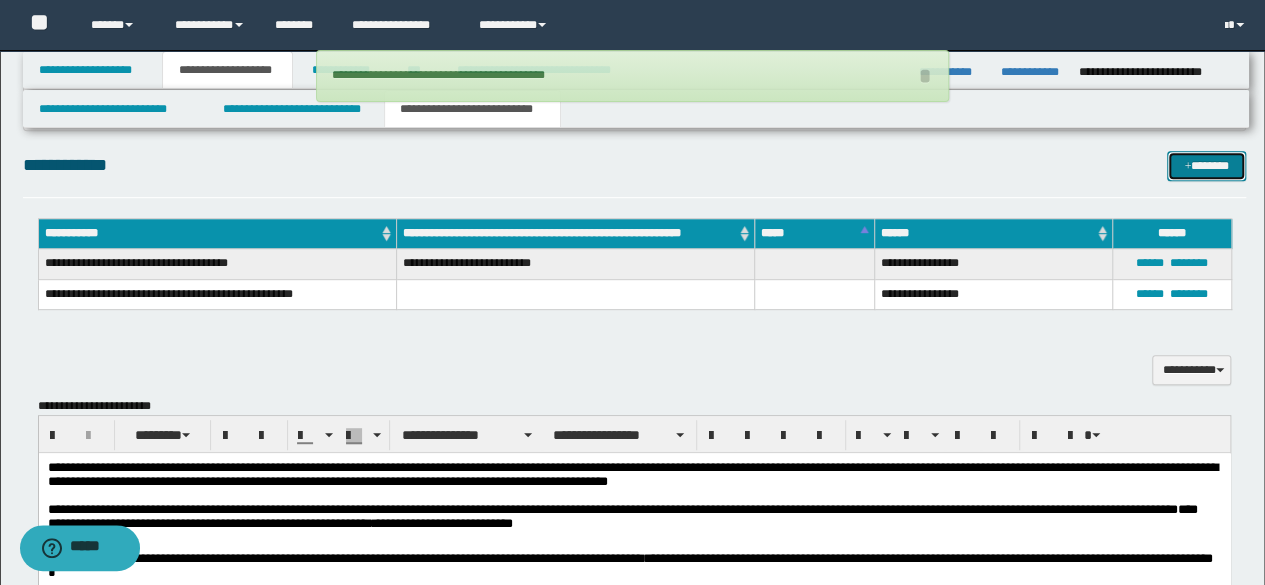 click on "*******" at bounding box center (1206, 165) 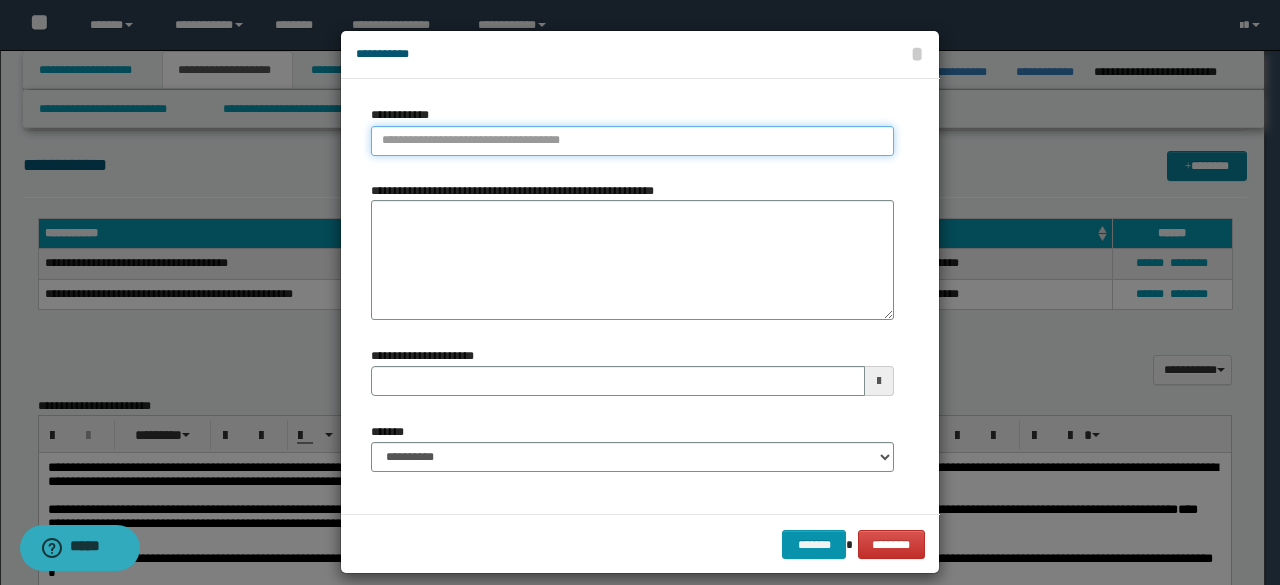 type on "**********" 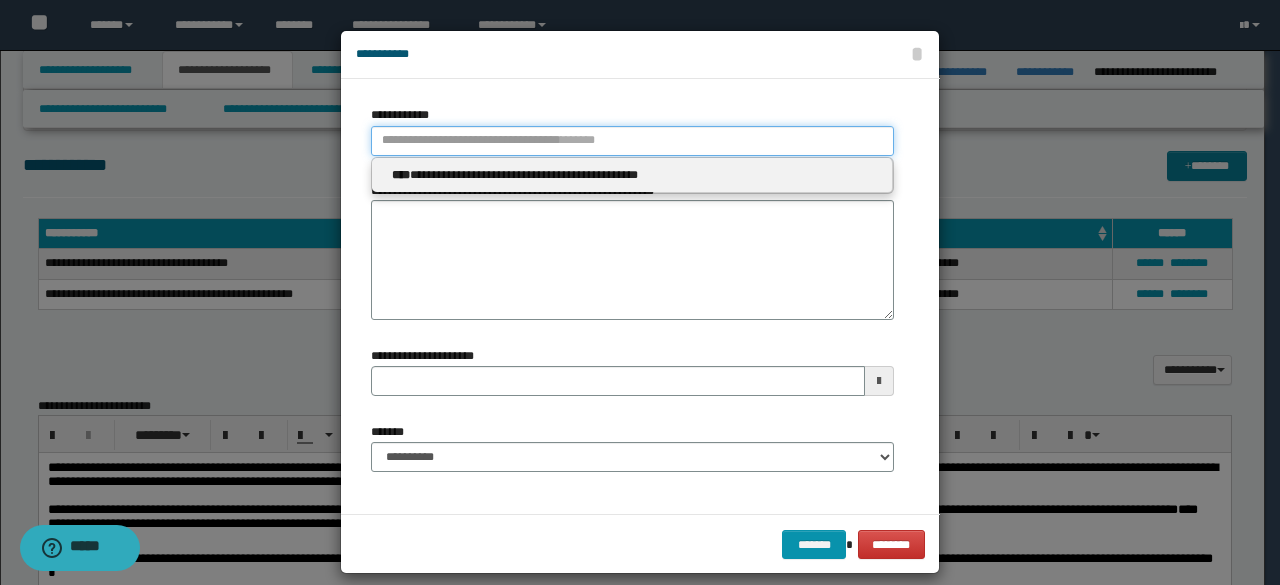 type 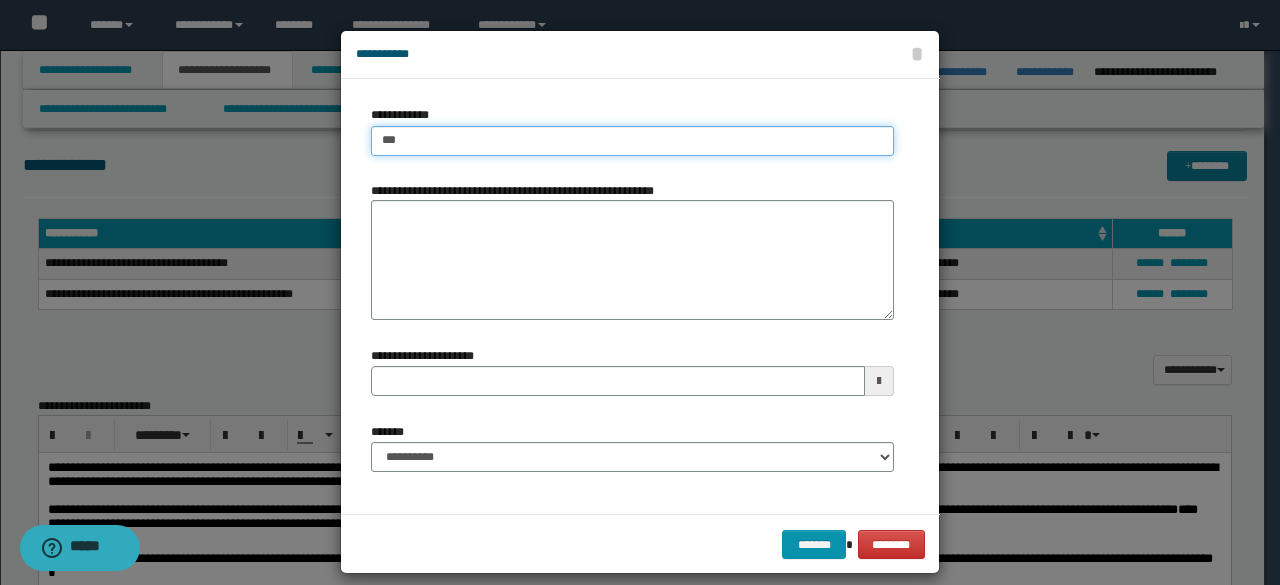 type on "****" 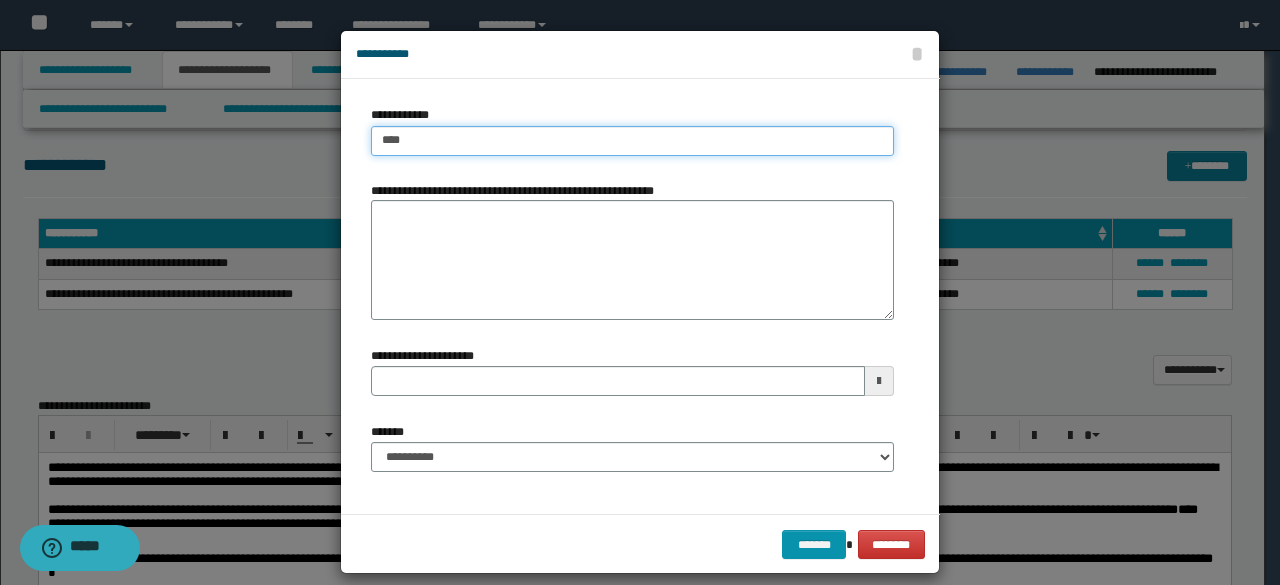 type on "****" 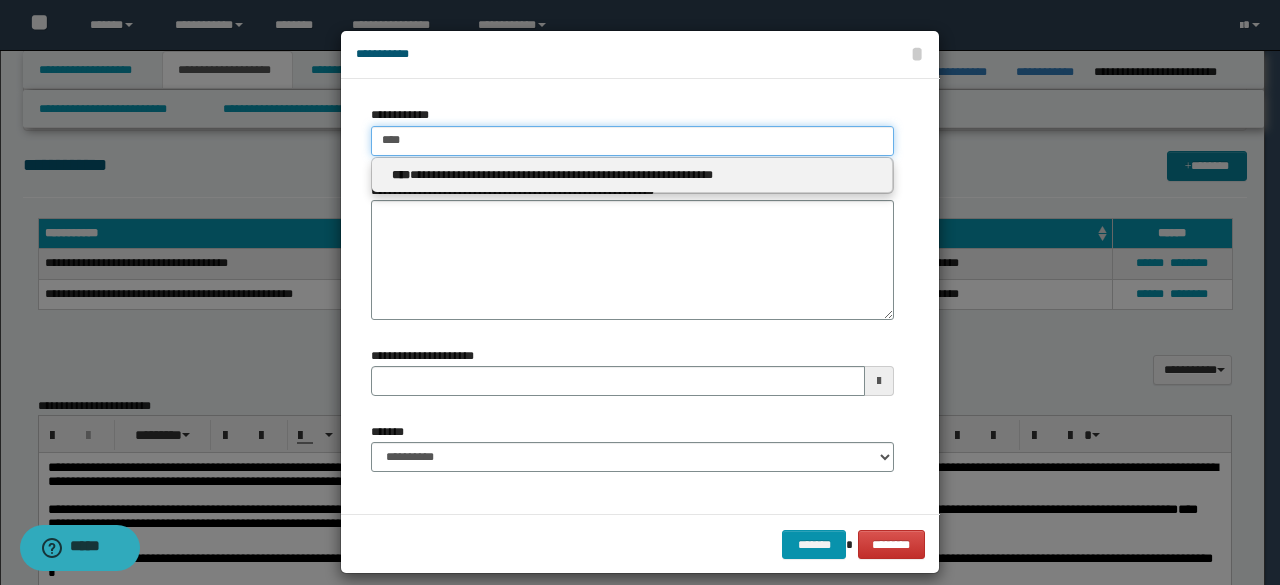 type 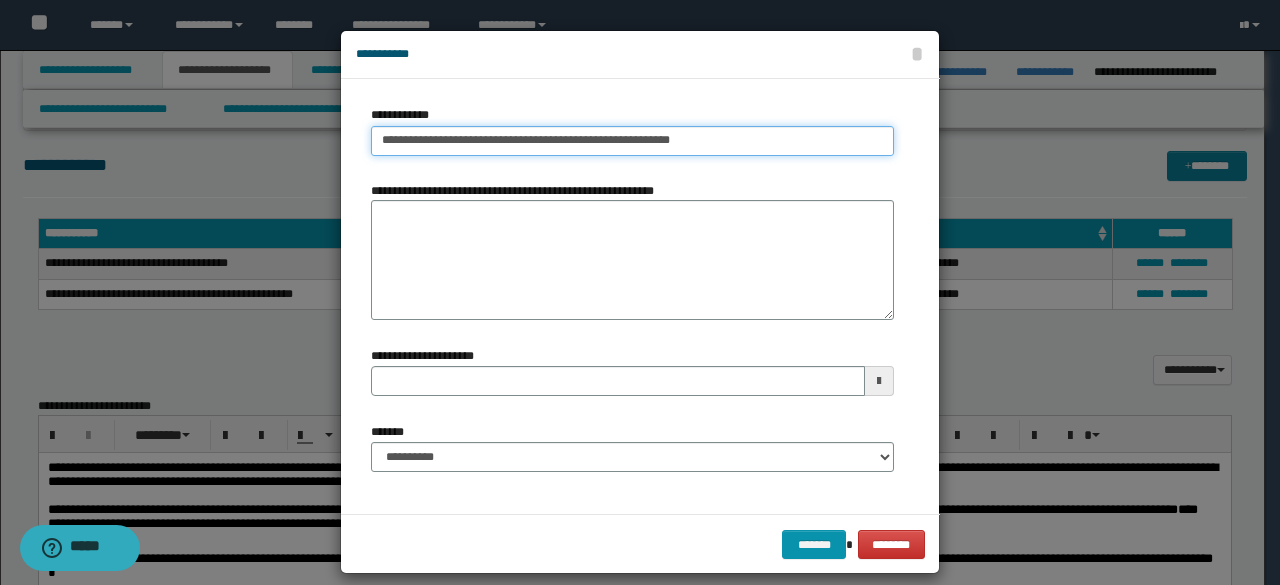 type on "**********" 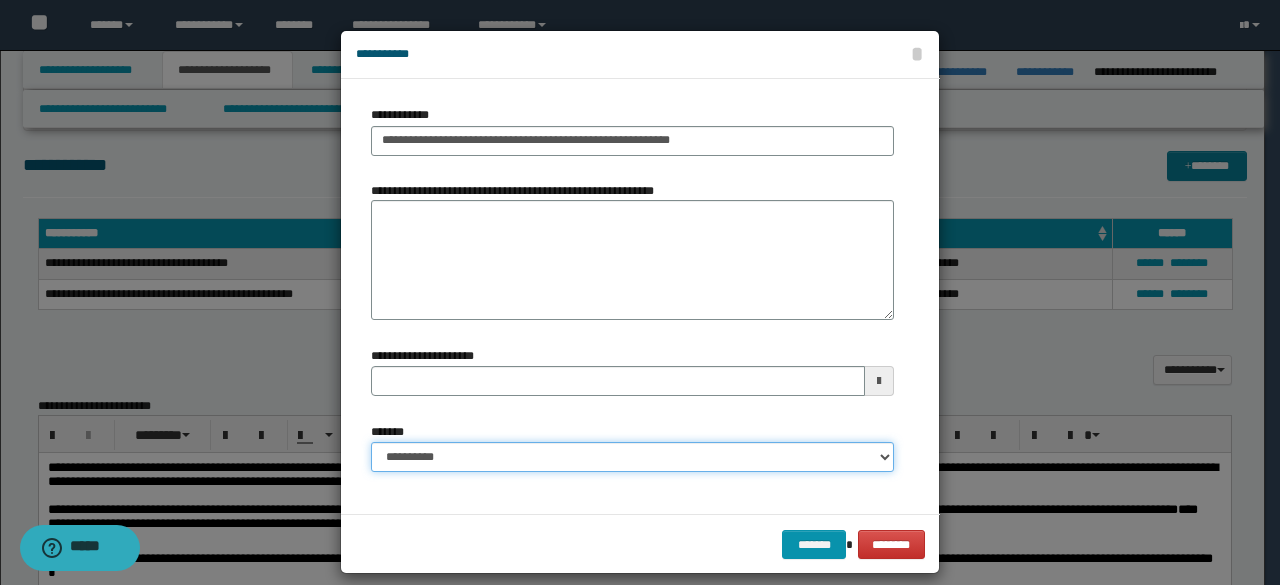 type 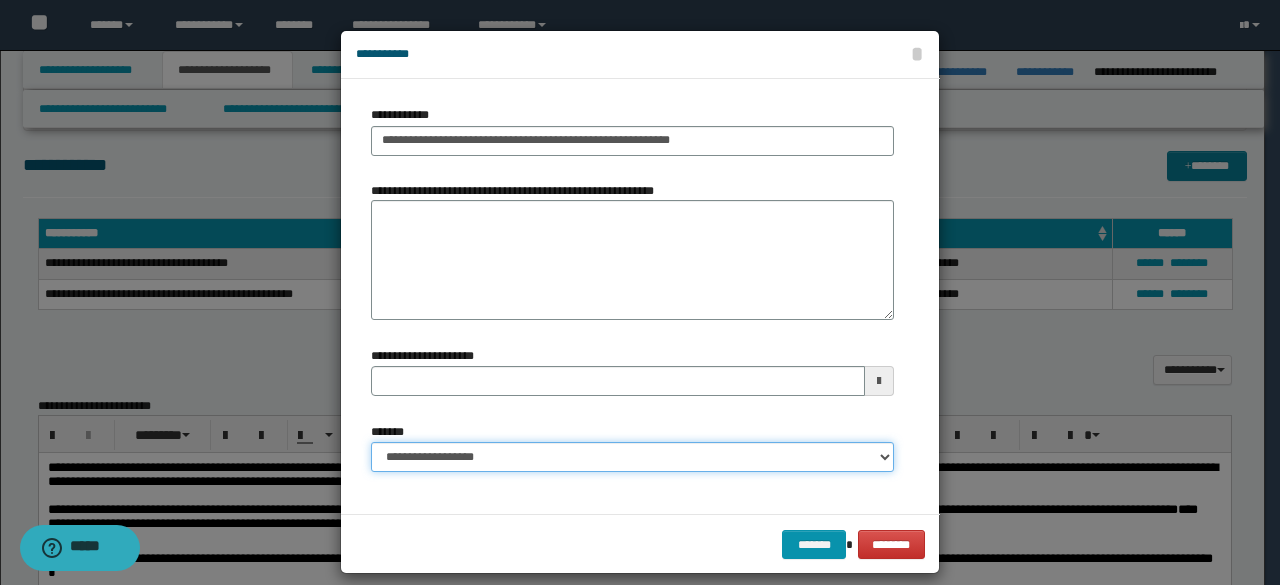 select on "*" 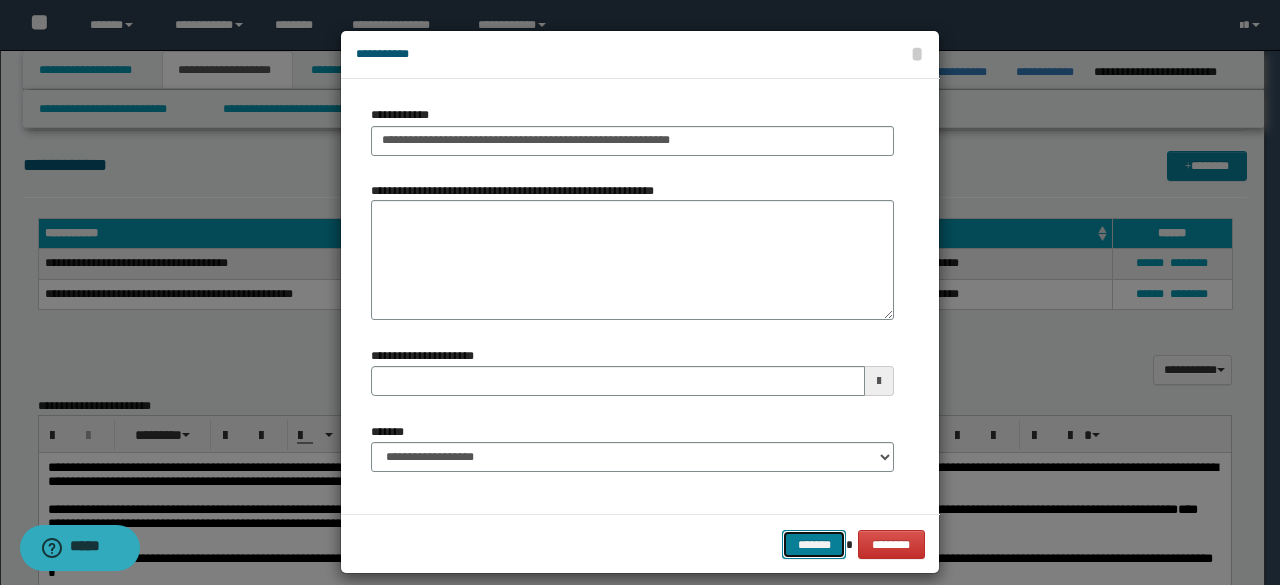 click on "*******" at bounding box center (814, 544) 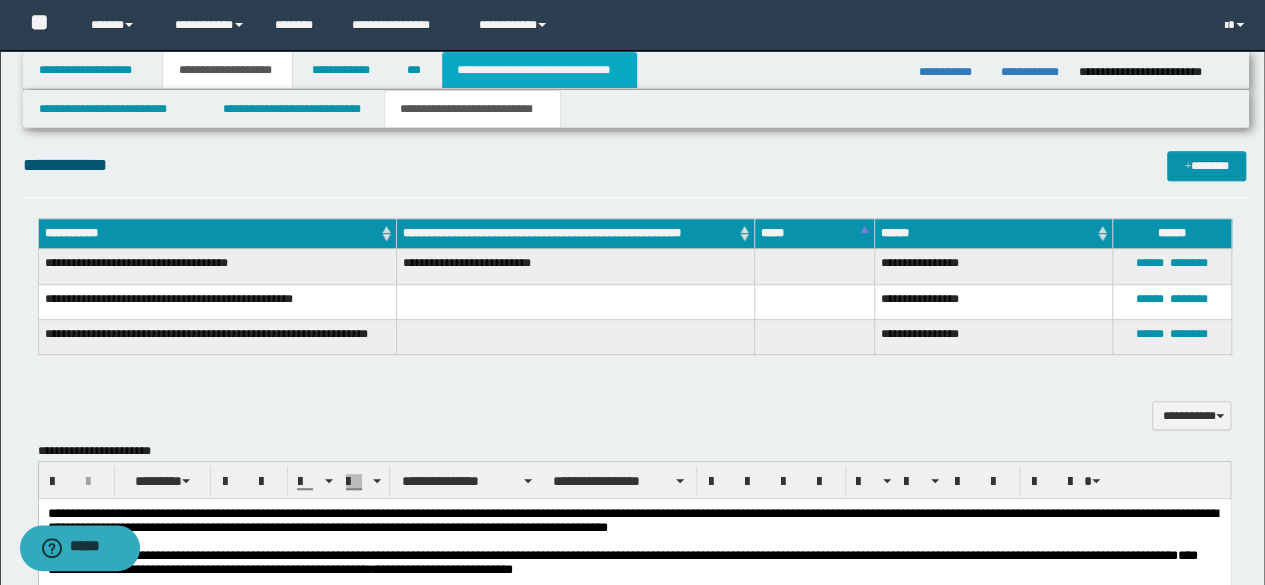 click on "**********" at bounding box center (539, 70) 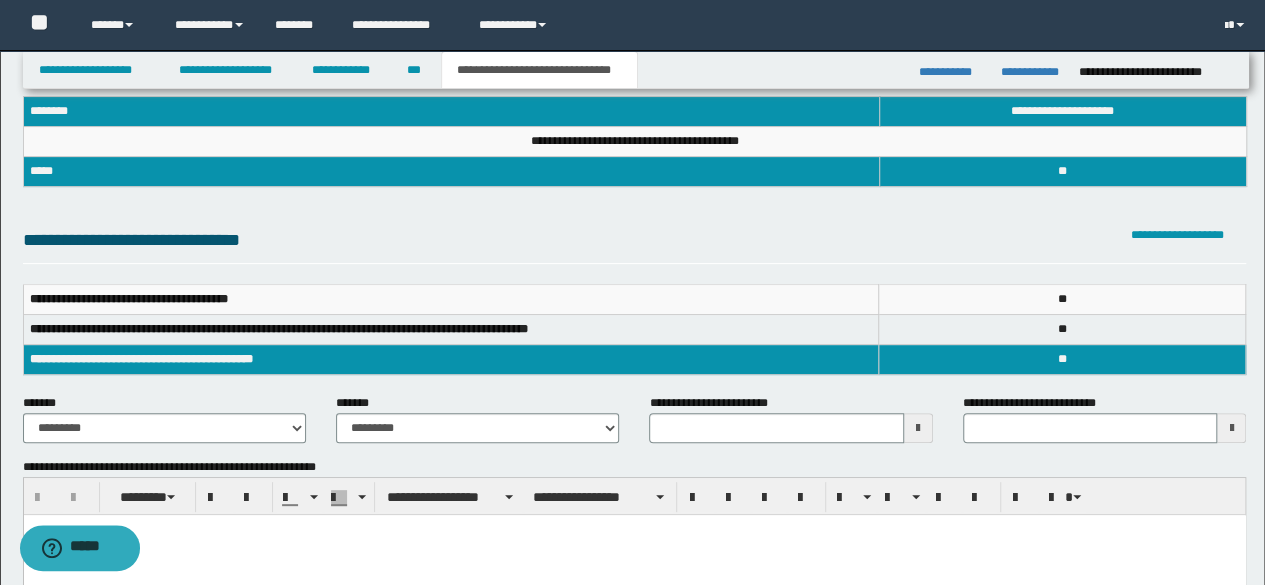scroll, scrollTop: 200, scrollLeft: 0, axis: vertical 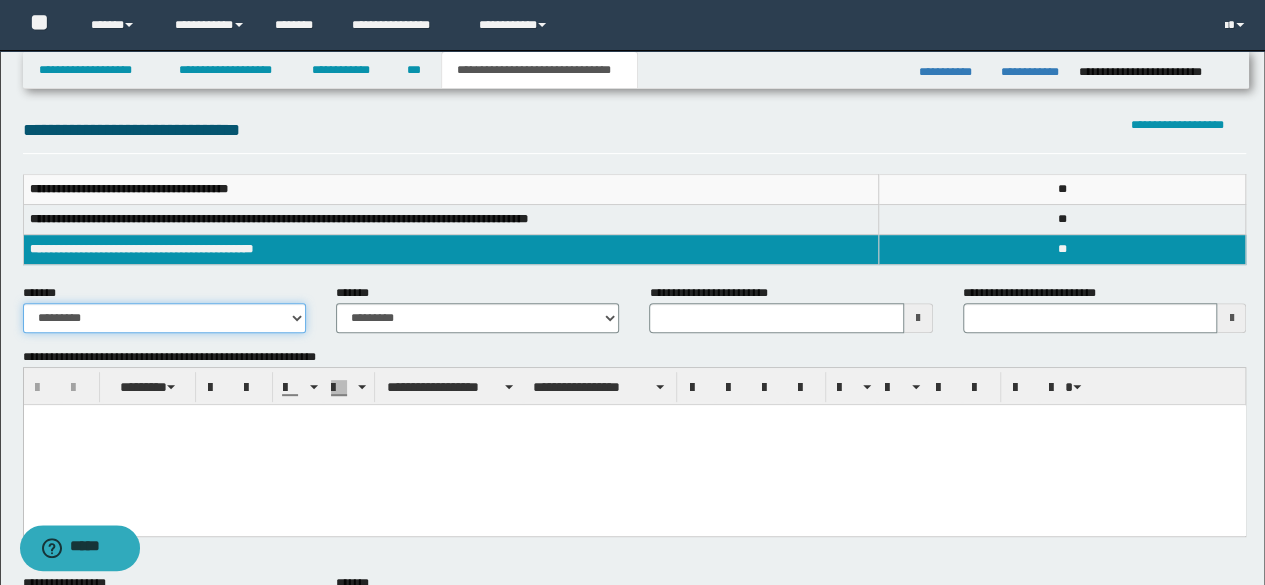 click on "**********" at bounding box center (164, 318) 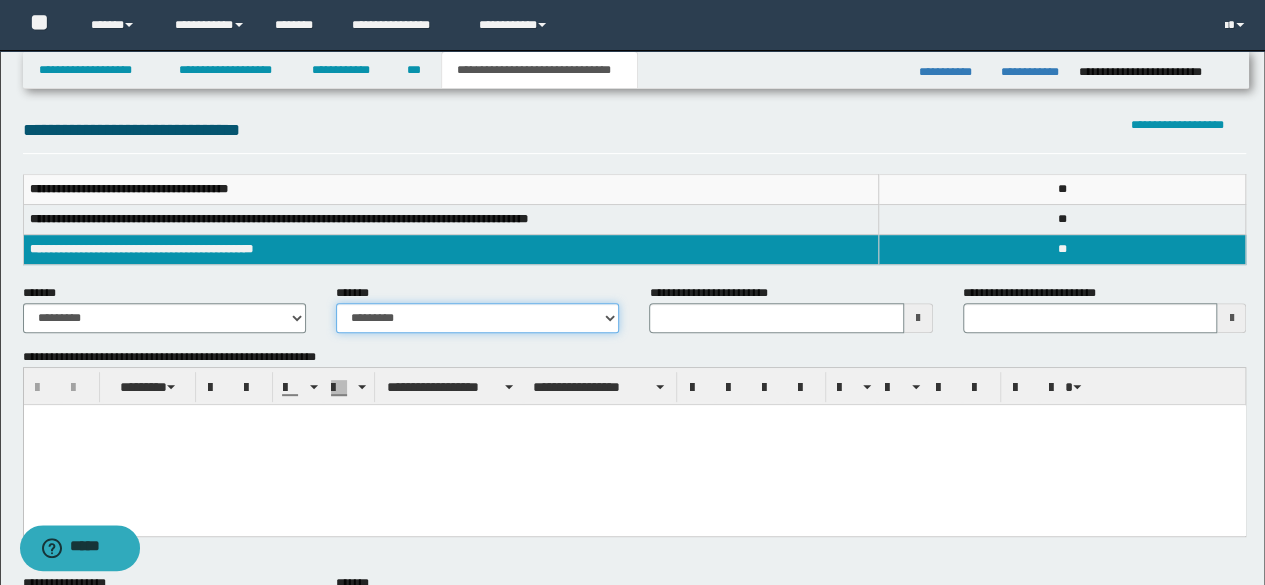 click on "**********" at bounding box center (477, 318) 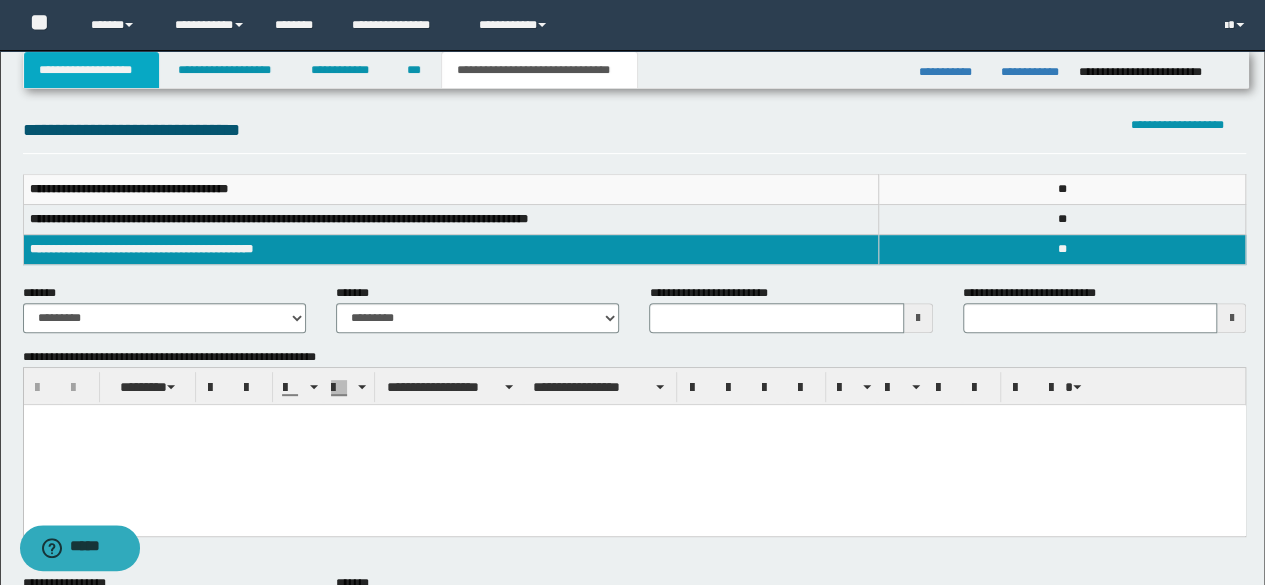 click on "**********" at bounding box center (92, 70) 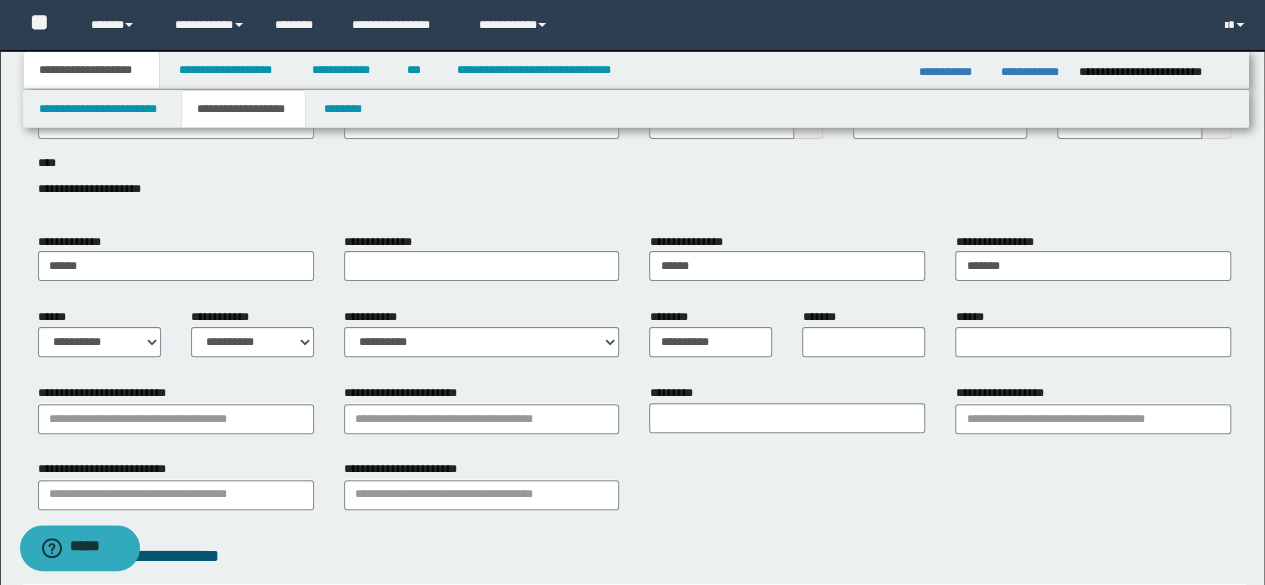 scroll, scrollTop: 120, scrollLeft: 0, axis: vertical 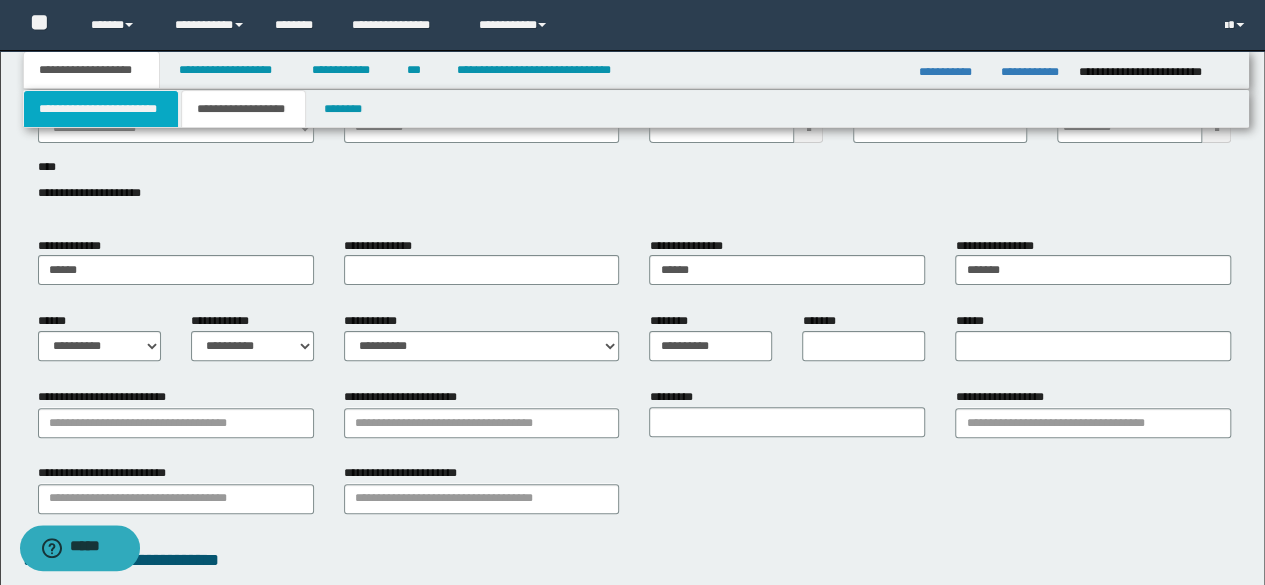 click on "**********" at bounding box center (101, 109) 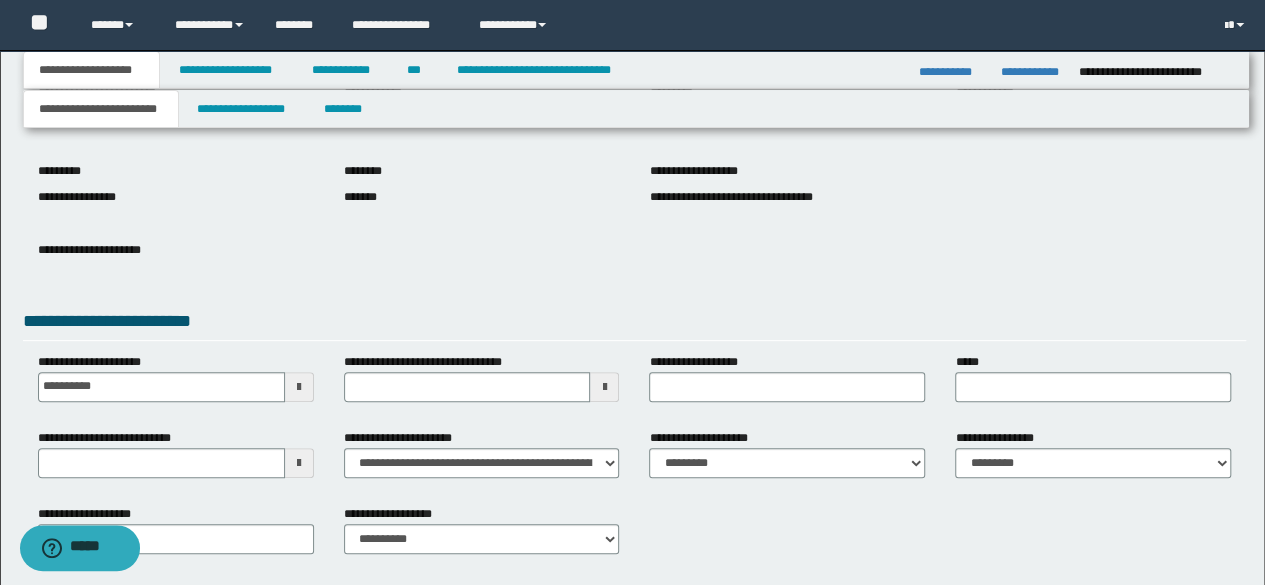 scroll, scrollTop: 297, scrollLeft: 0, axis: vertical 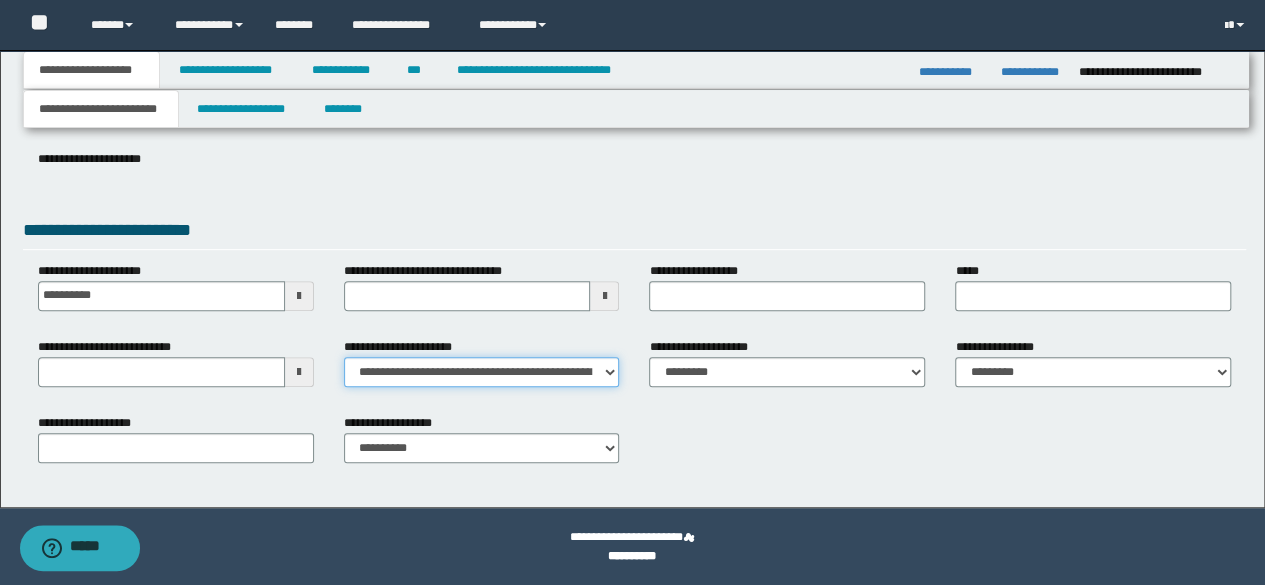 click on "**********" at bounding box center [482, 372] 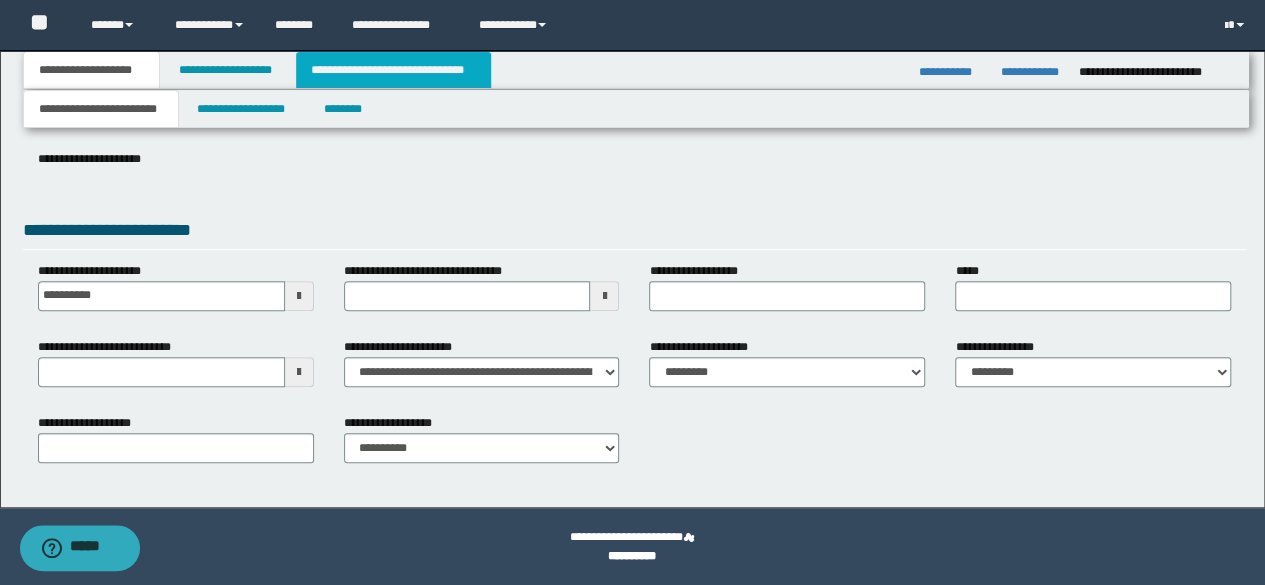click on "**********" at bounding box center [393, 70] 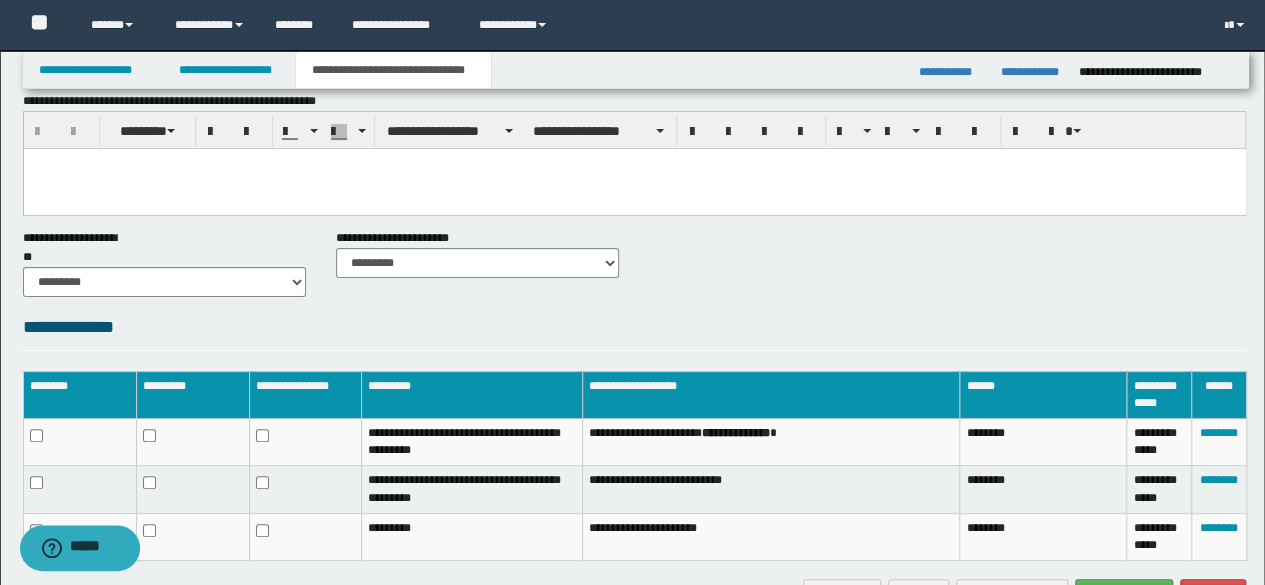 scroll, scrollTop: 0, scrollLeft: 0, axis: both 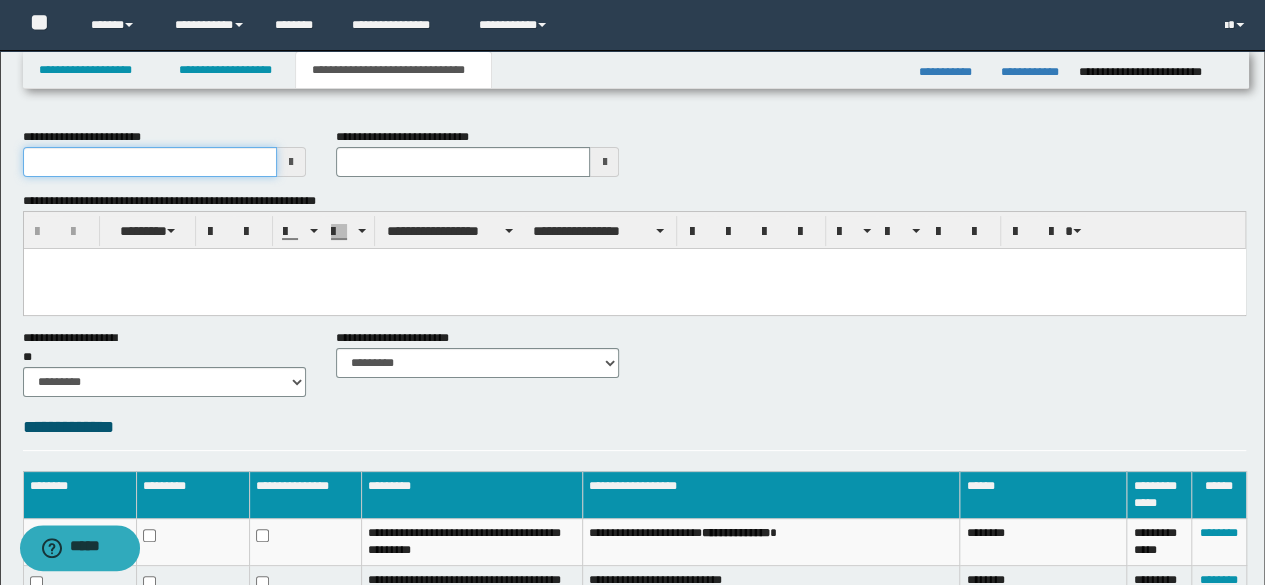 click on "**********" at bounding box center [150, 162] 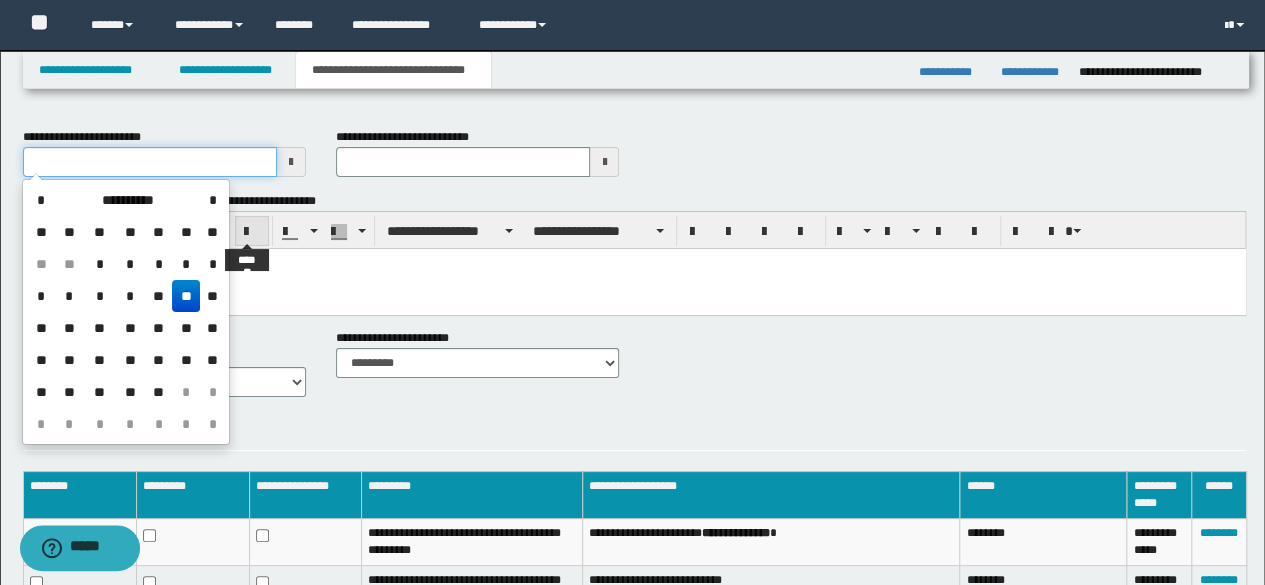 type on "**********" 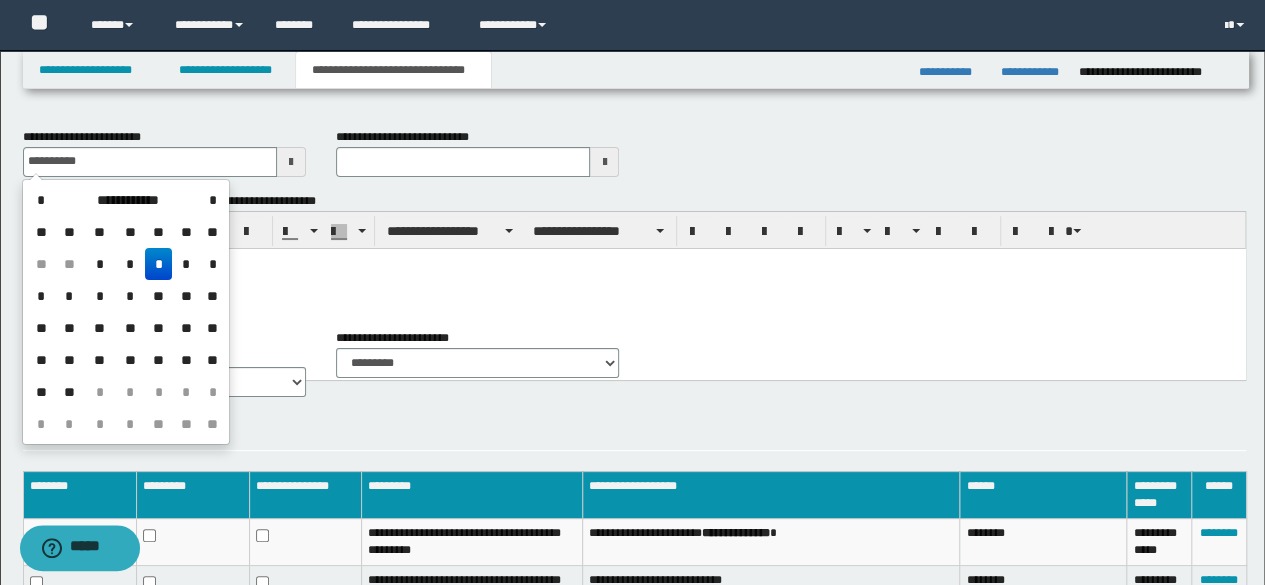 click at bounding box center [634, 288] 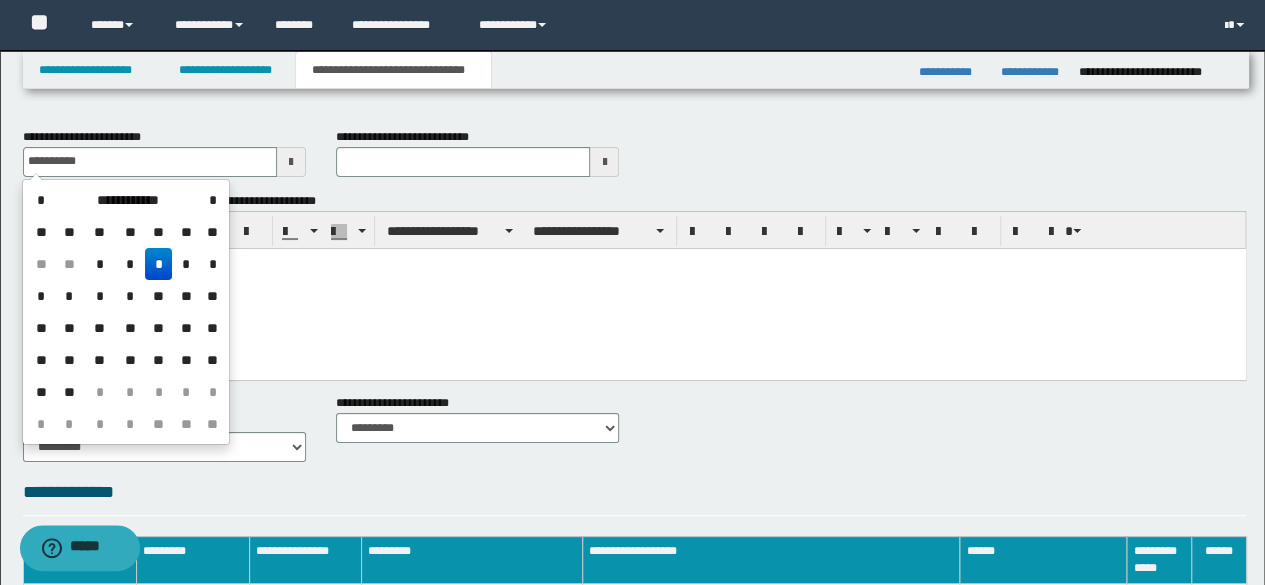 paste 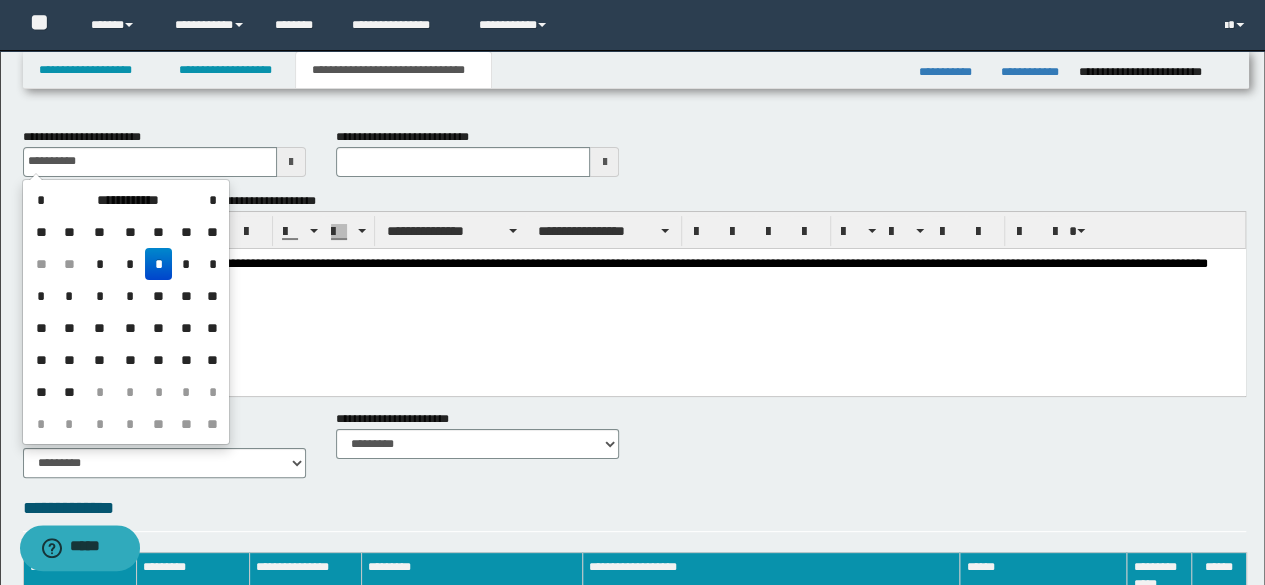 click on "**********" at bounding box center [634, 288] 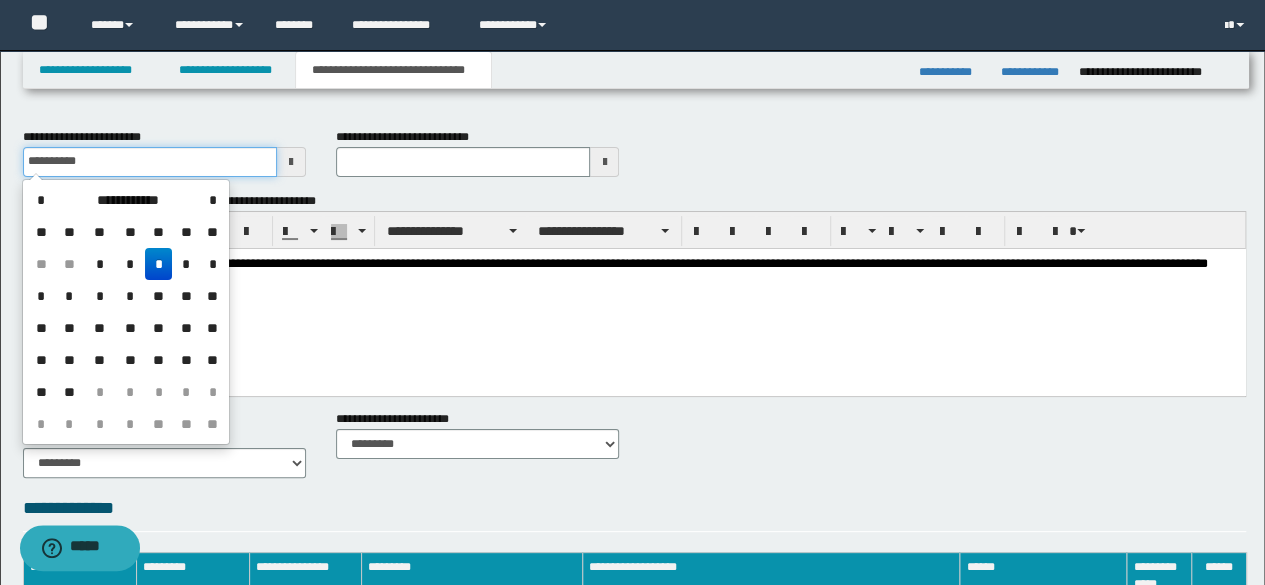 click on "**********" at bounding box center [150, 162] 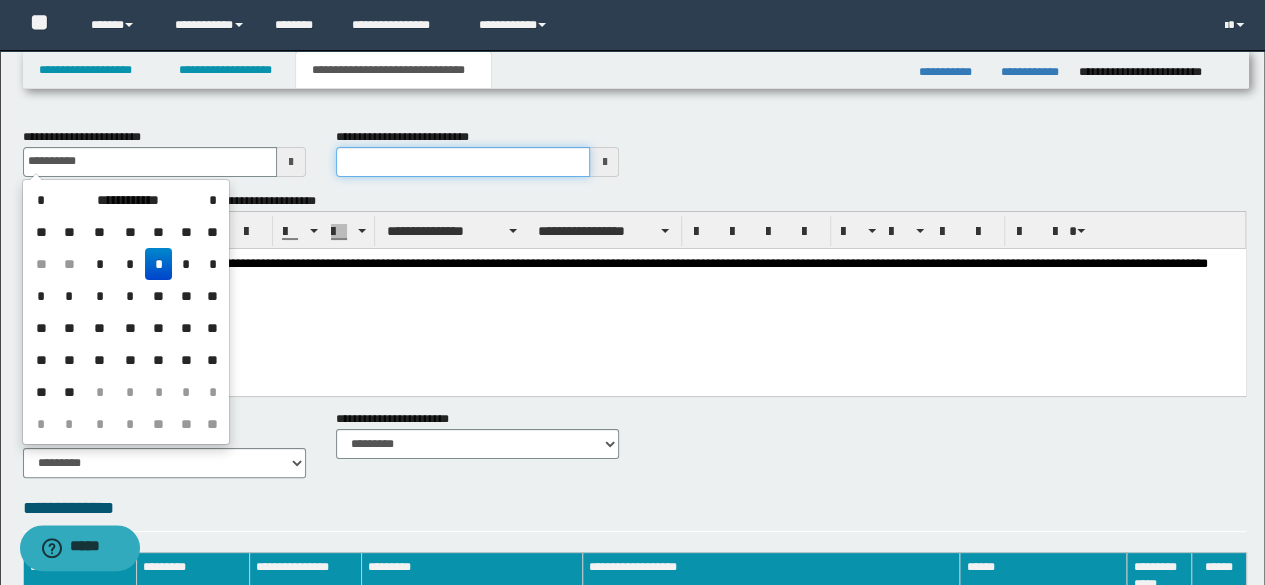 type on "**********" 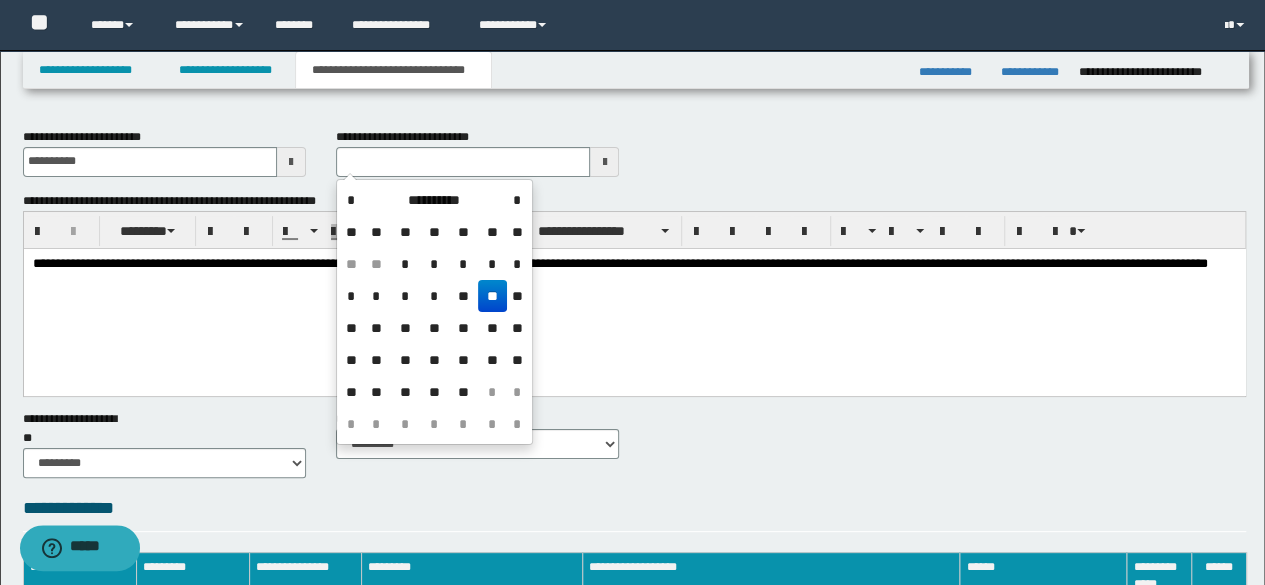 type 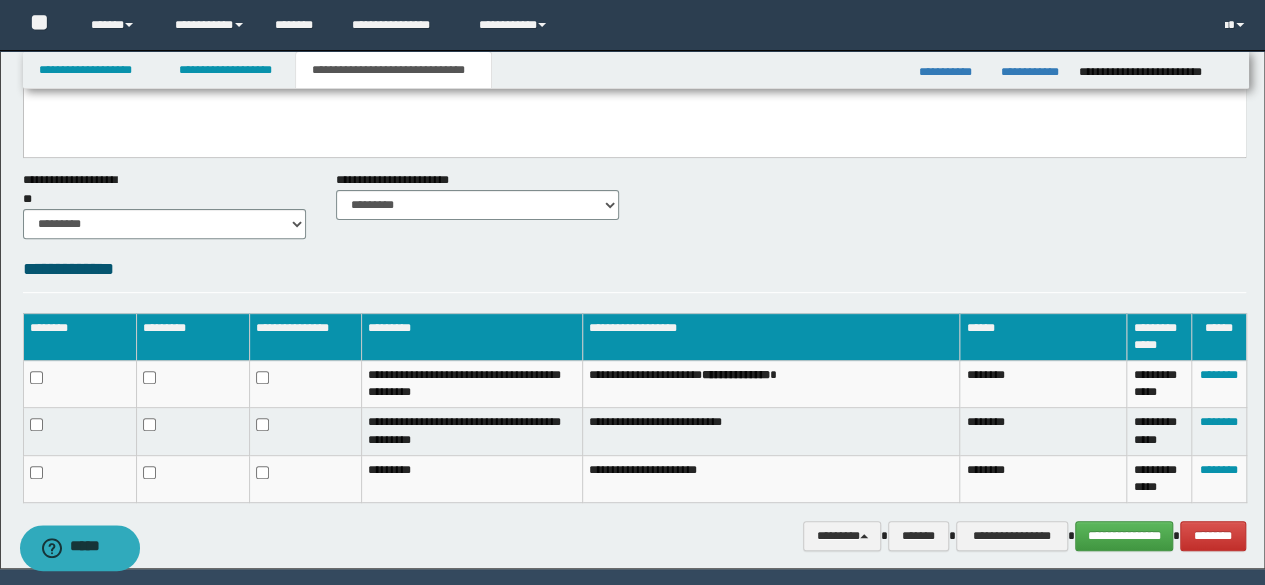 scroll, scrollTop: 300, scrollLeft: 0, axis: vertical 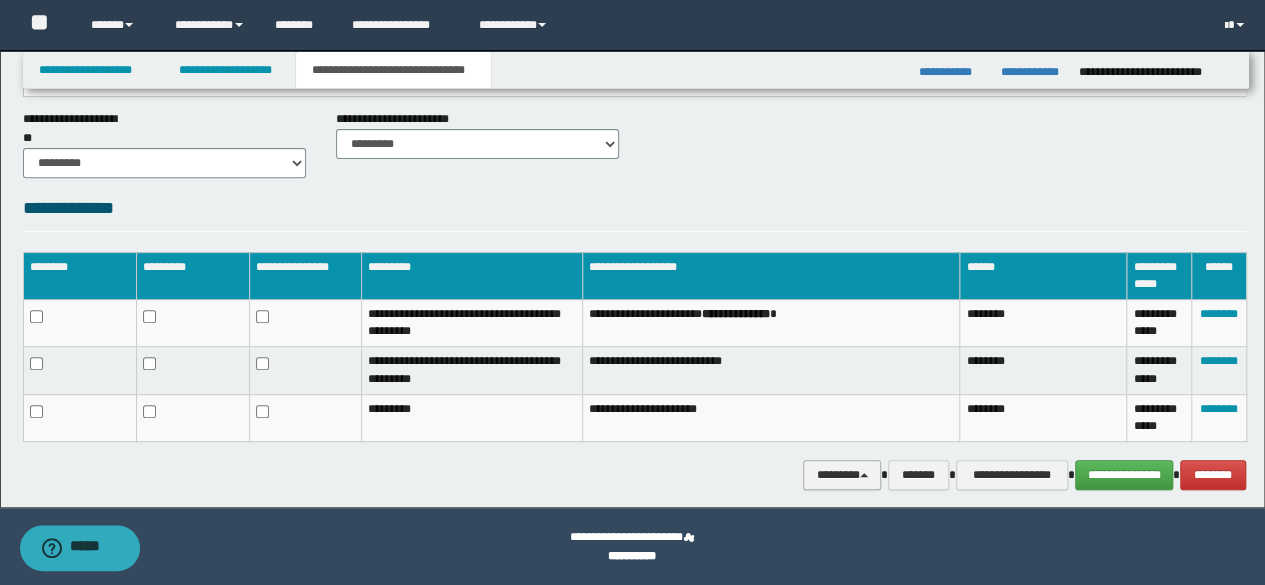 click on "********" at bounding box center (842, 474) 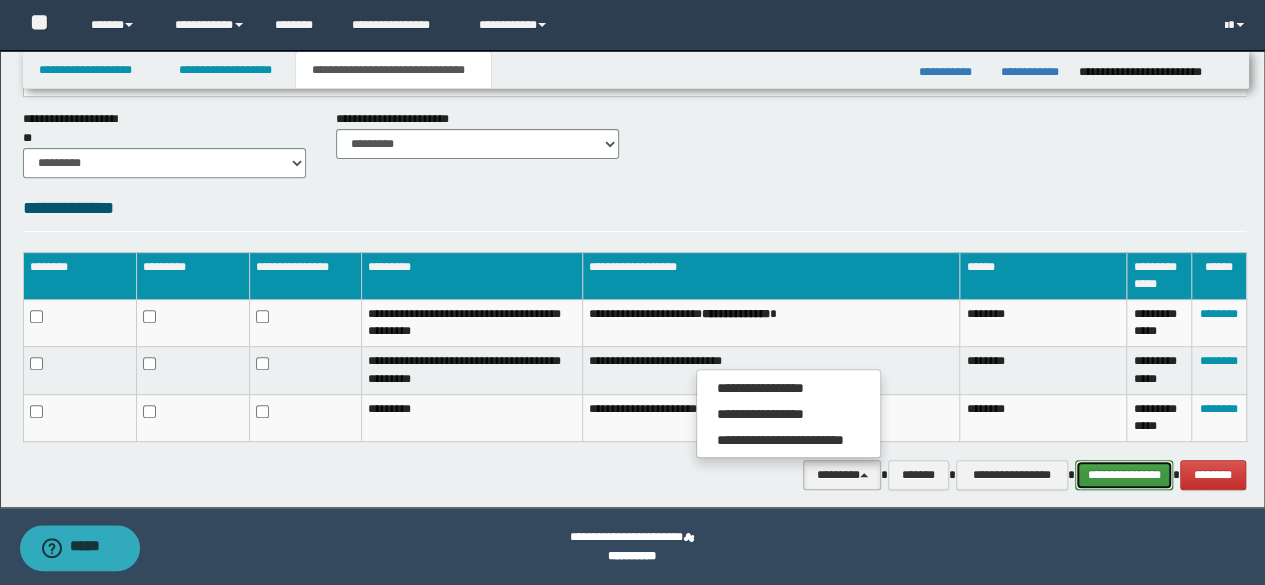 click on "**********" at bounding box center (1124, 474) 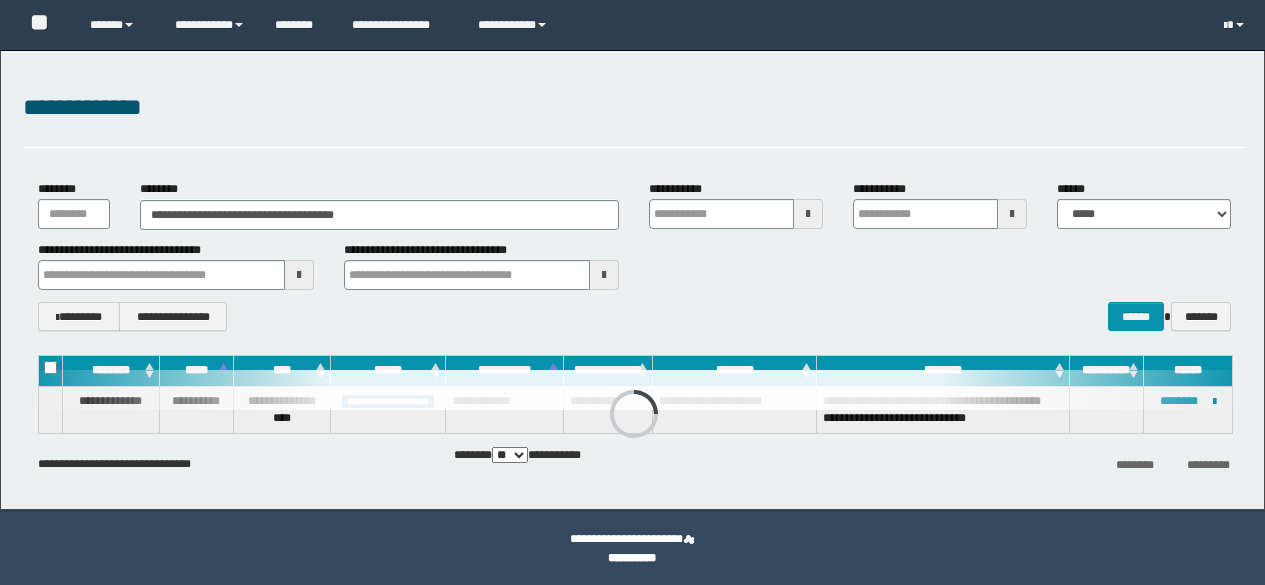 scroll, scrollTop: 0, scrollLeft: 0, axis: both 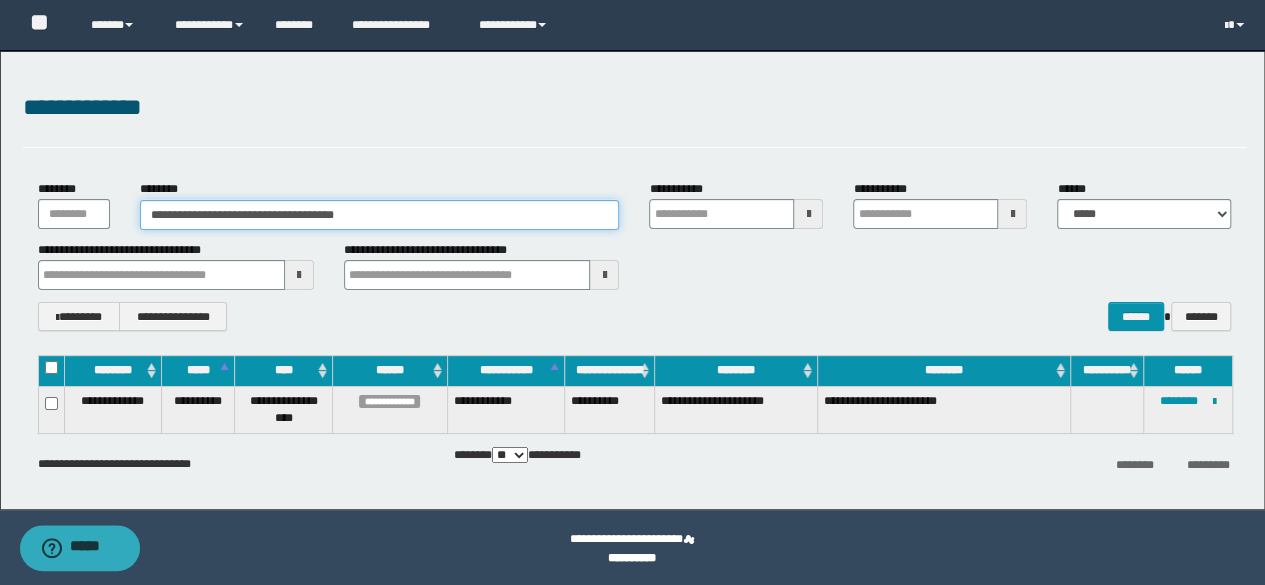drag, startPoint x: 416, startPoint y: 205, endPoint x: 109, endPoint y: 235, distance: 308.4623 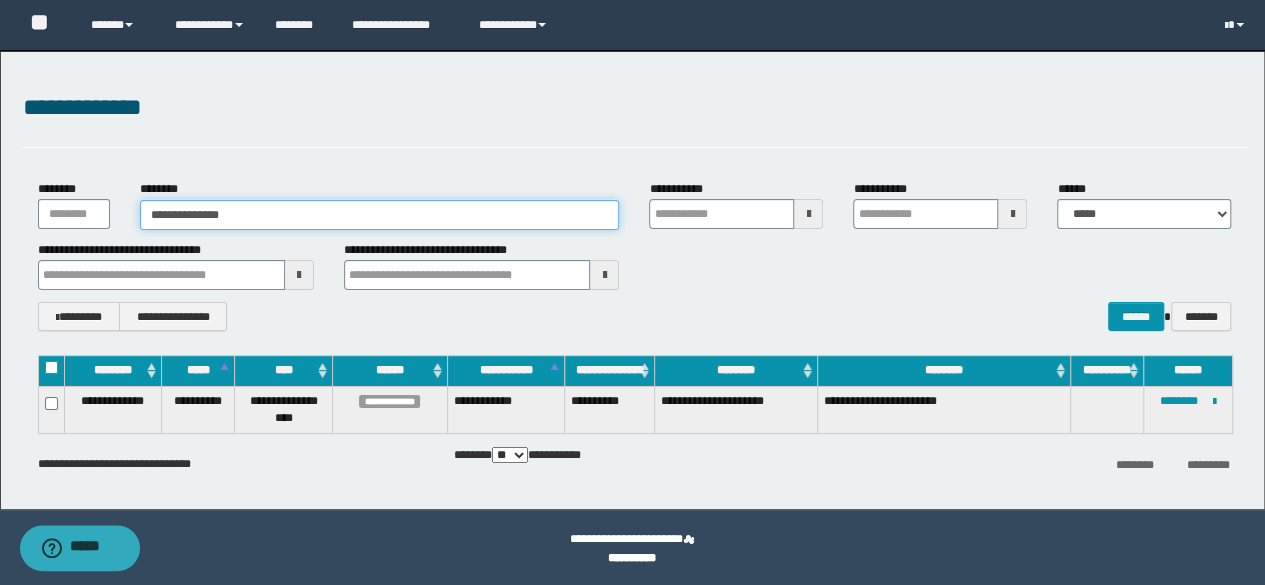 type on "**********" 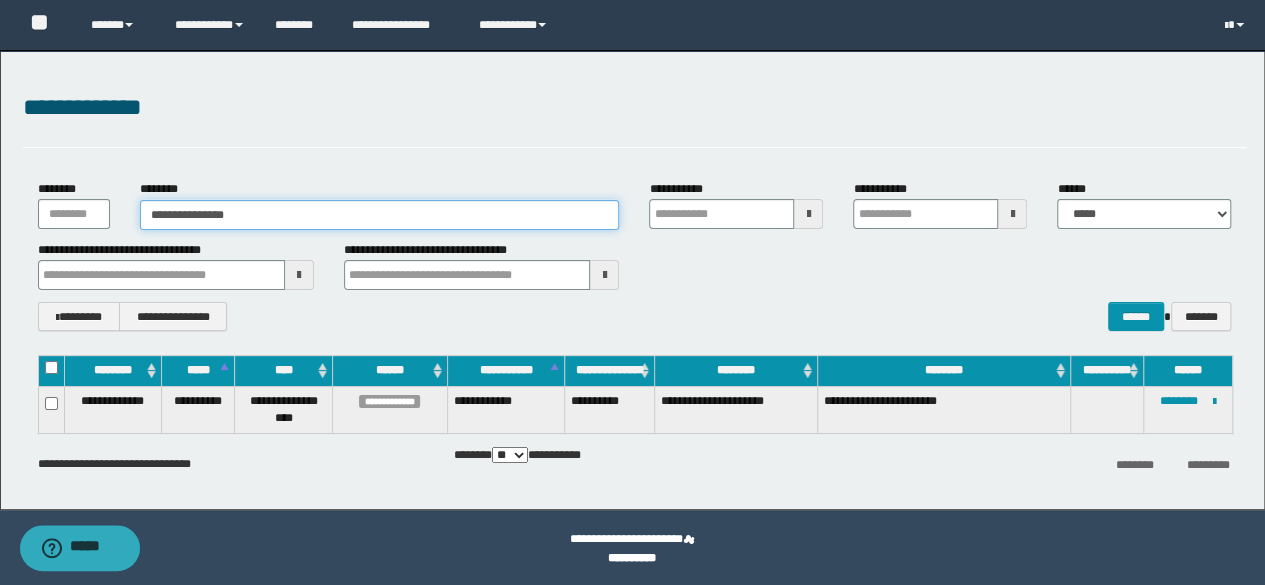type on "**********" 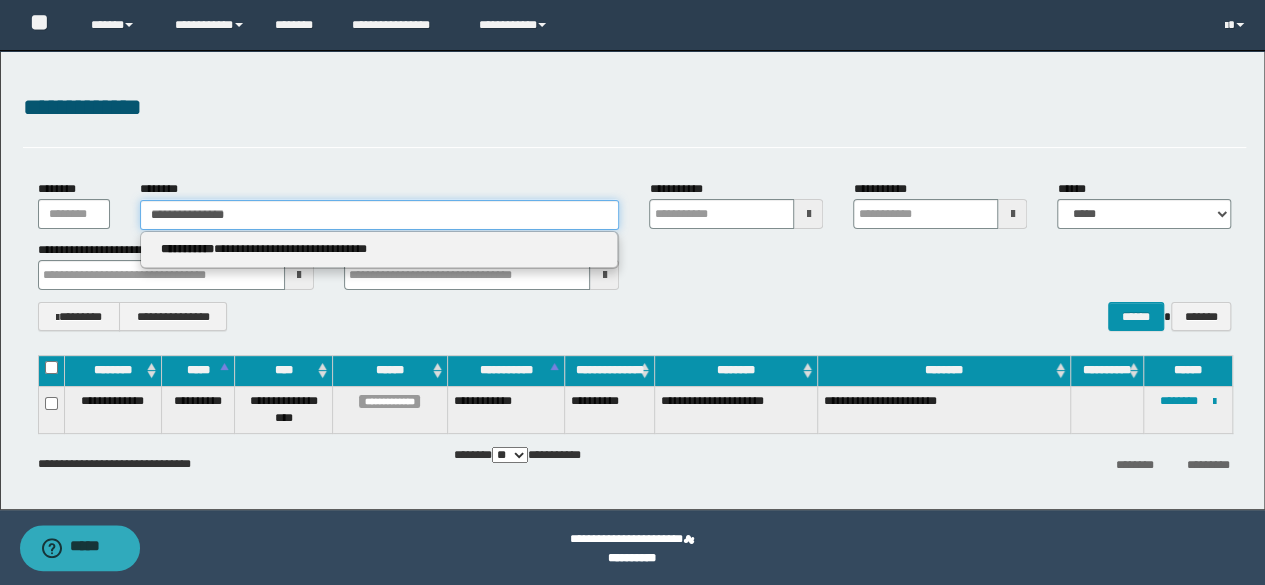 type 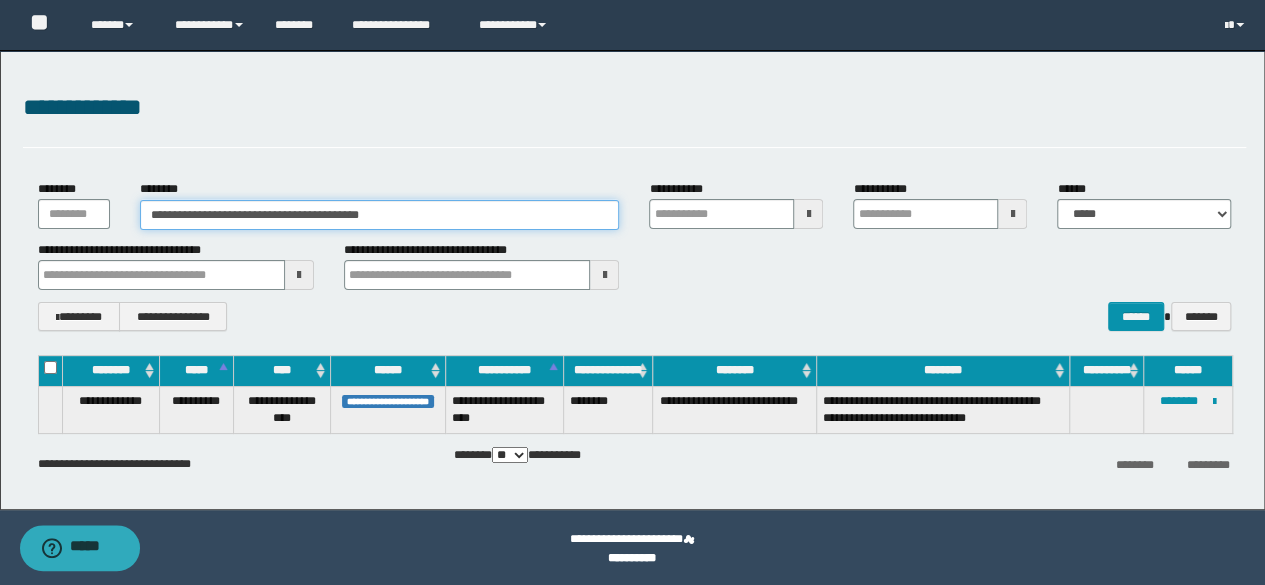 type on "**********" 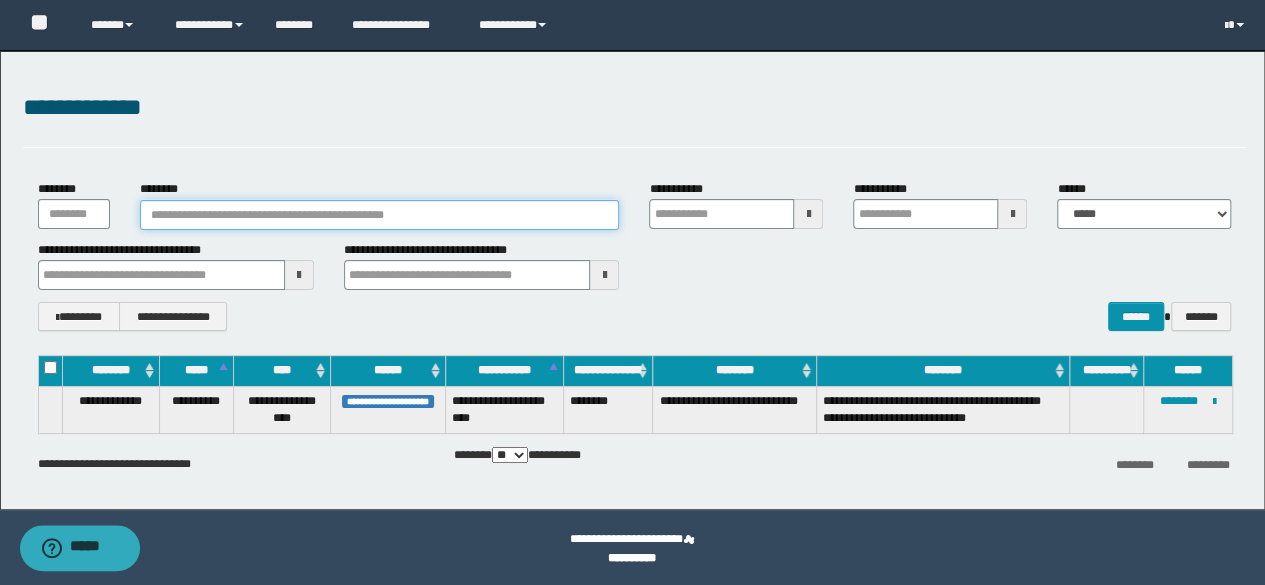 type 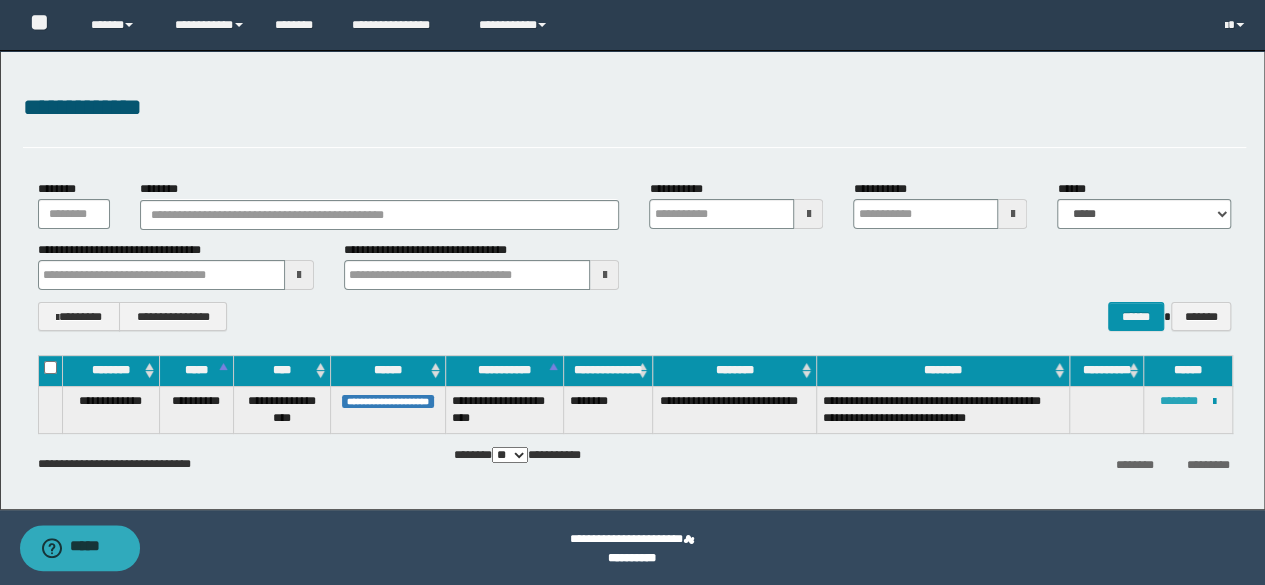 click on "********" at bounding box center [1179, 401] 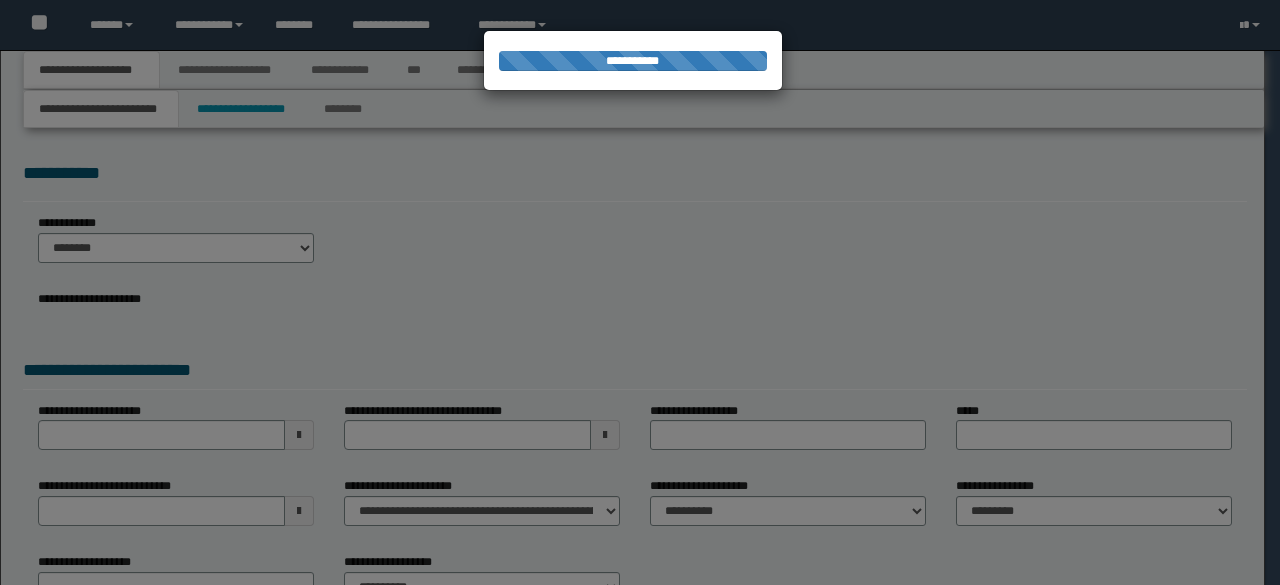 scroll, scrollTop: 0, scrollLeft: 0, axis: both 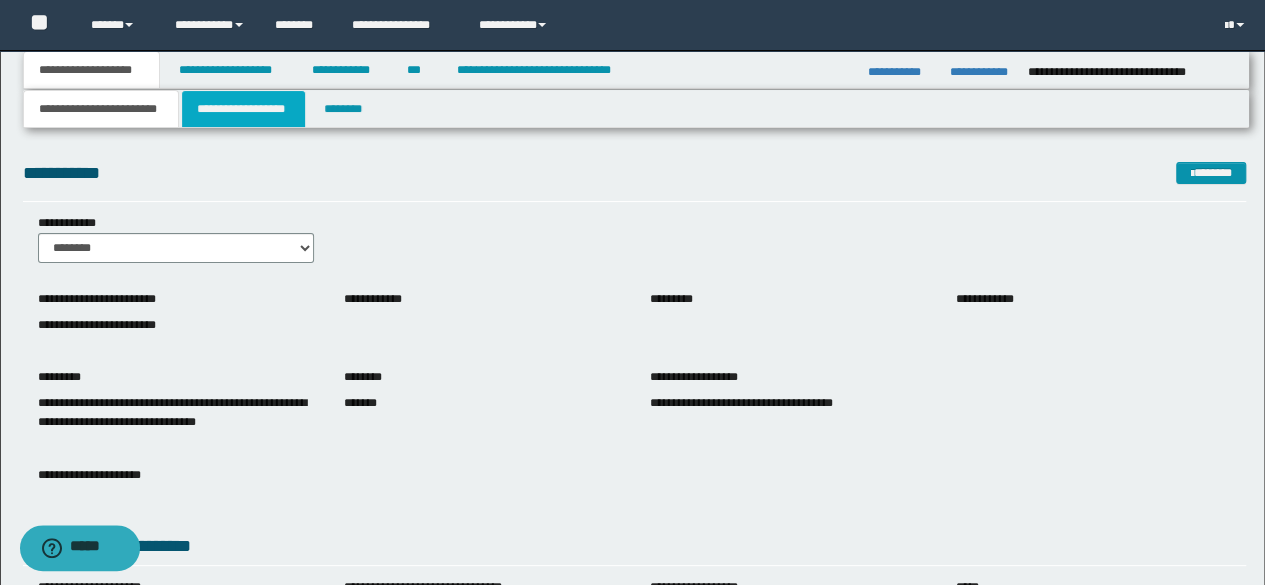 click on "**********" at bounding box center (243, 109) 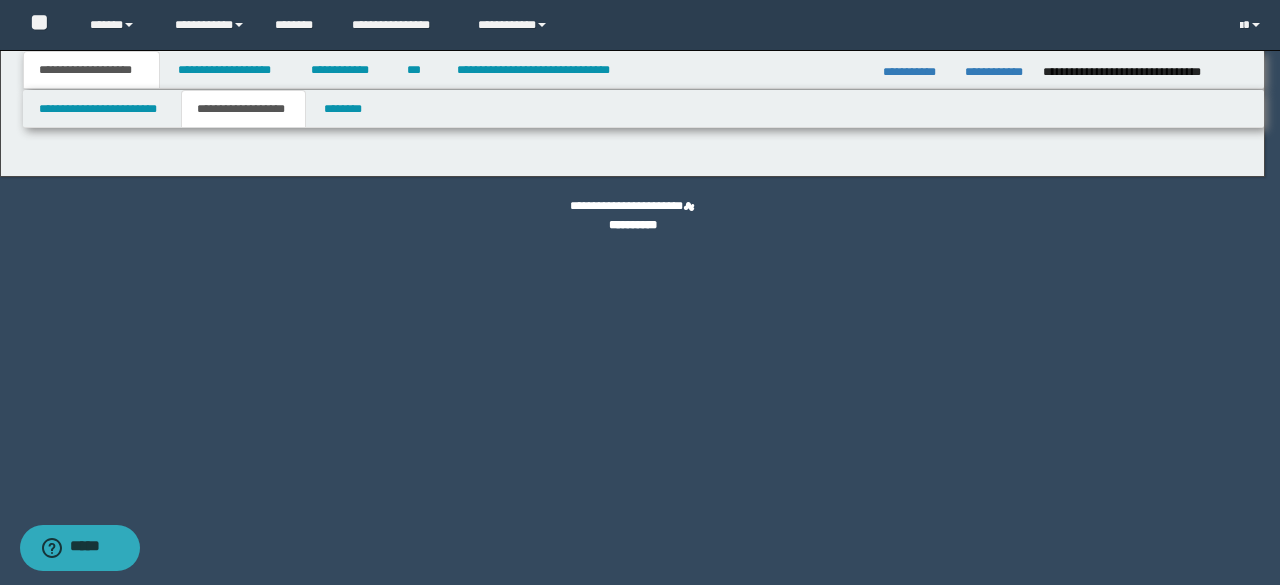 type on "********" 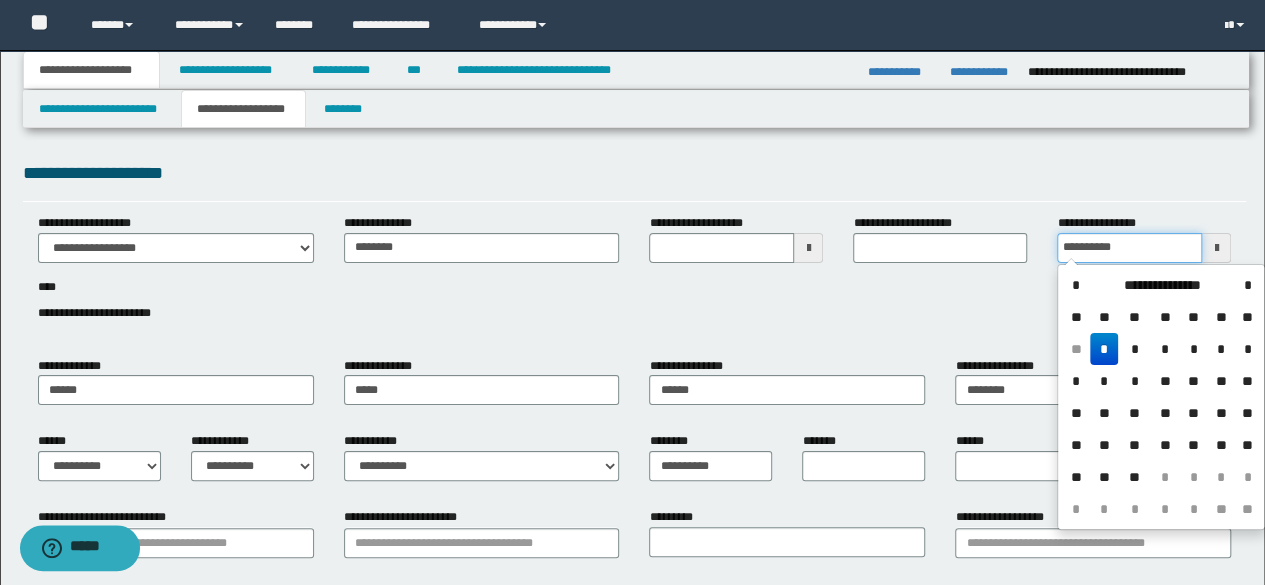 drag, startPoint x: 1130, startPoint y: 242, endPoint x: 1048, endPoint y: 250, distance: 82.38932 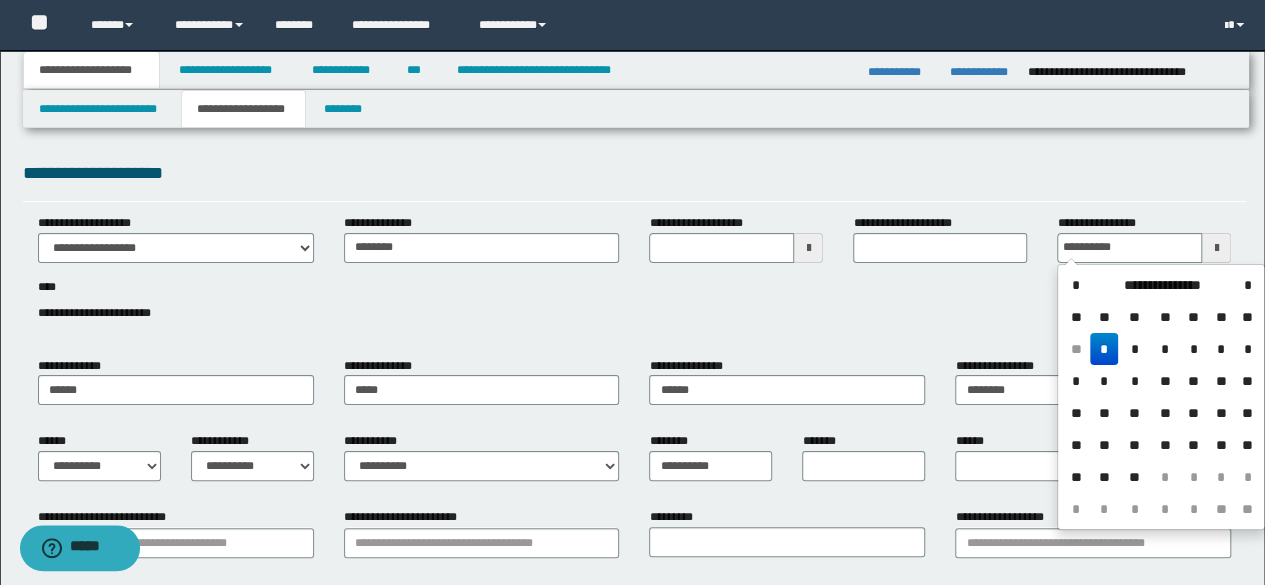 type 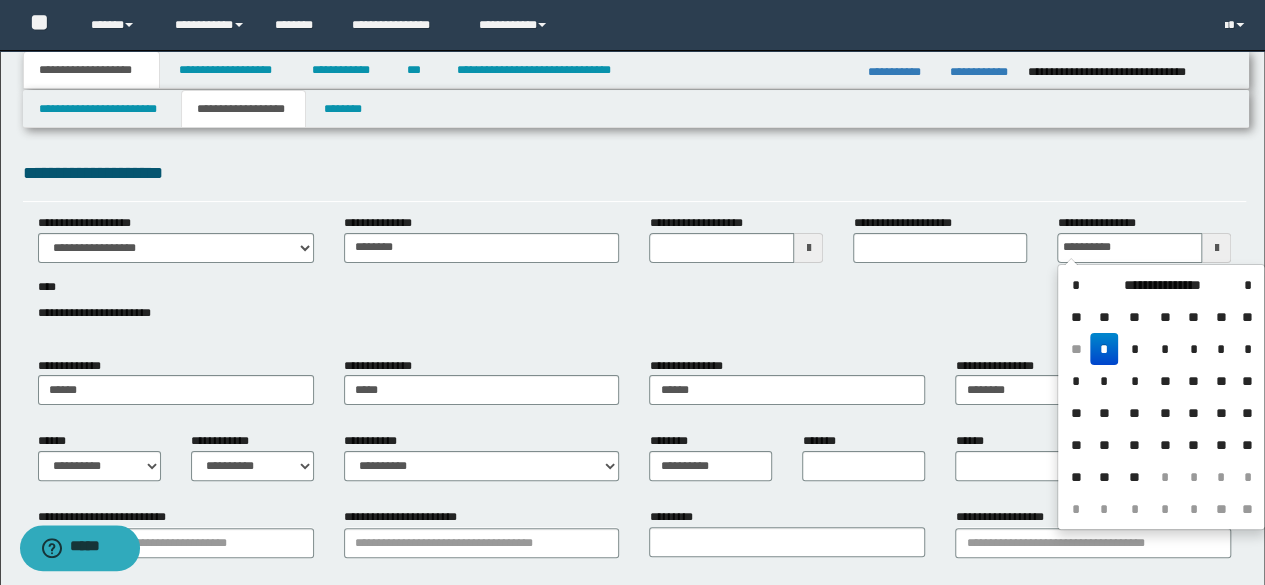 click on "**********" at bounding box center (632, 539) 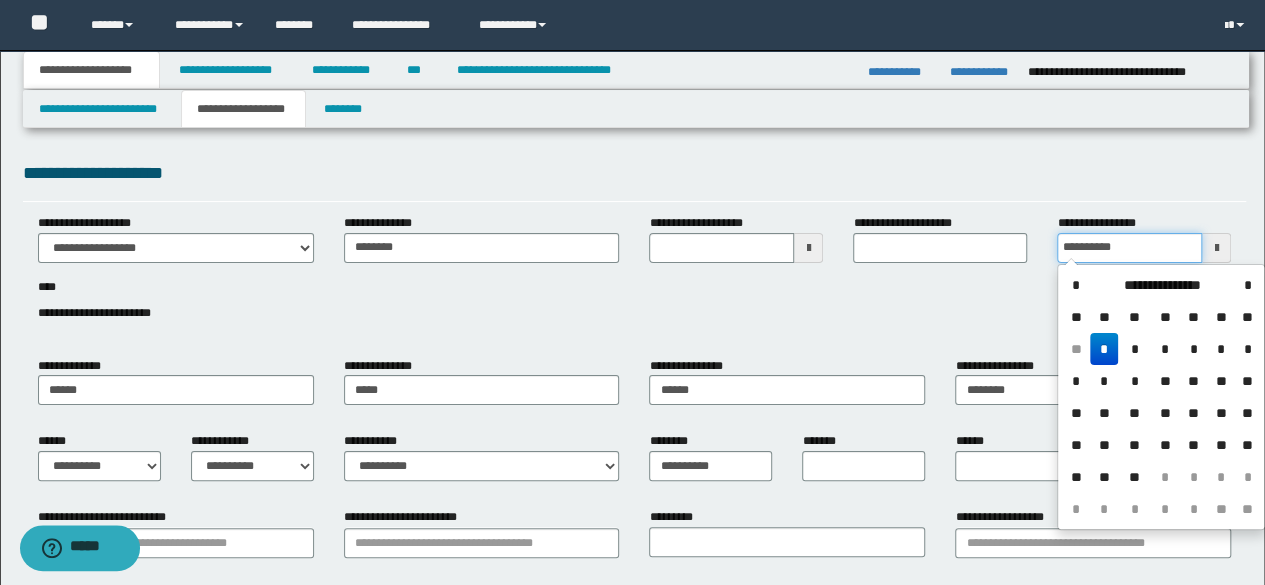 drag, startPoint x: 1138, startPoint y: 251, endPoint x: 950, endPoint y: 263, distance: 188.38258 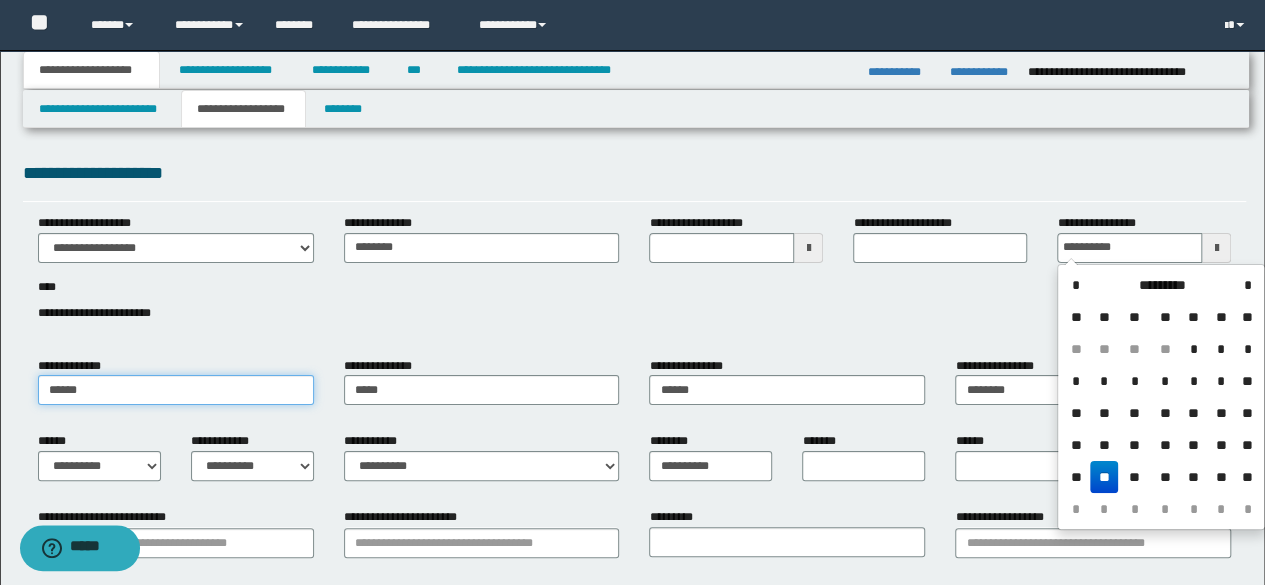 type on "**********" 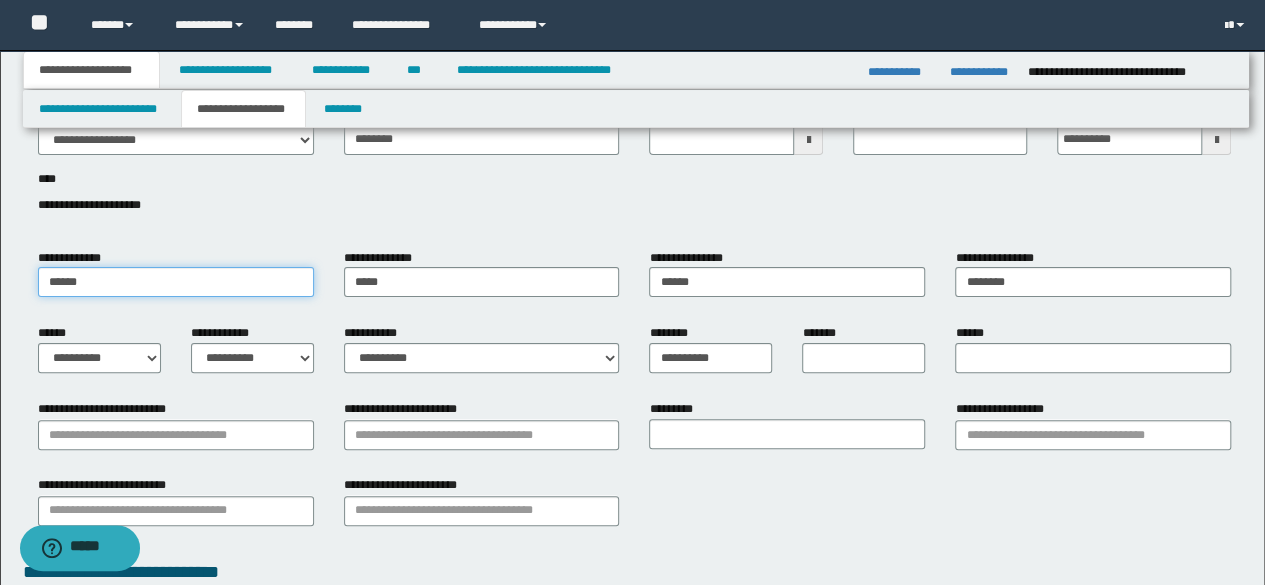 scroll, scrollTop: 0, scrollLeft: 0, axis: both 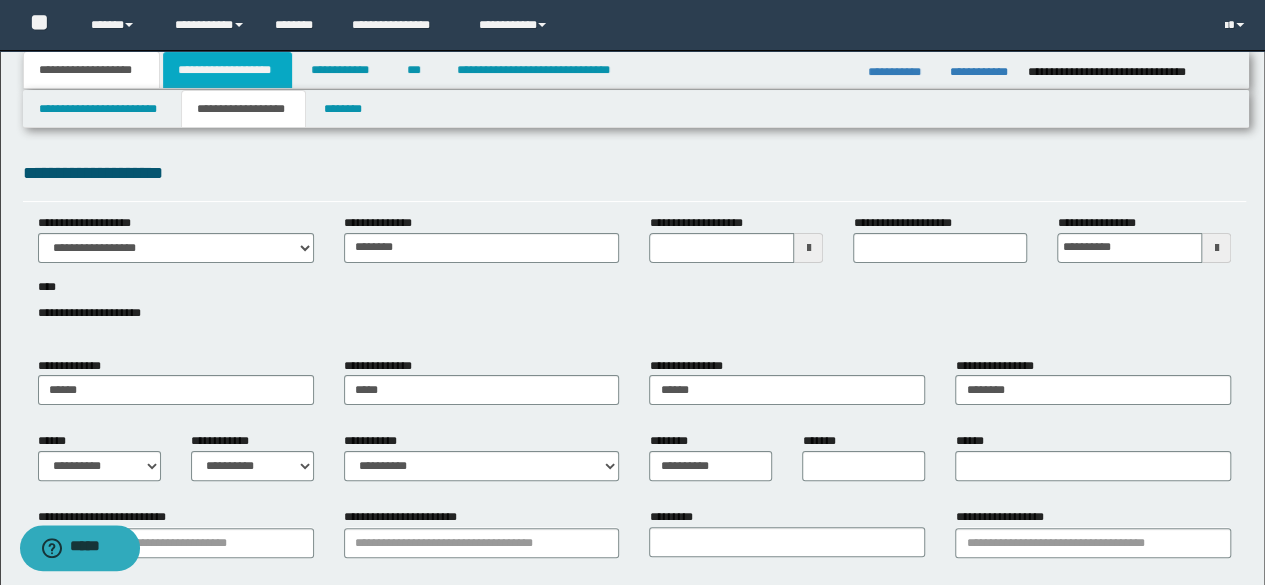 click on "**********" at bounding box center [227, 70] 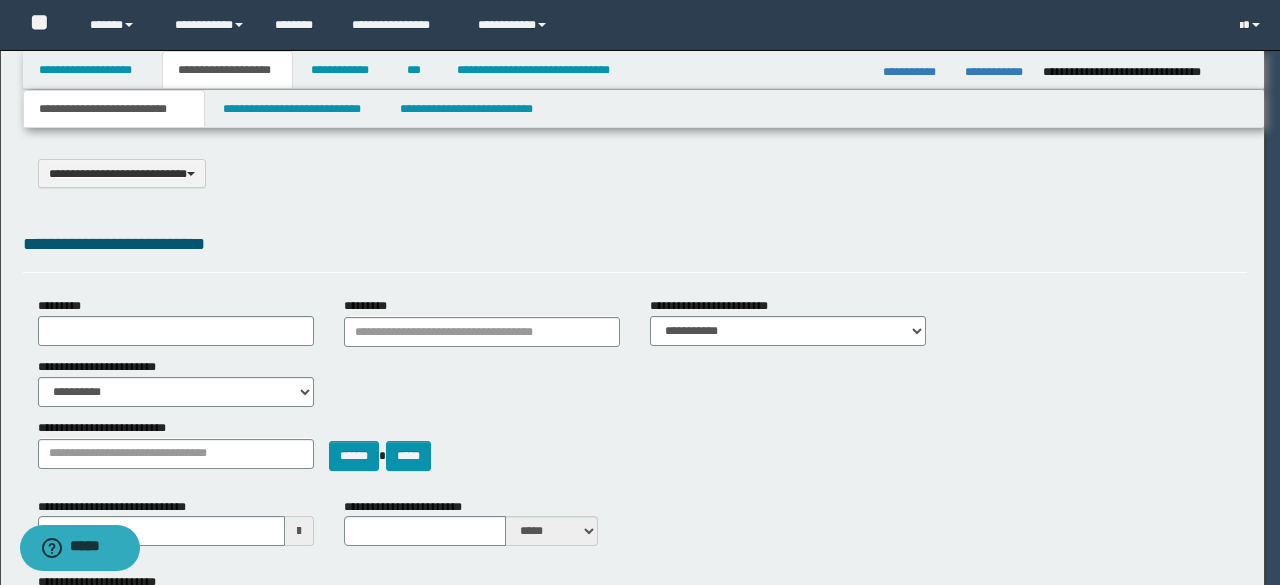 select on "*" 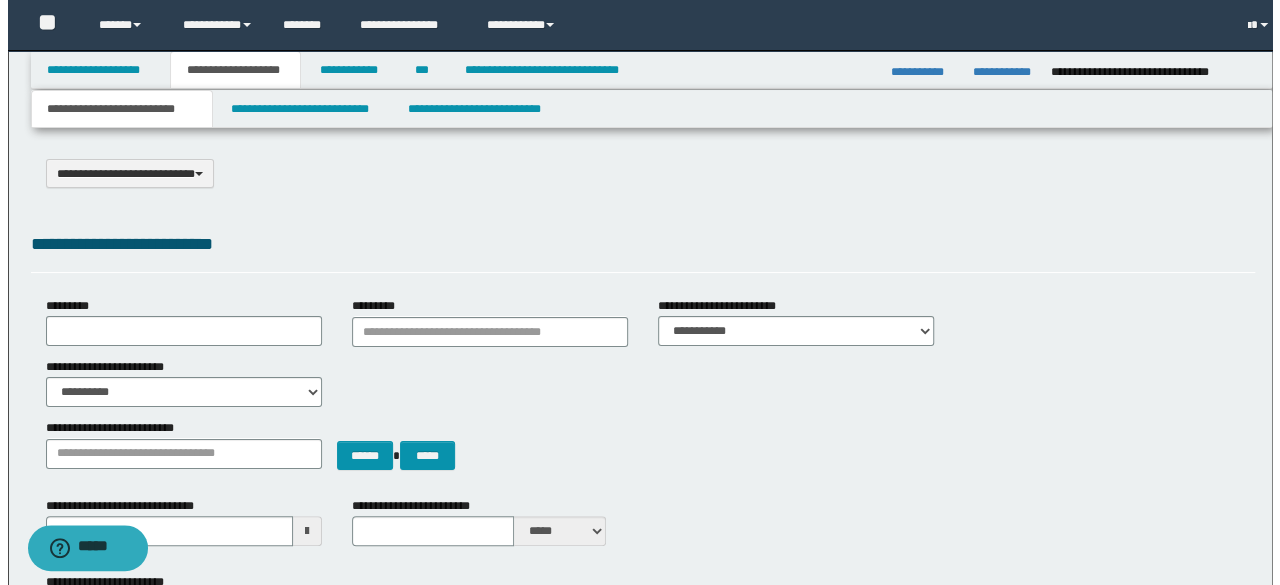 scroll, scrollTop: 0, scrollLeft: 0, axis: both 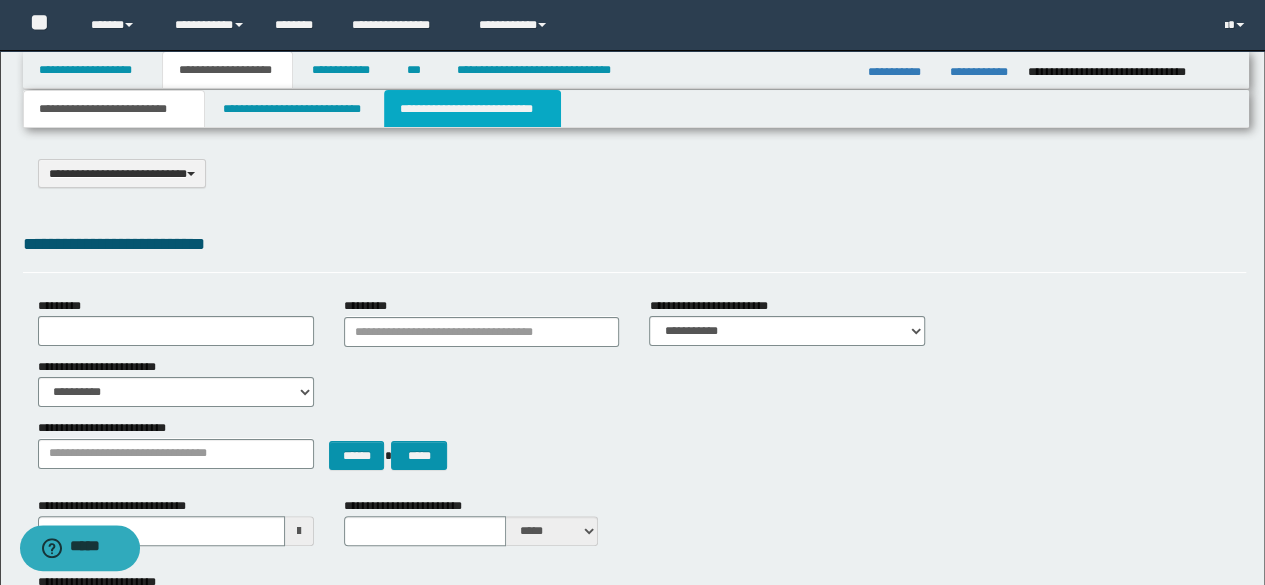 click on "**********" at bounding box center [472, 109] 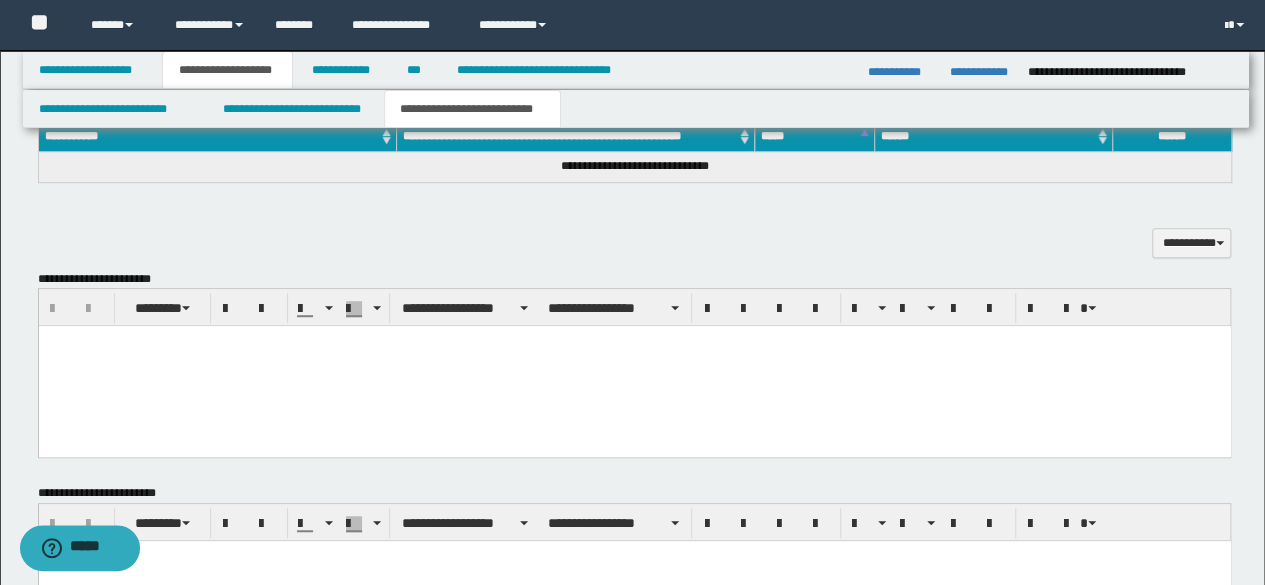 scroll, scrollTop: 500, scrollLeft: 0, axis: vertical 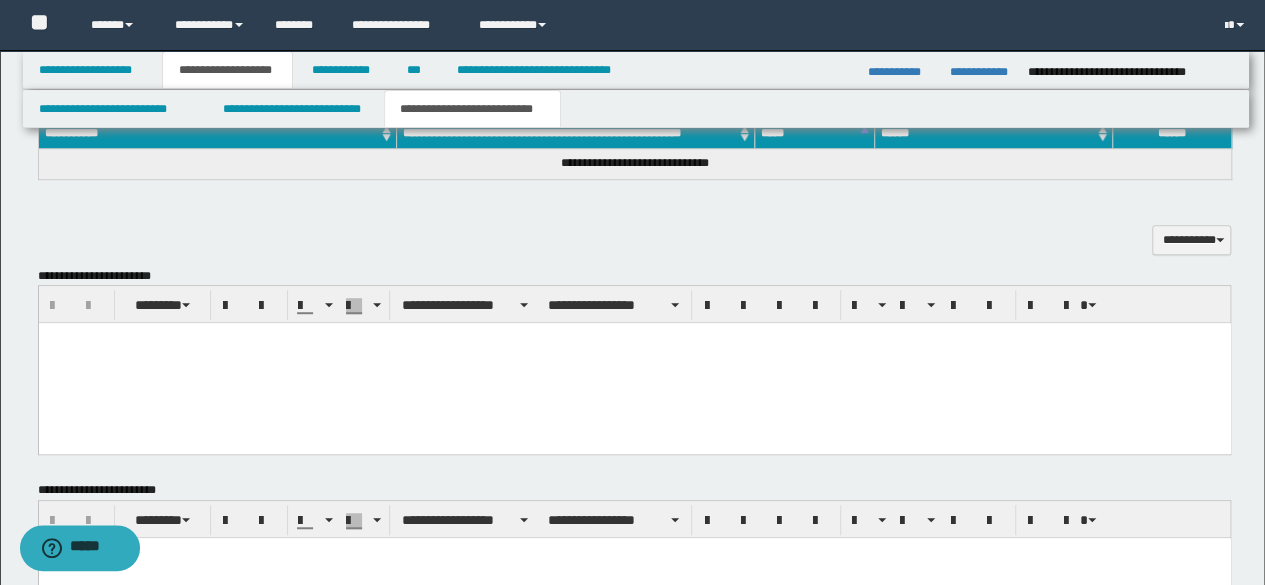 click at bounding box center [634, 363] 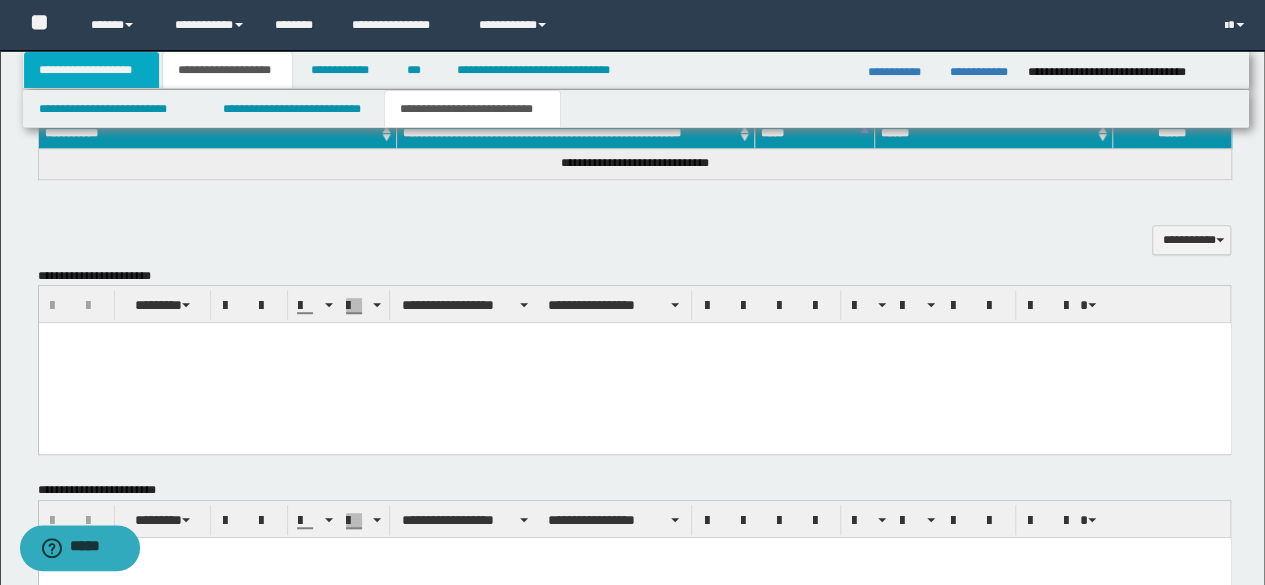 click on "**********" at bounding box center [92, 70] 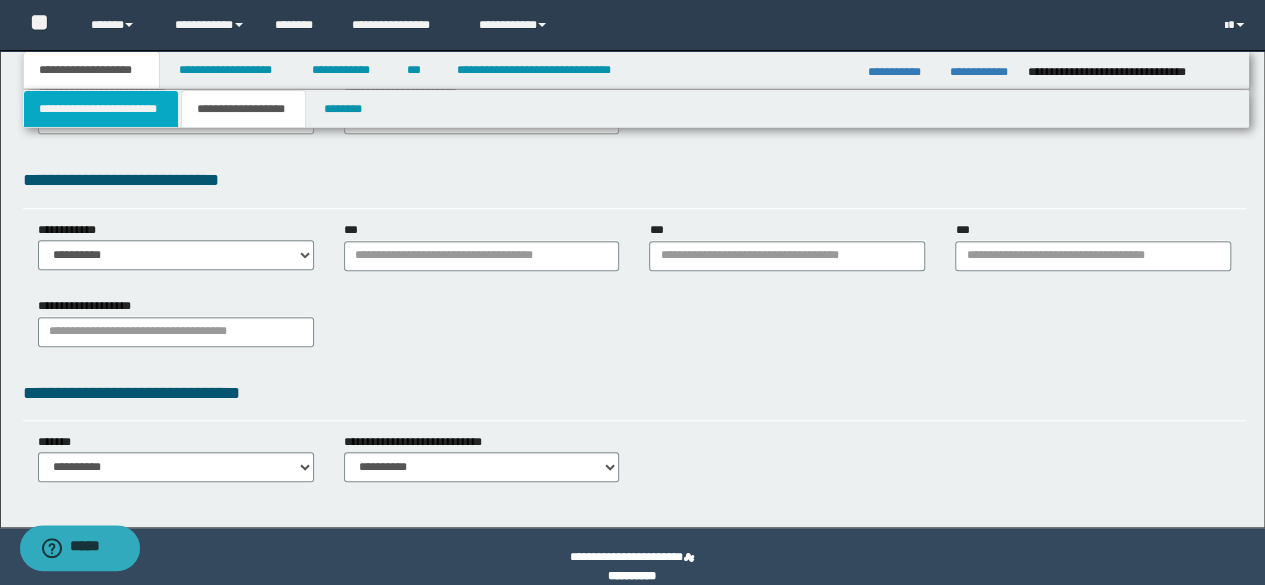 click on "**********" at bounding box center (101, 109) 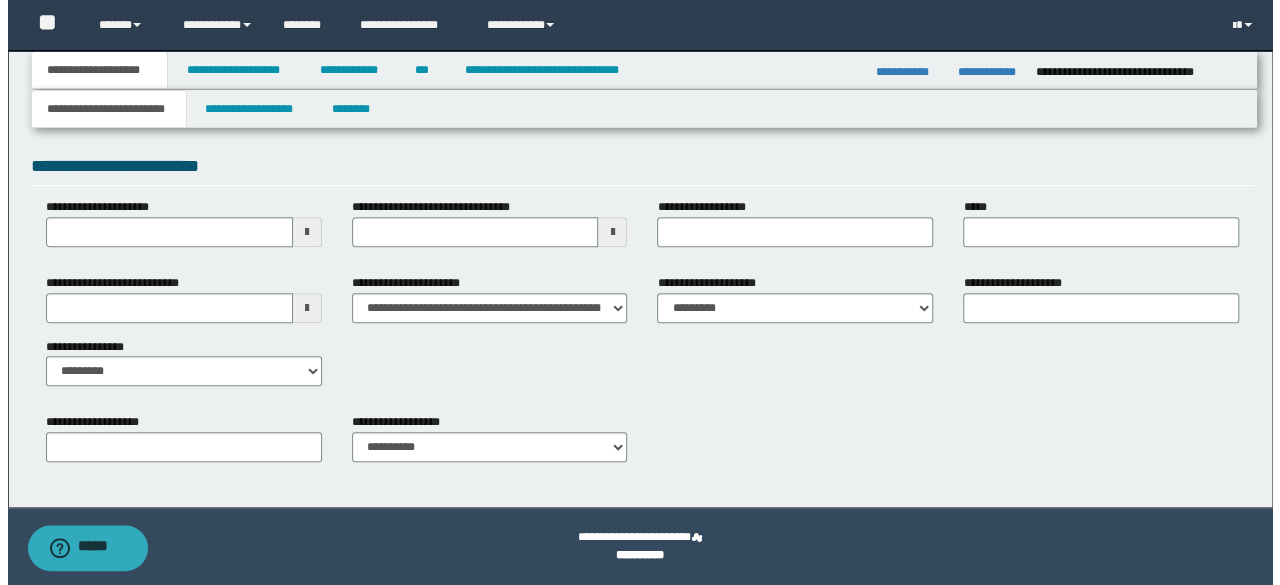 scroll, scrollTop: 380, scrollLeft: 0, axis: vertical 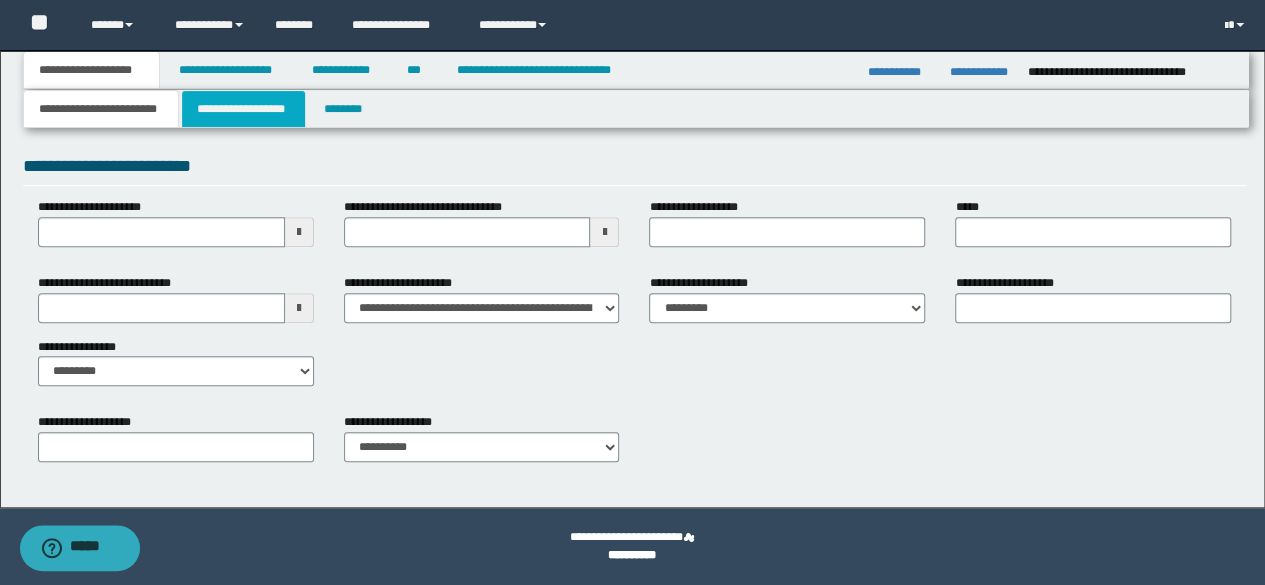 click on "**********" at bounding box center (243, 109) 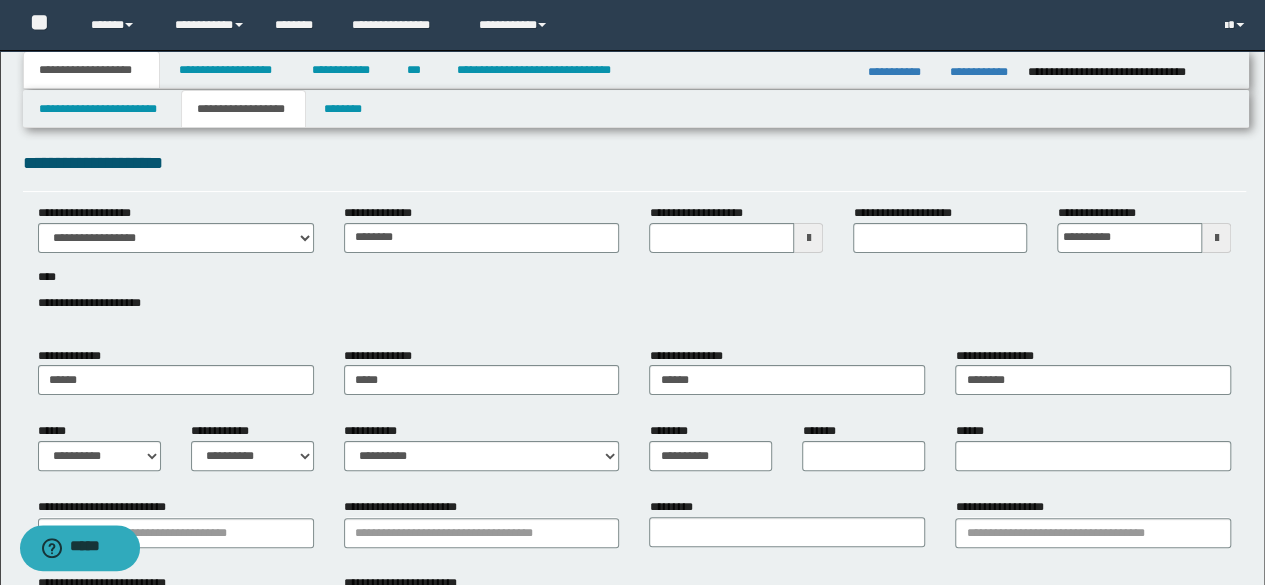 scroll, scrollTop: 0, scrollLeft: 0, axis: both 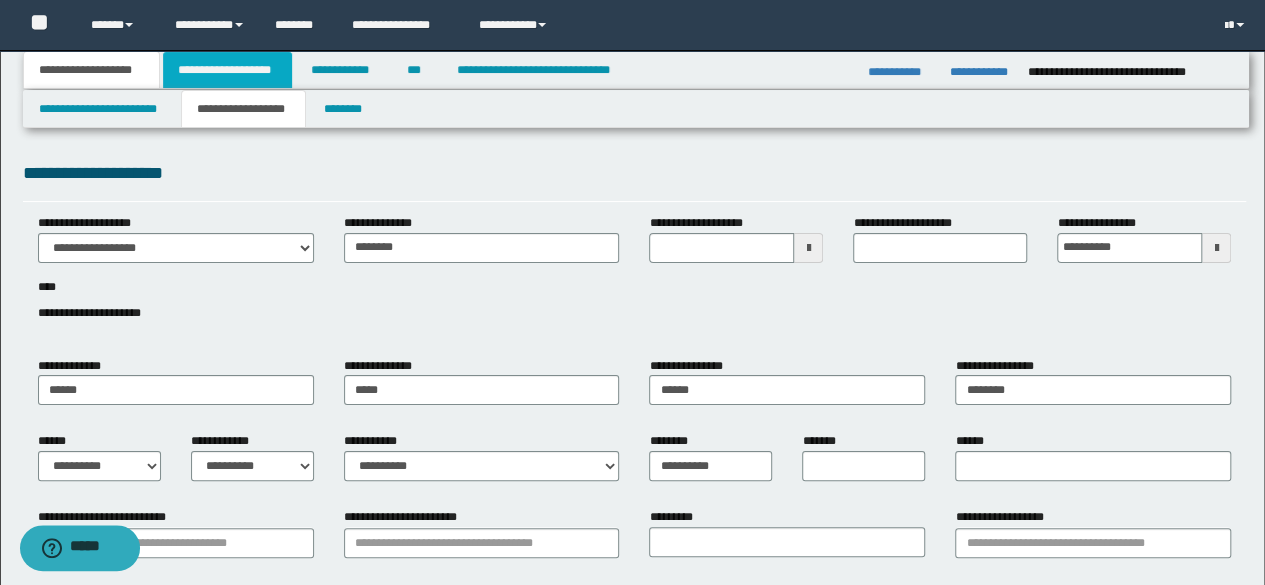 click on "**********" at bounding box center (227, 70) 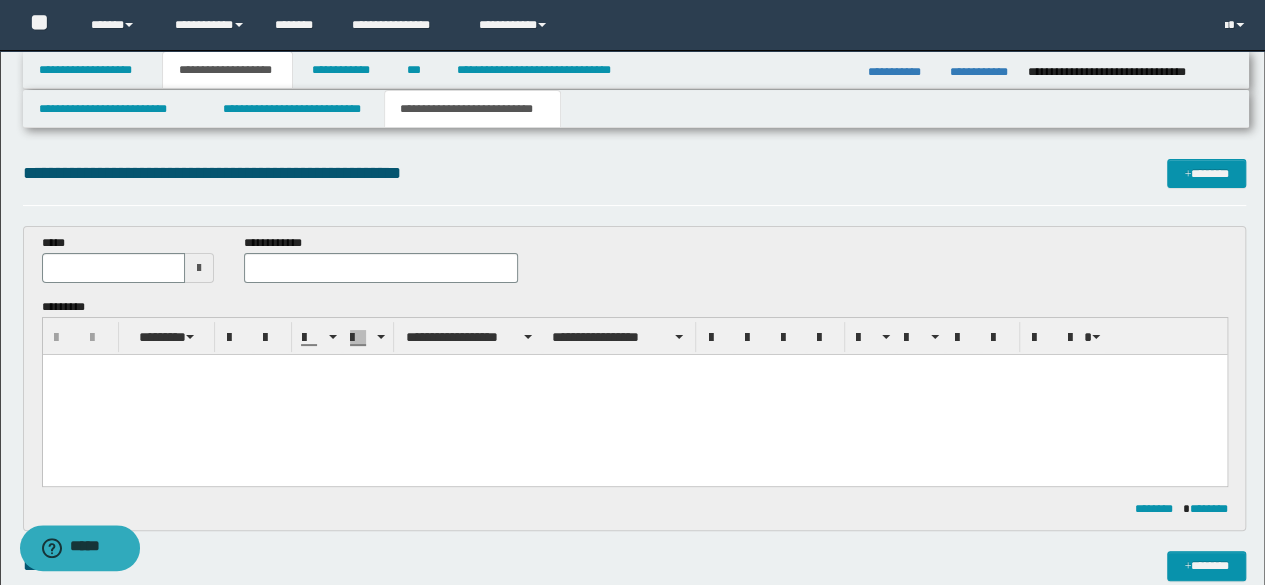 scroll, scrollTop: 500, scrollLeft: 0, axis: vertical 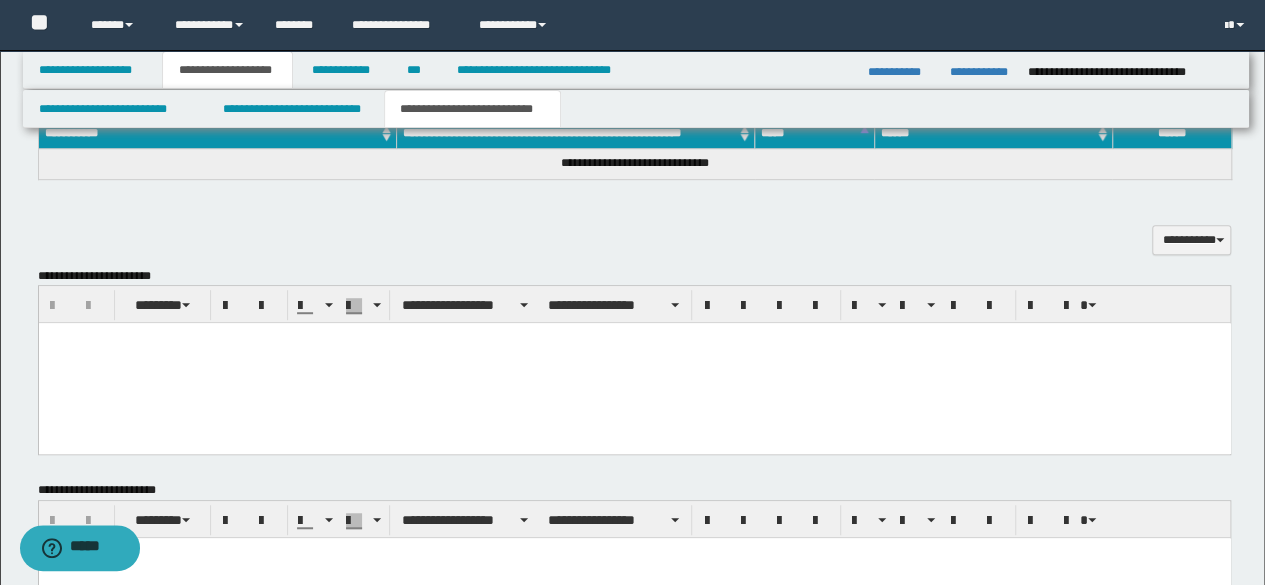 click at bounding box center [634, 363] 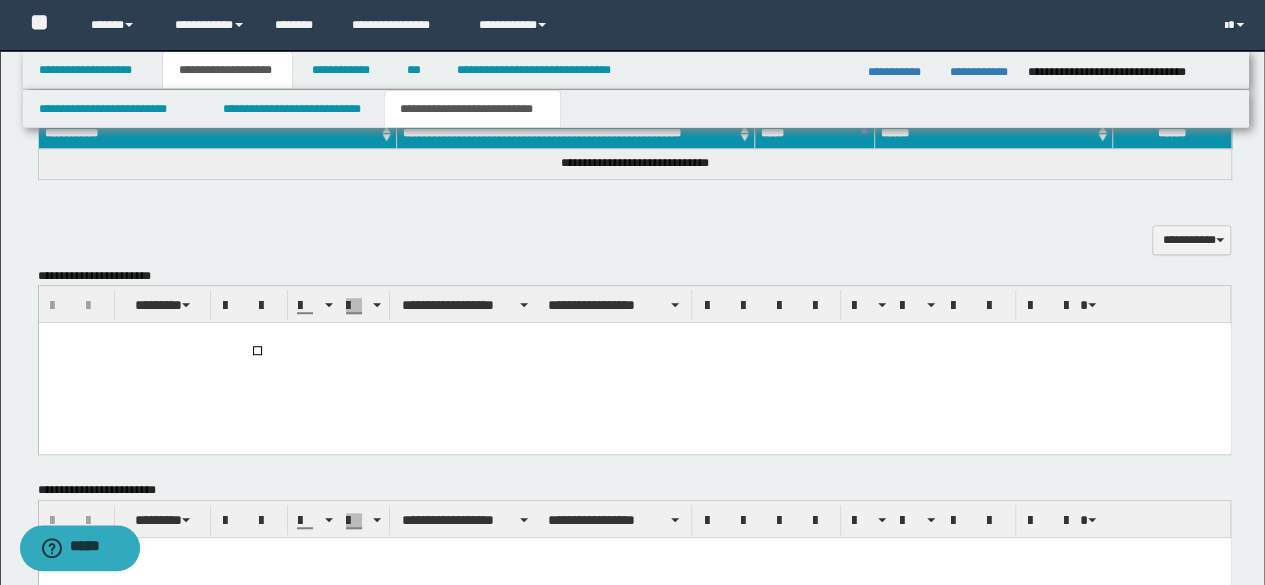 type 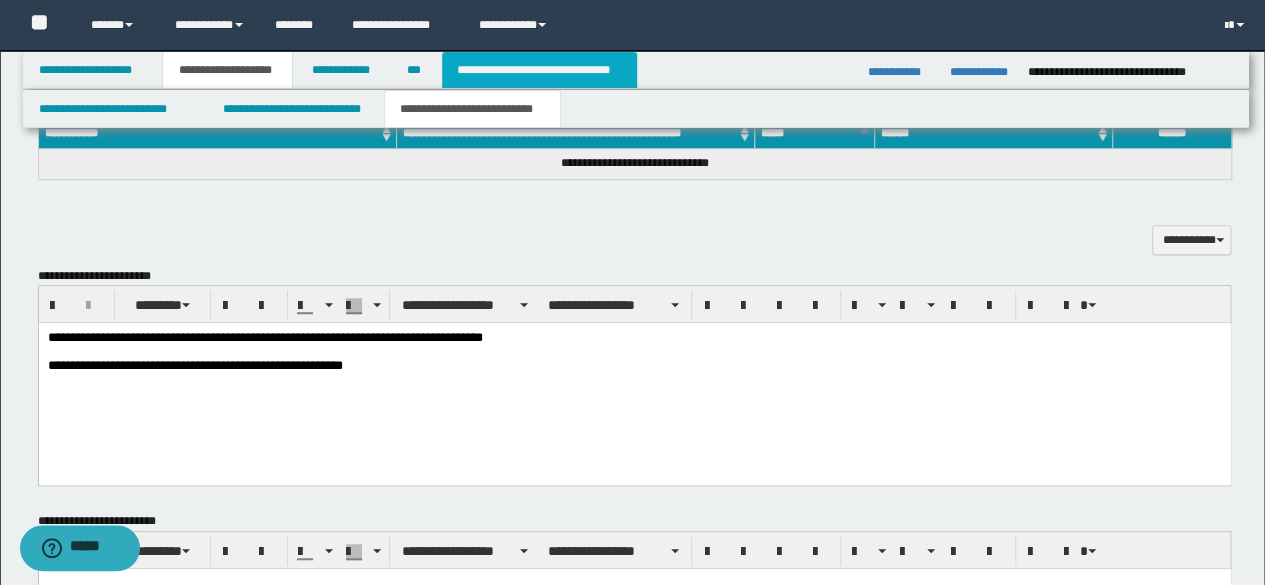 click on "**********" at bounding box center (539, 70) 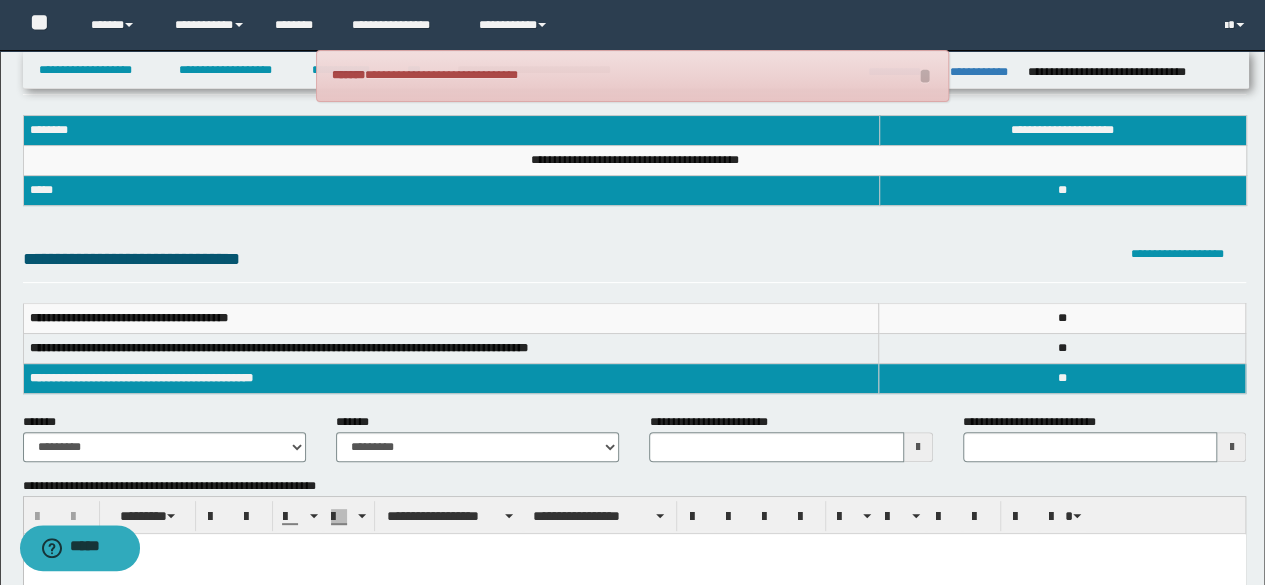 scroll, scrollTop: 200, scrollLeft: 0, axis: vertical 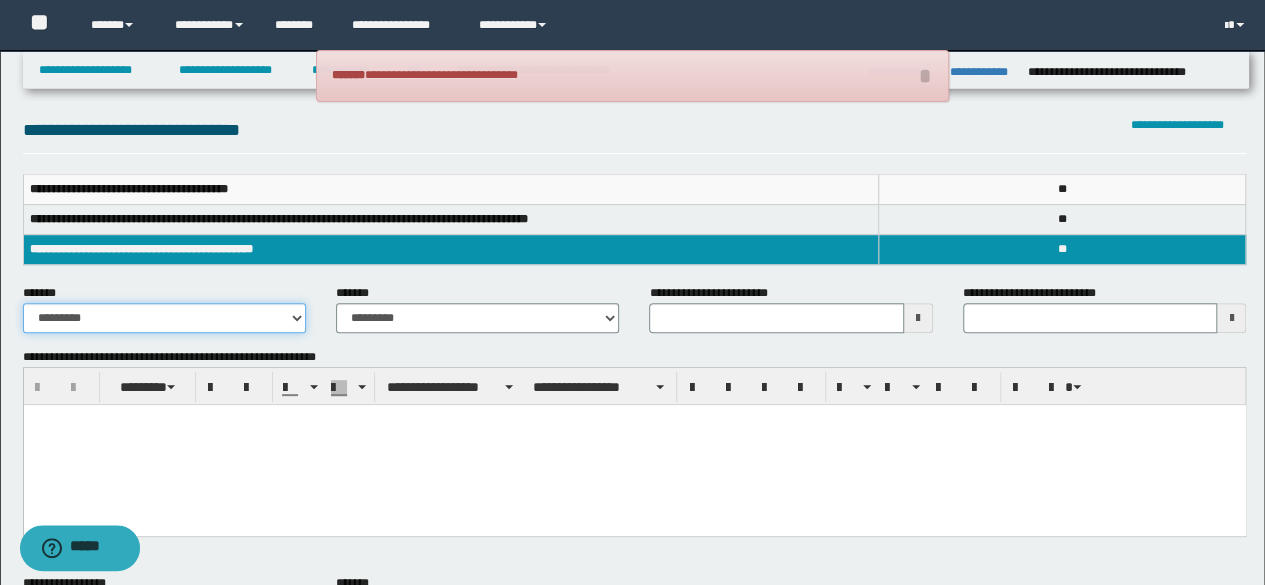 click on "**********" at bounding box center (164, 318) 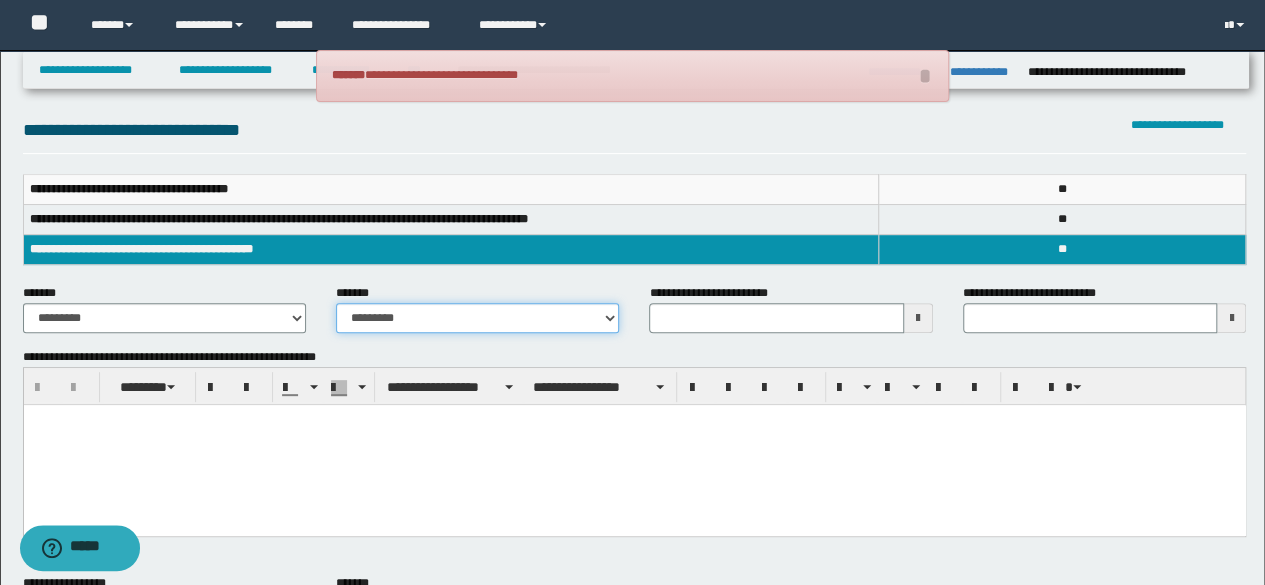 click on "**********" at bounding box center (477, 318) 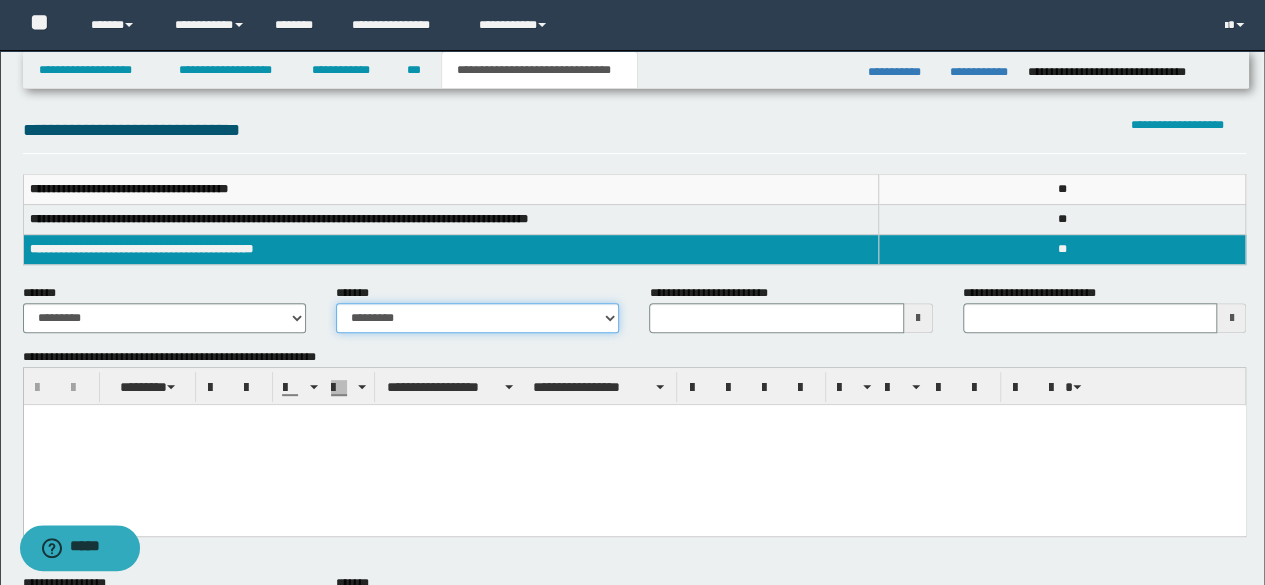 select on "*" 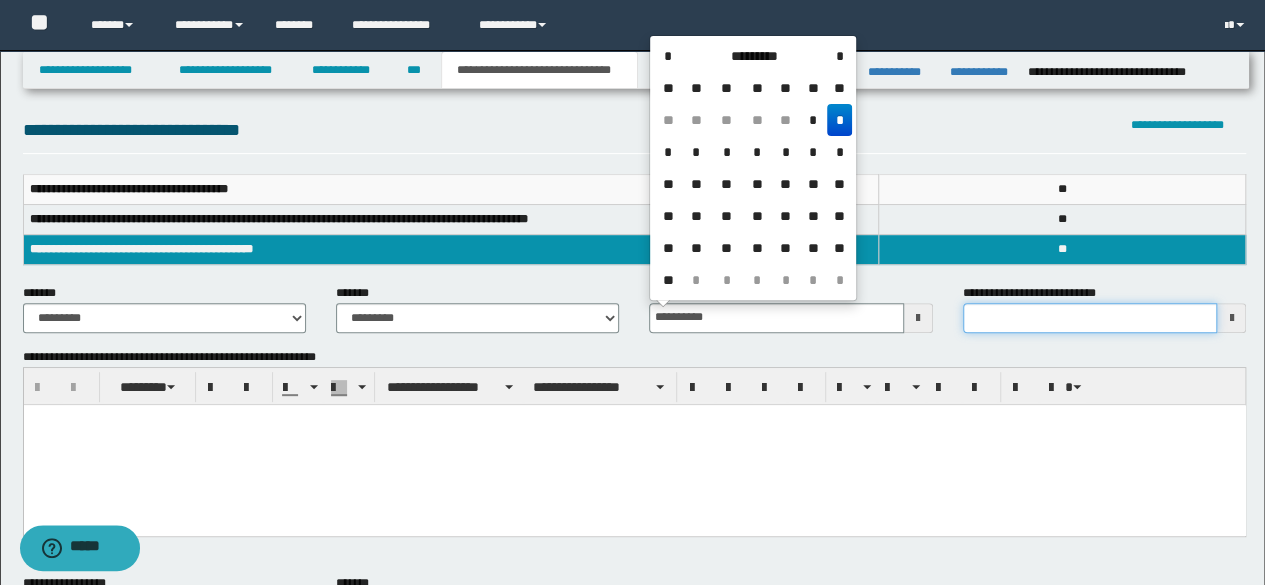type on "**********" 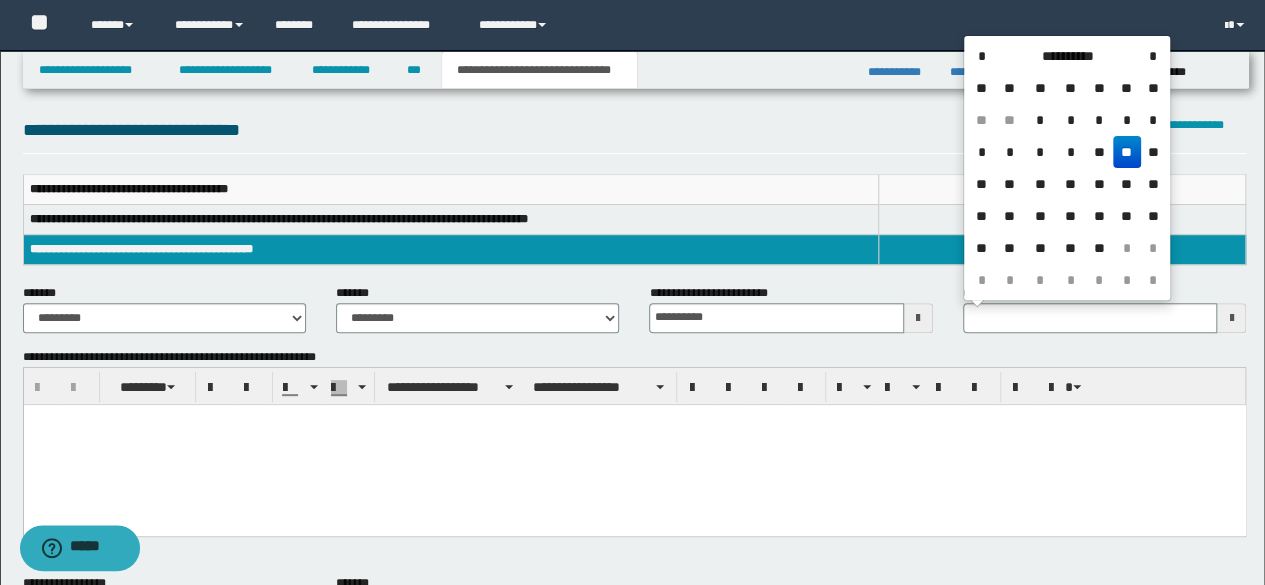 type 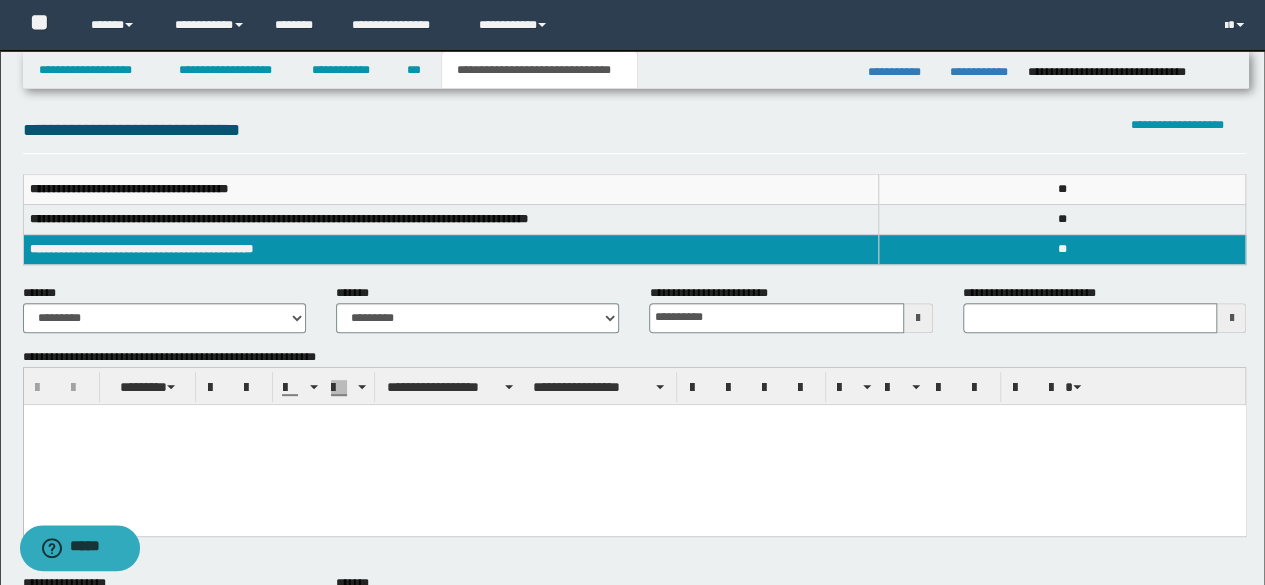 paste 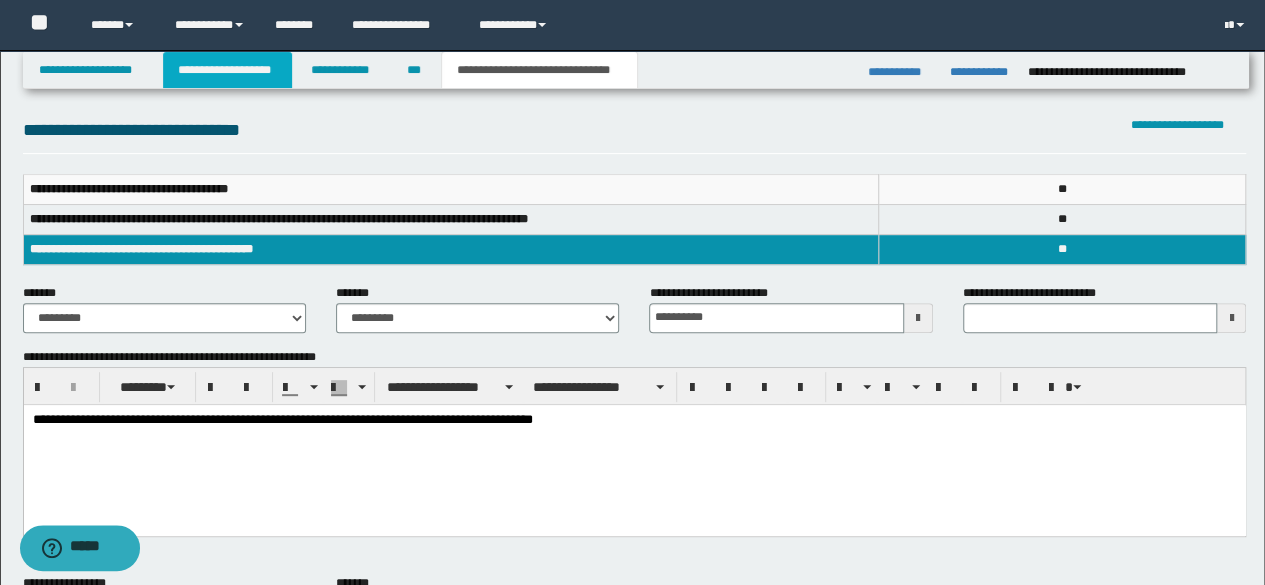 click on "**********" at bounding box center [227, 70] 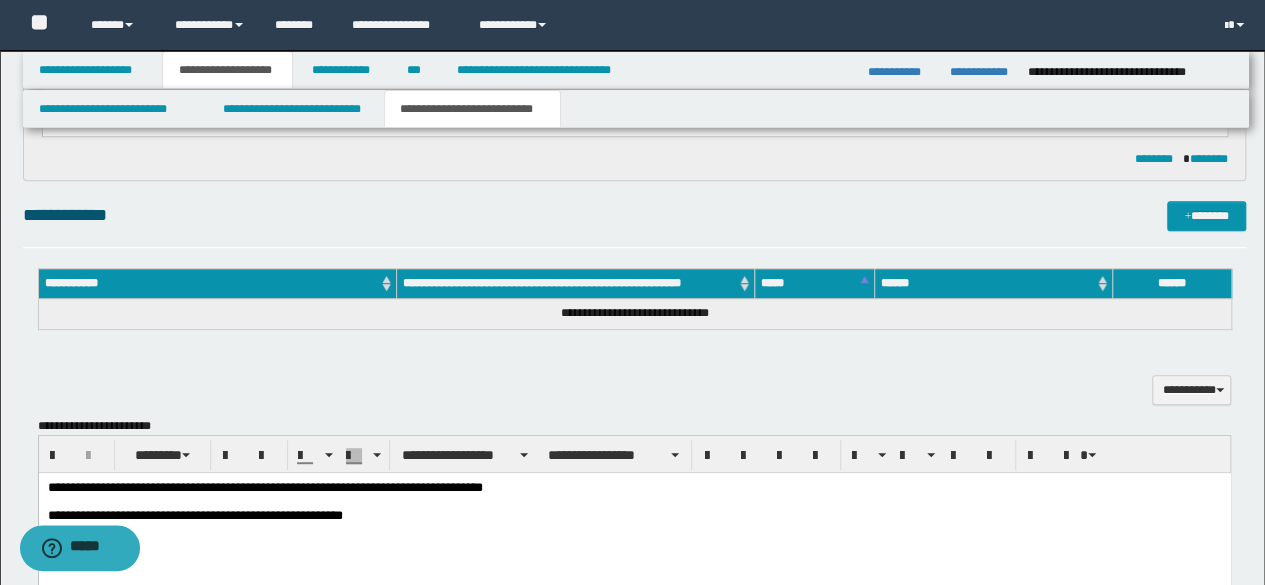 scroll, scrollTop: 500, scrollLeft: 0, axis: vertical 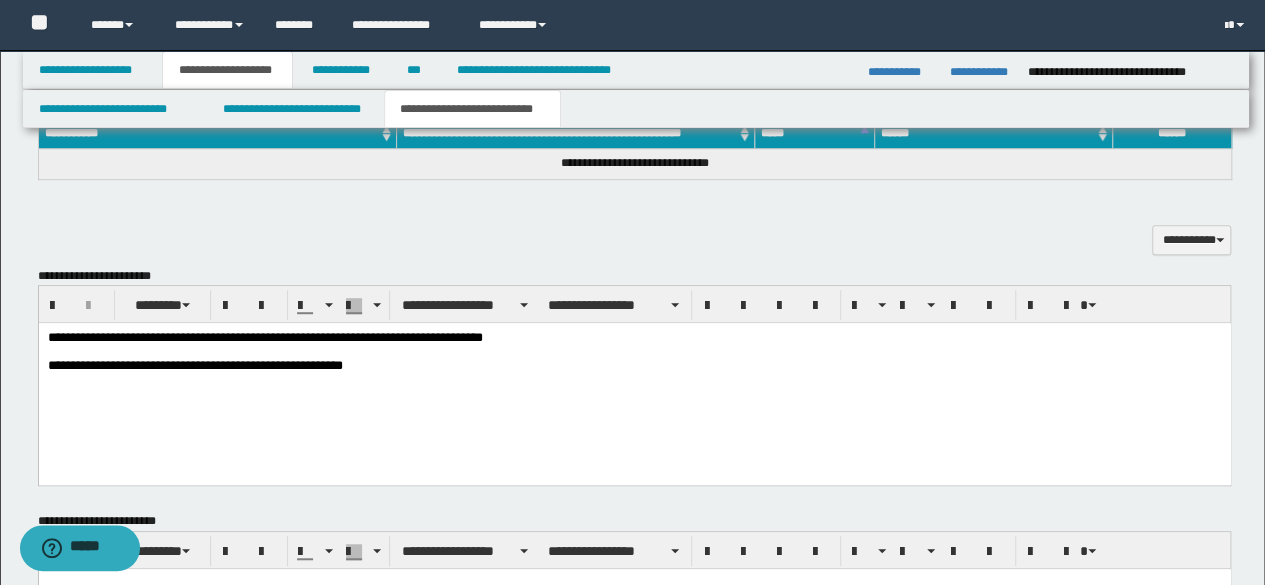 click on "**********" at bounding box center [634, 379] 